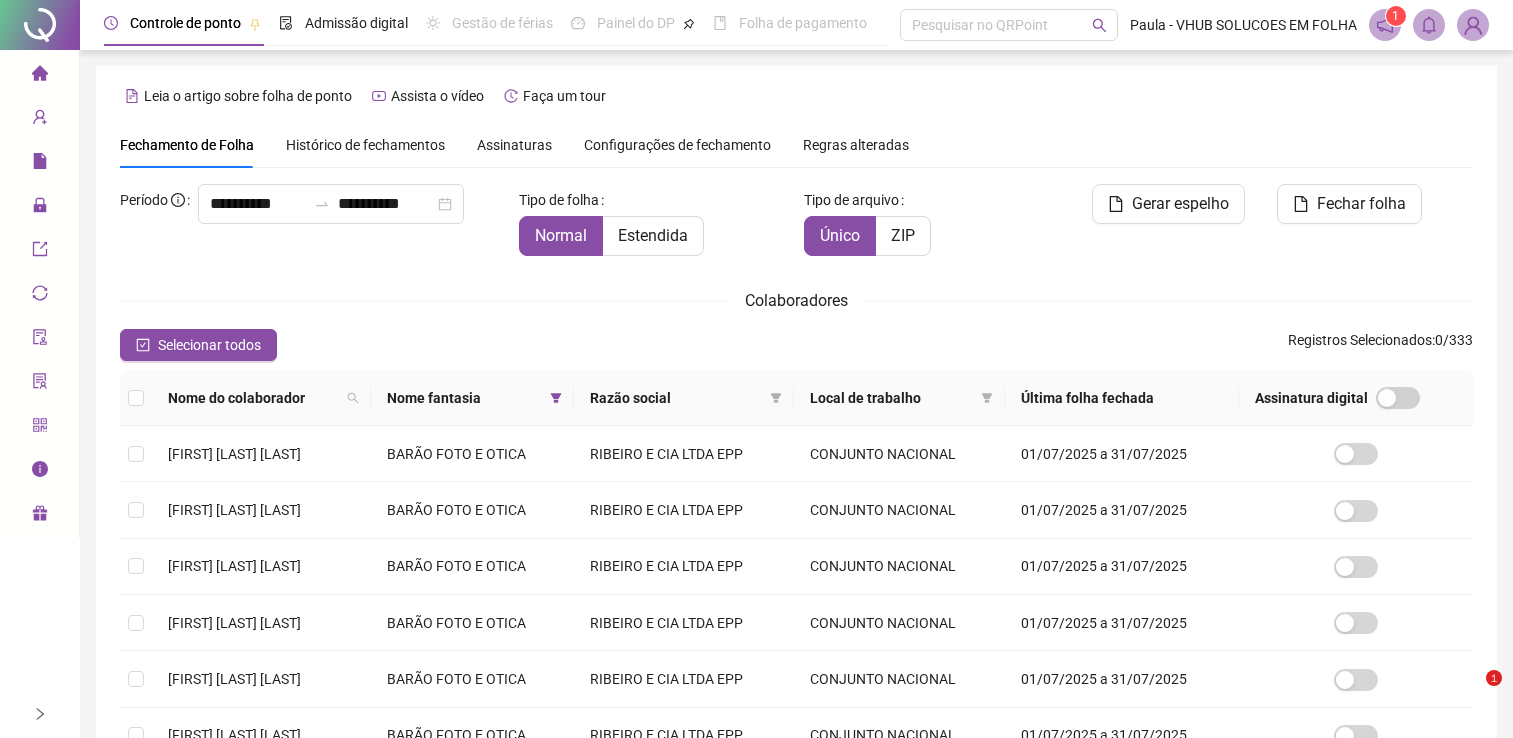 scroll, scrollTop: 29, scrollLeft: 0, axis: vertical 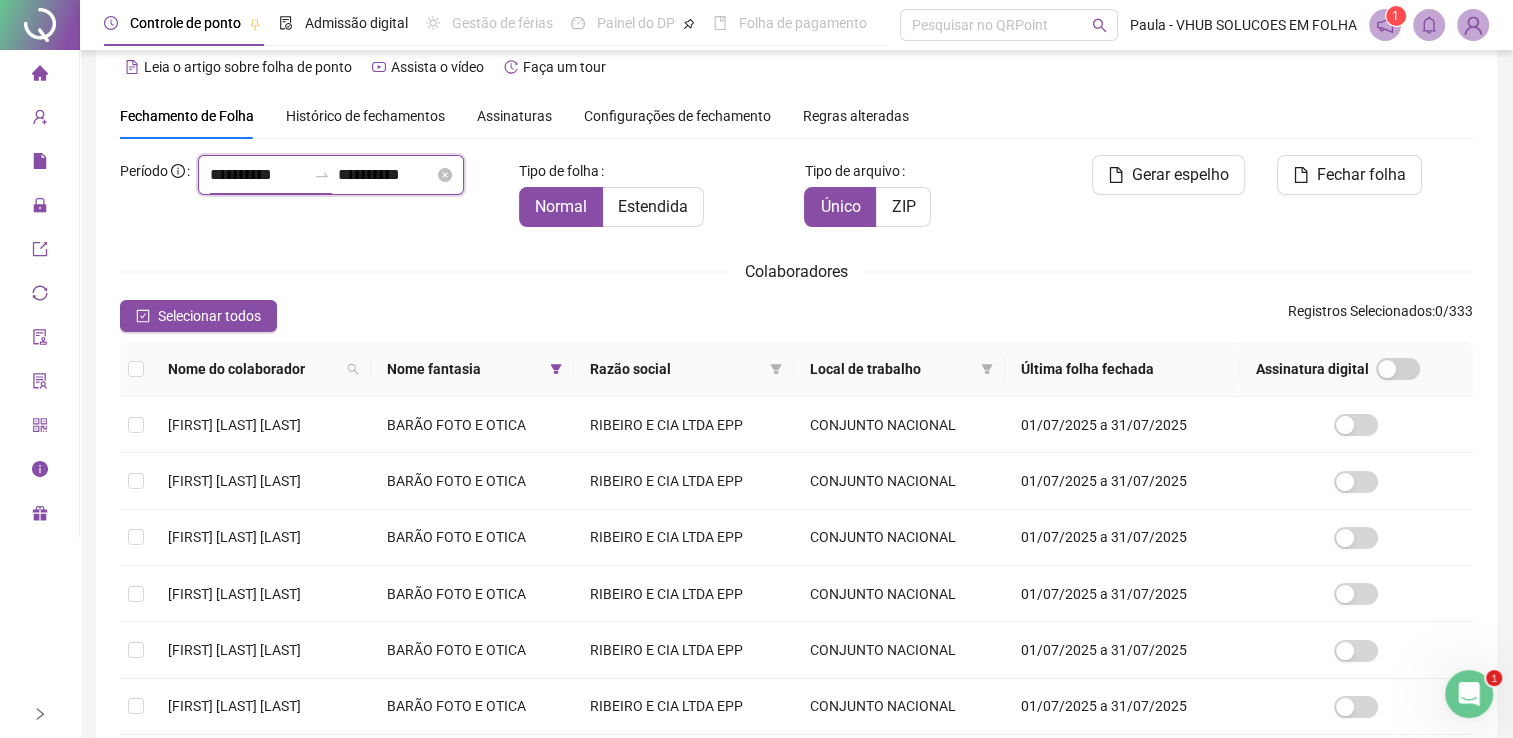 click on "**********" at bounding box center [258, 175] 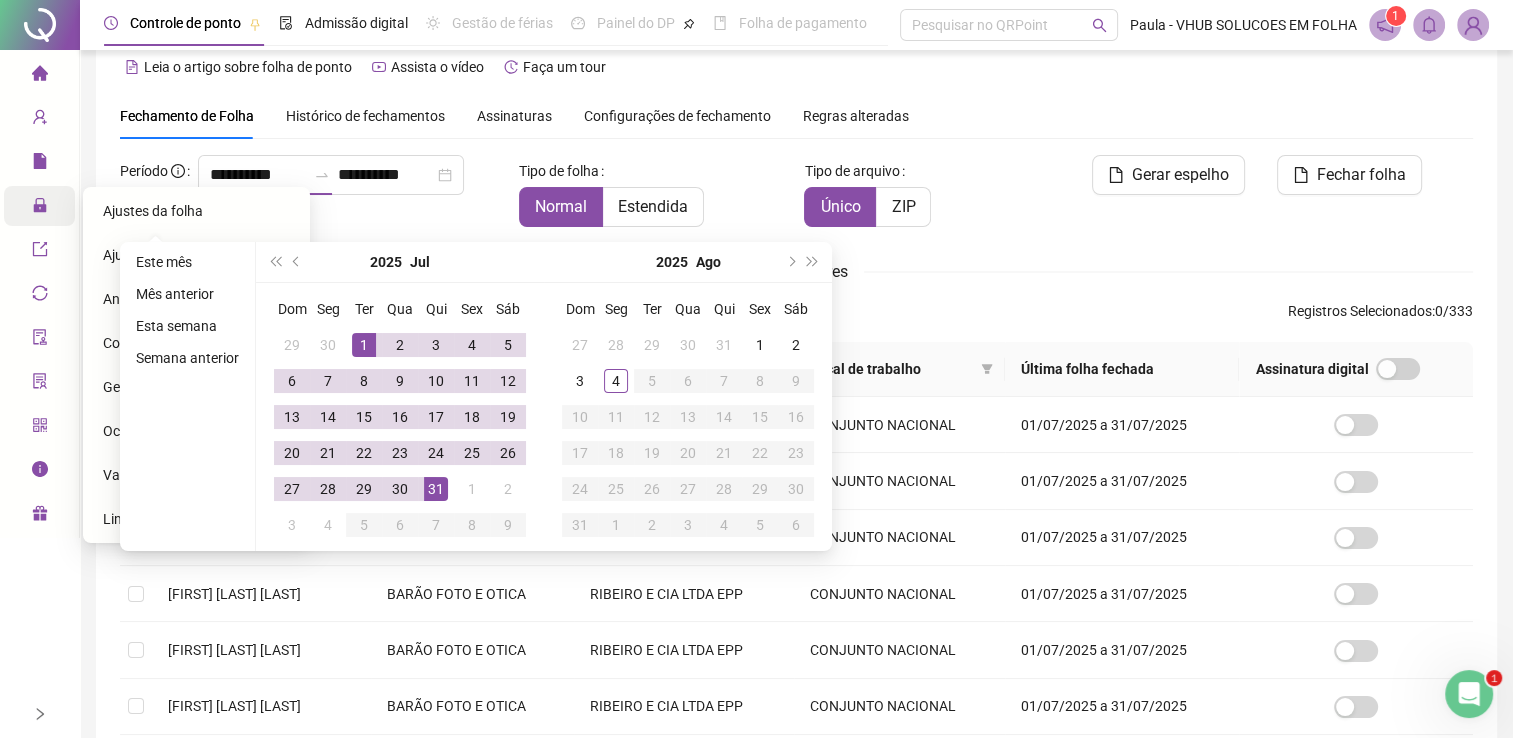 click 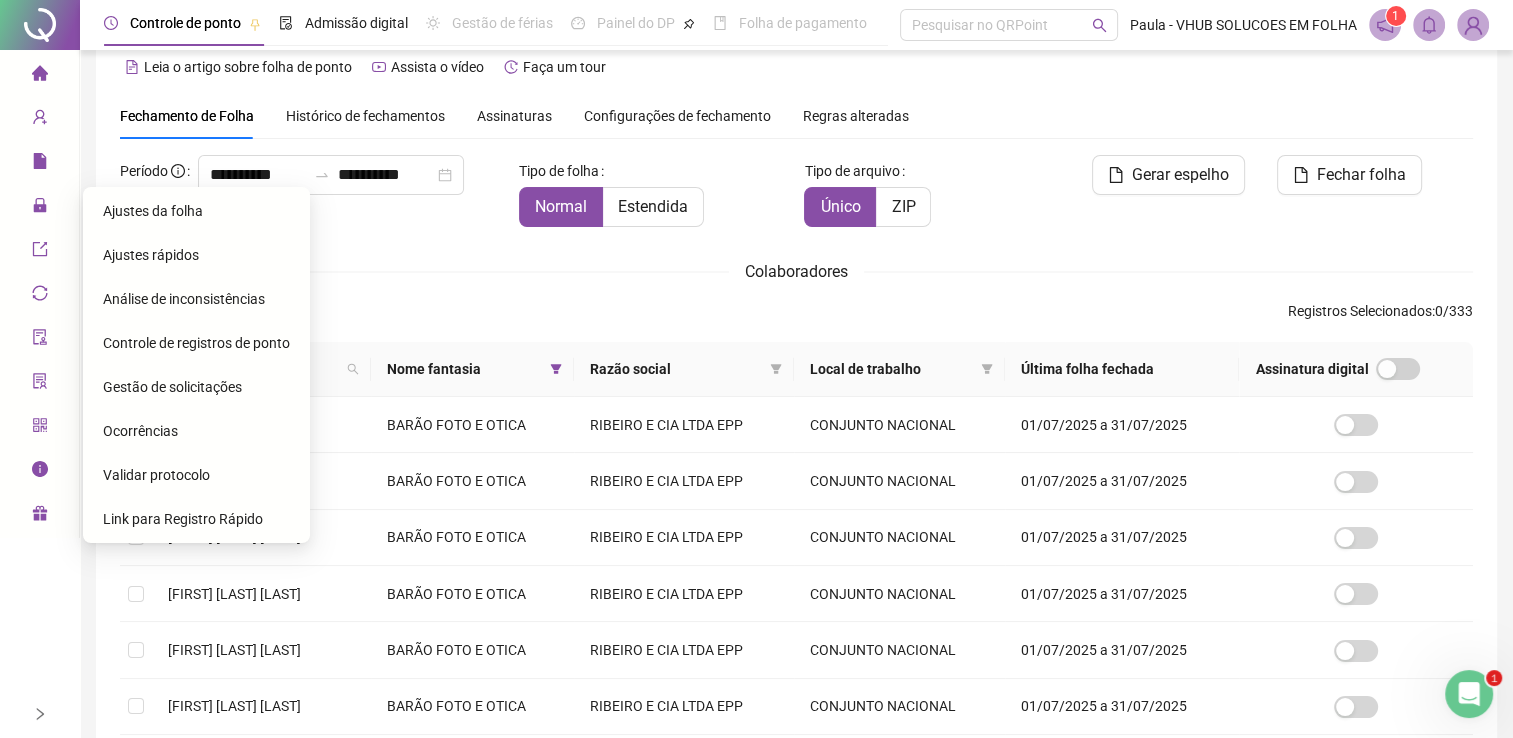 click on "Ajustes da folha" at bounding box center [196, 211] 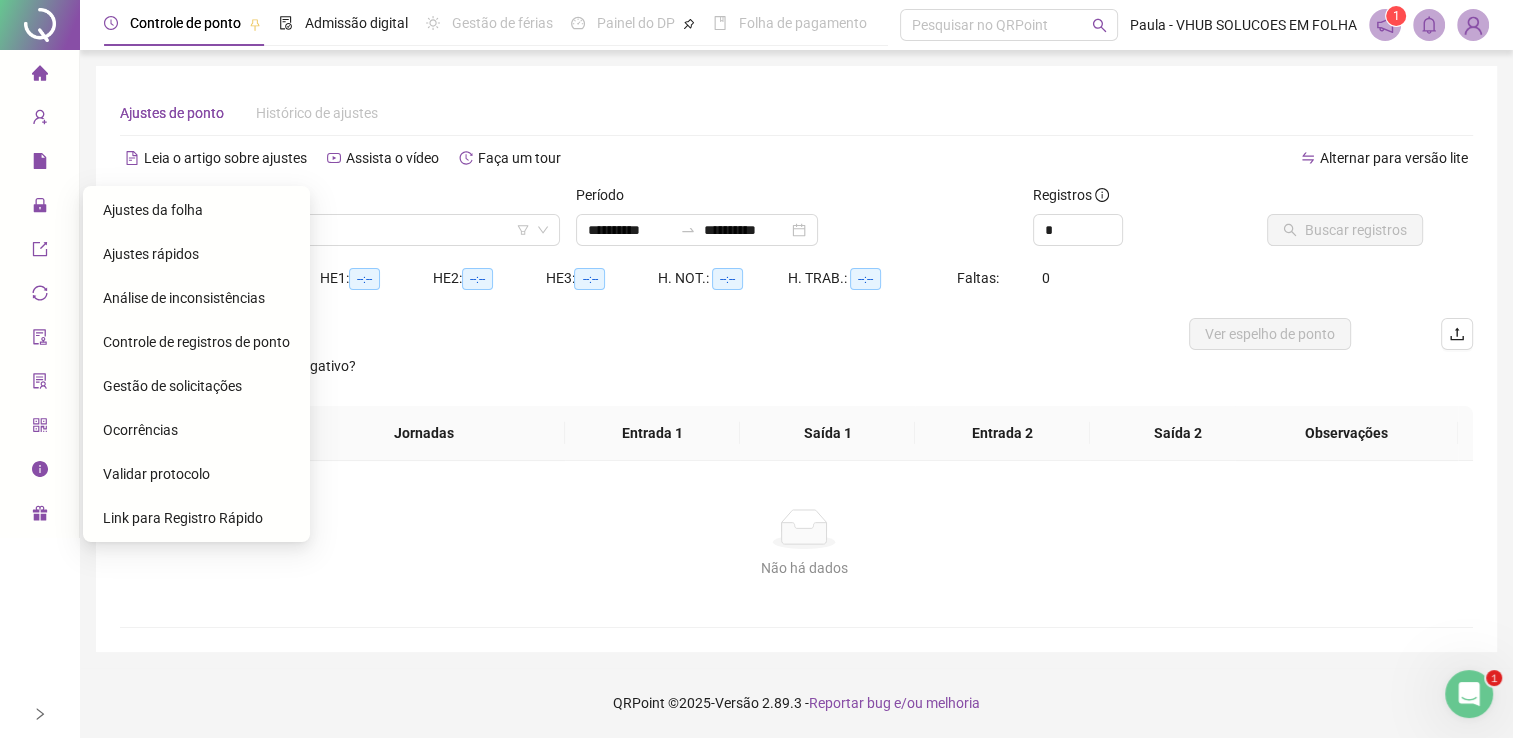 scroll, scrollTop: 0, scrollLeft: 0, axis: both 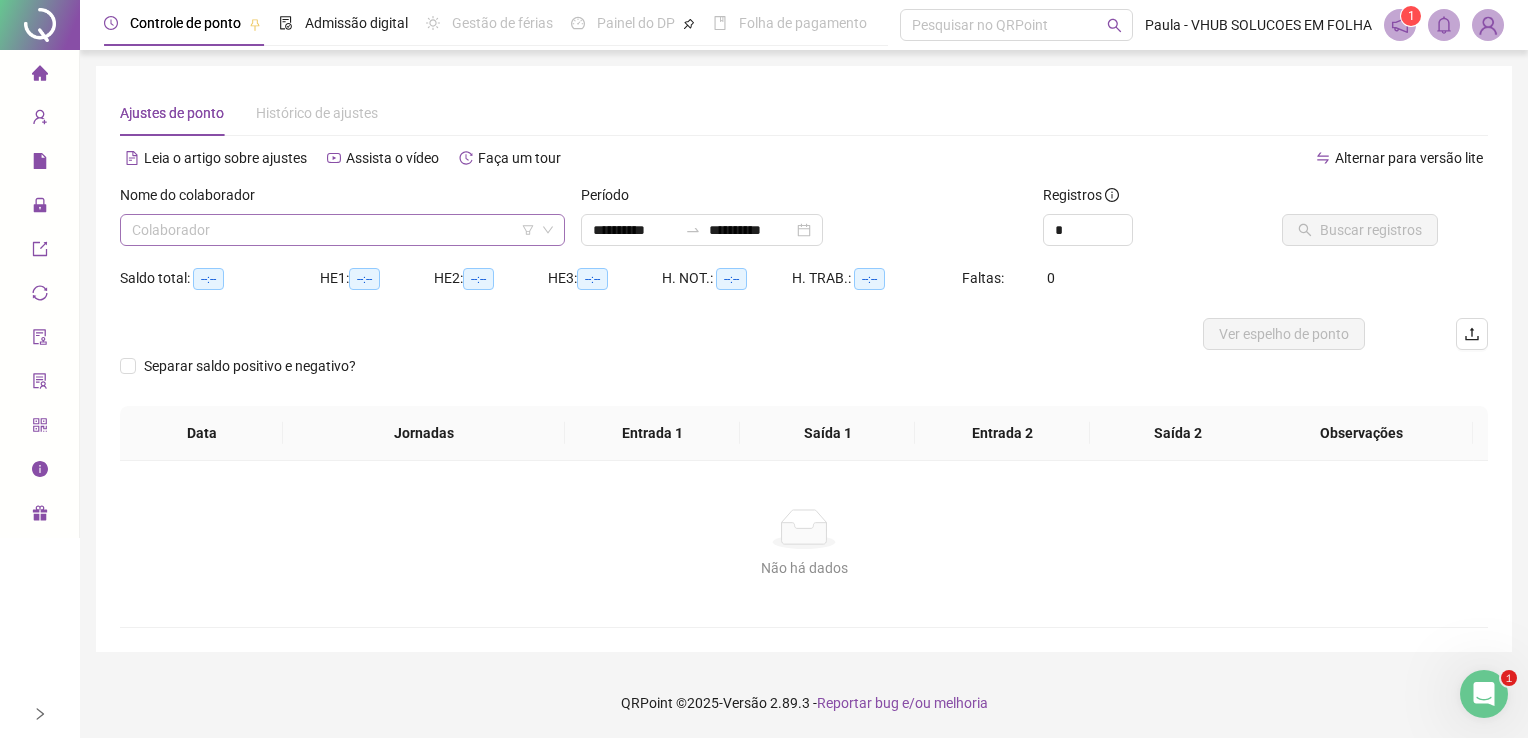 click at bounding box center [333, 230] 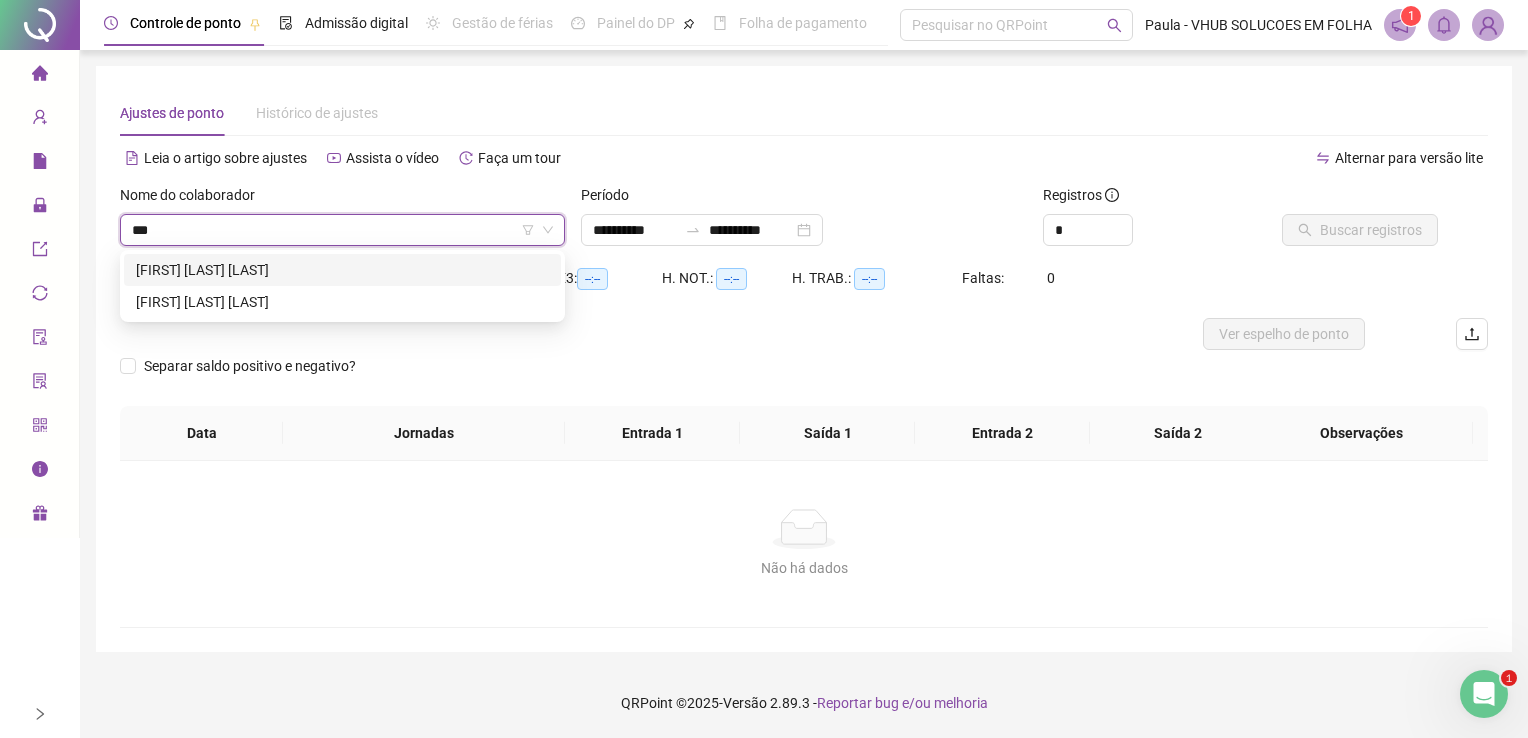 type on "****" 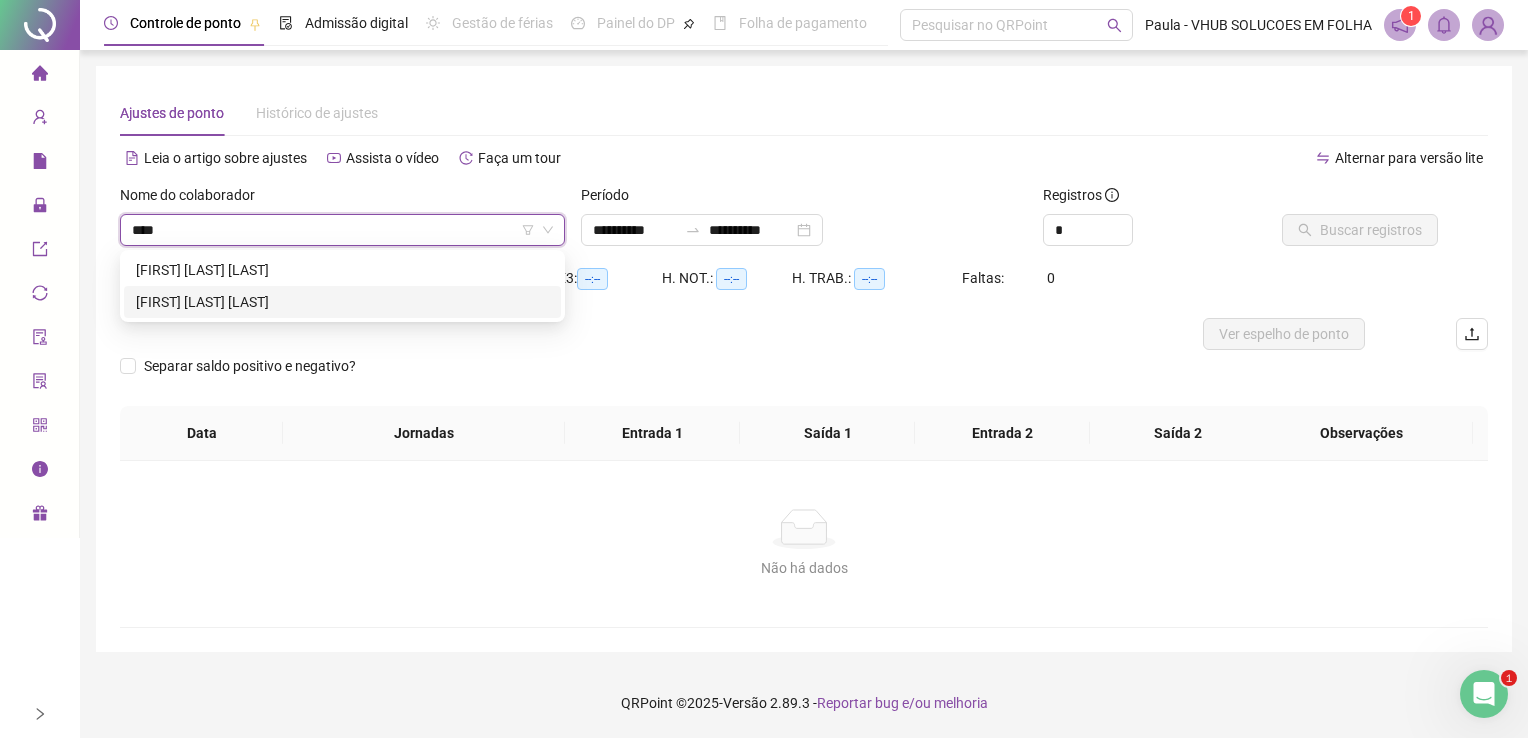 click on "[FIRST] [LAST] [LAST]" at bounding box center [342, 302] 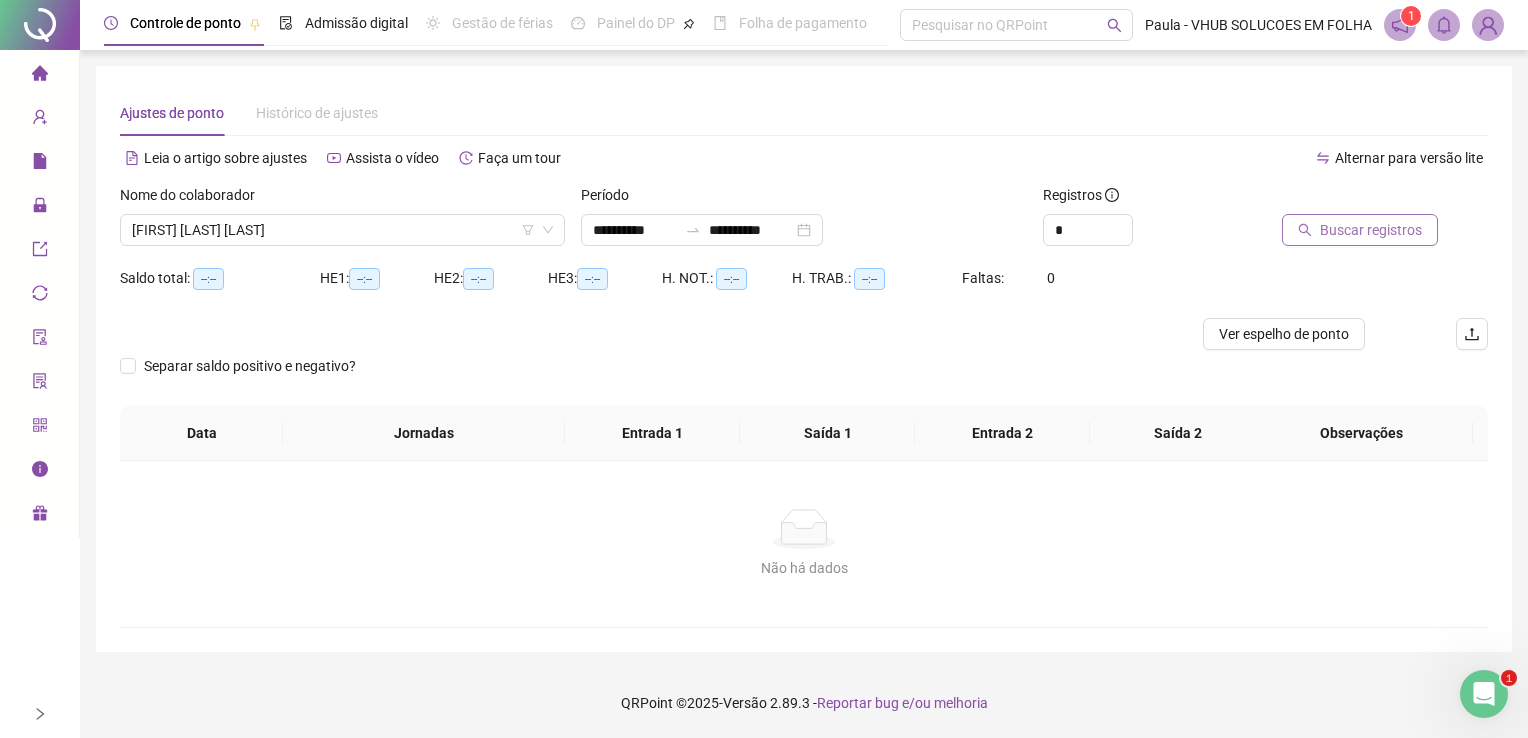 click on "Buscar registros" at bounding box center (1371, 230) 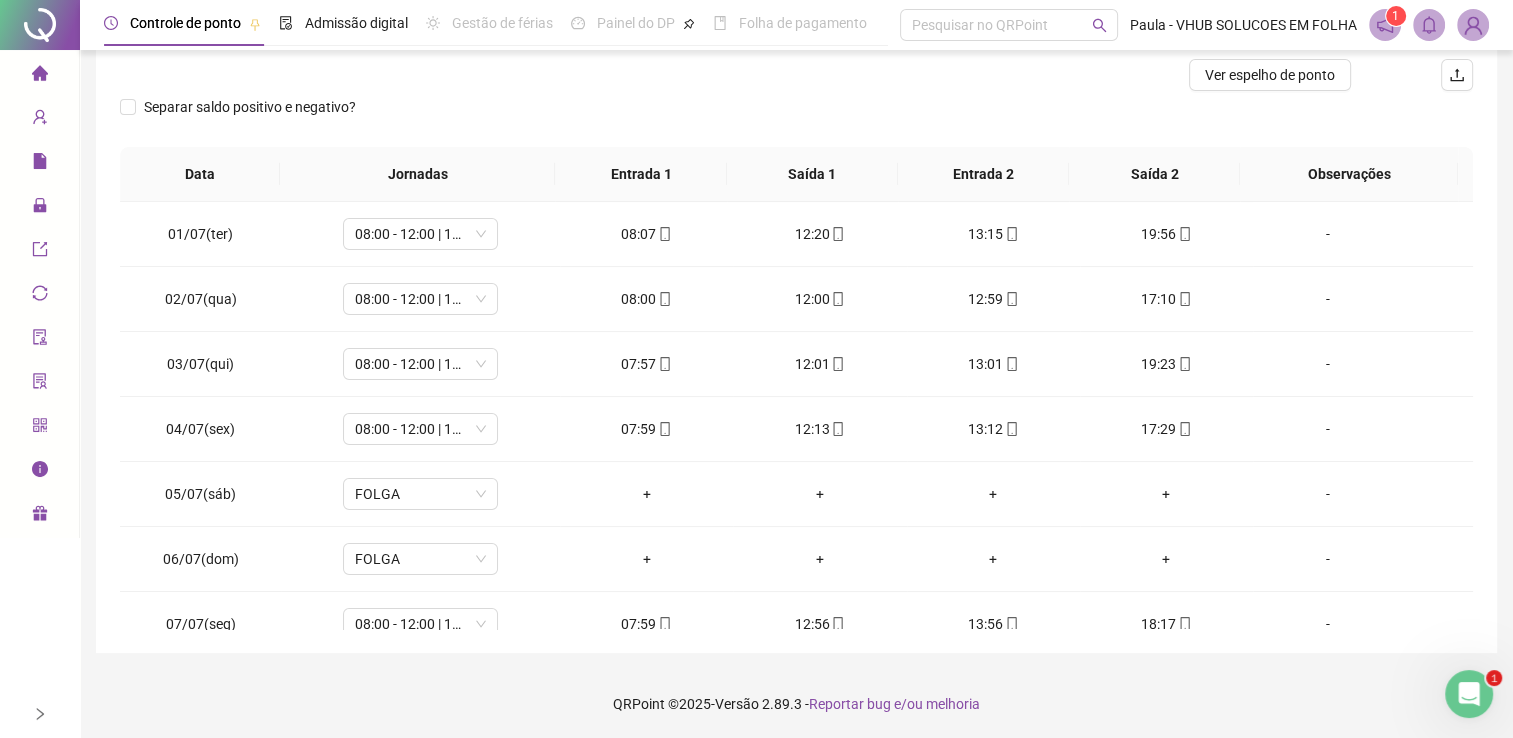 scroll, scrollTop: 252, scrollLeft: 0, axis: vertical 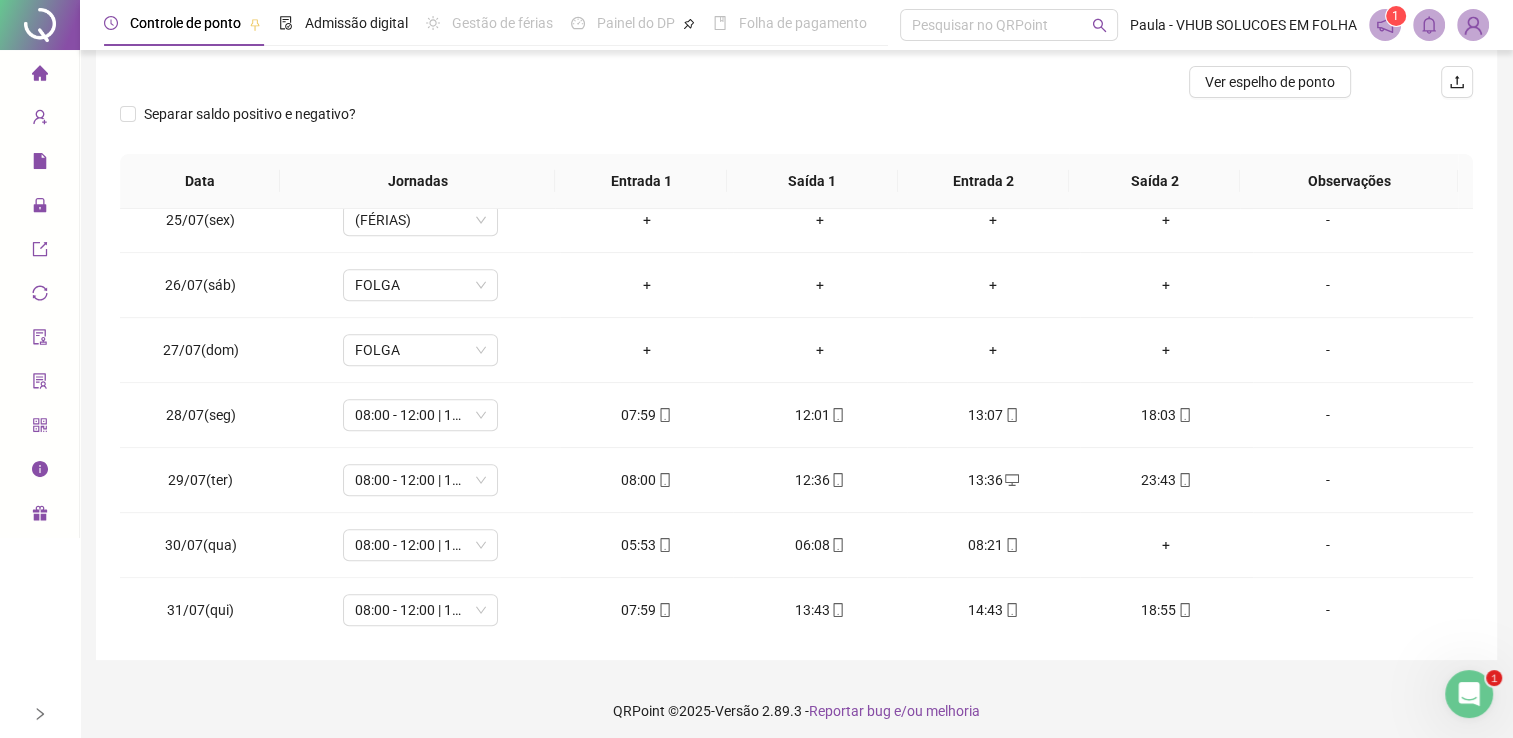 click on "Separar saldo positivo e negativo?" at bounding box center (796, 126) 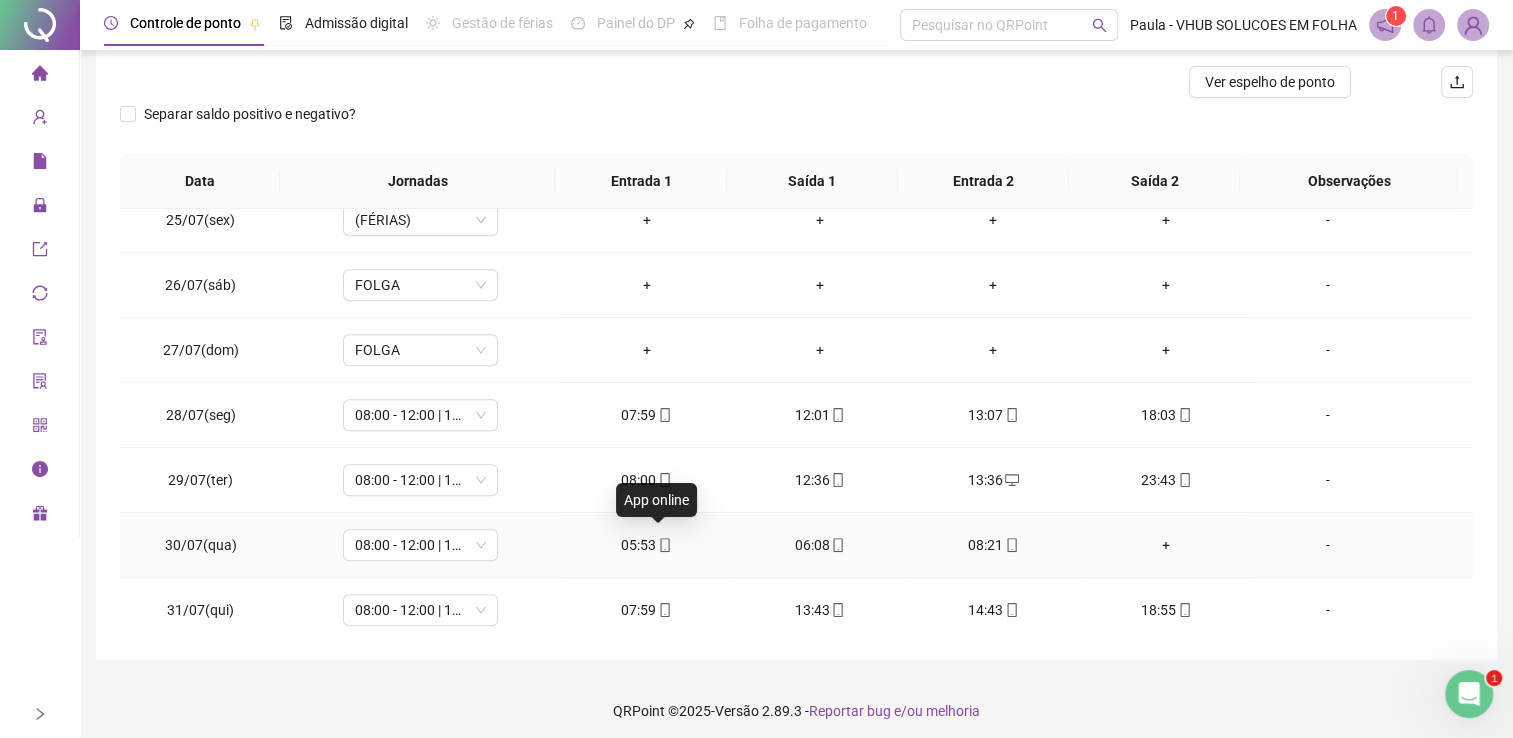 click 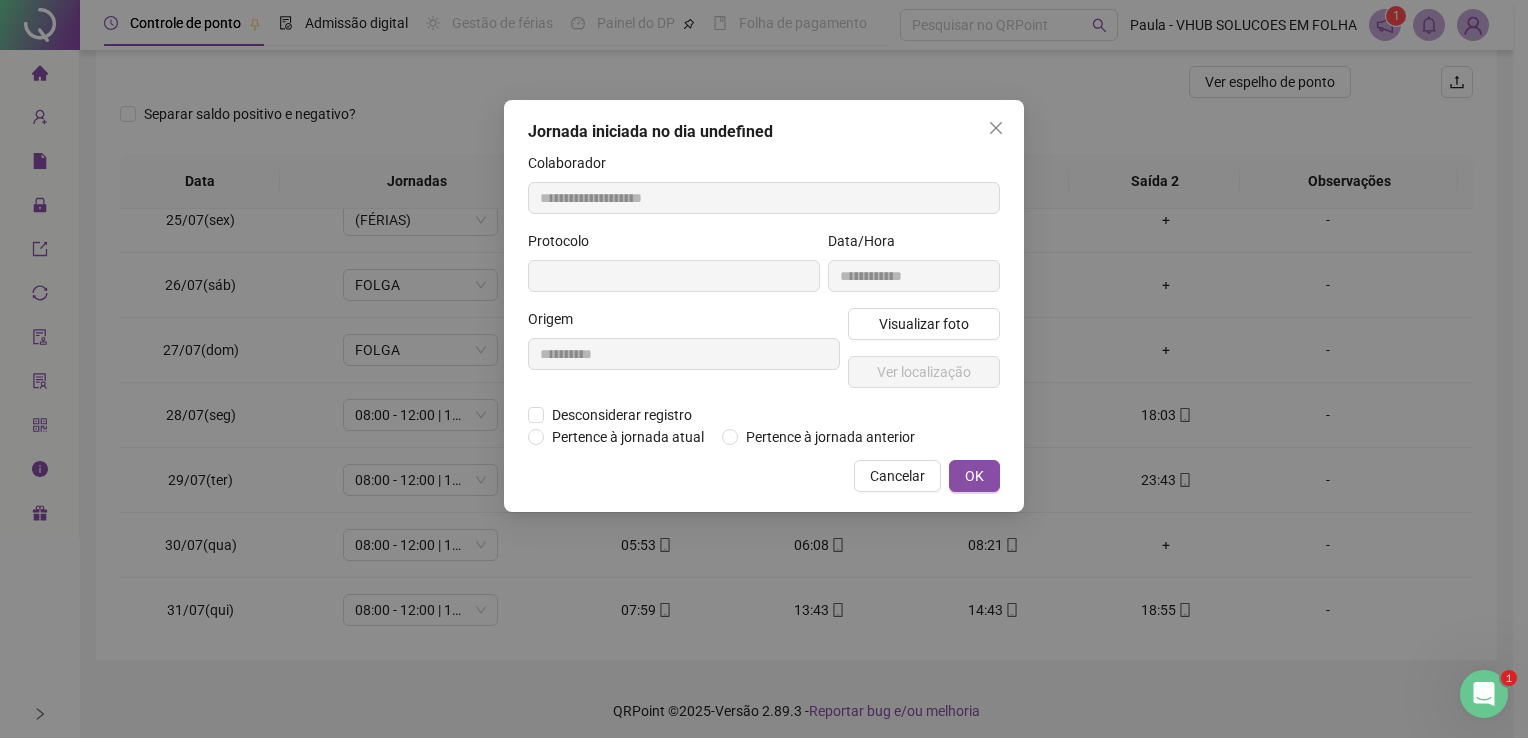 type on "**********" 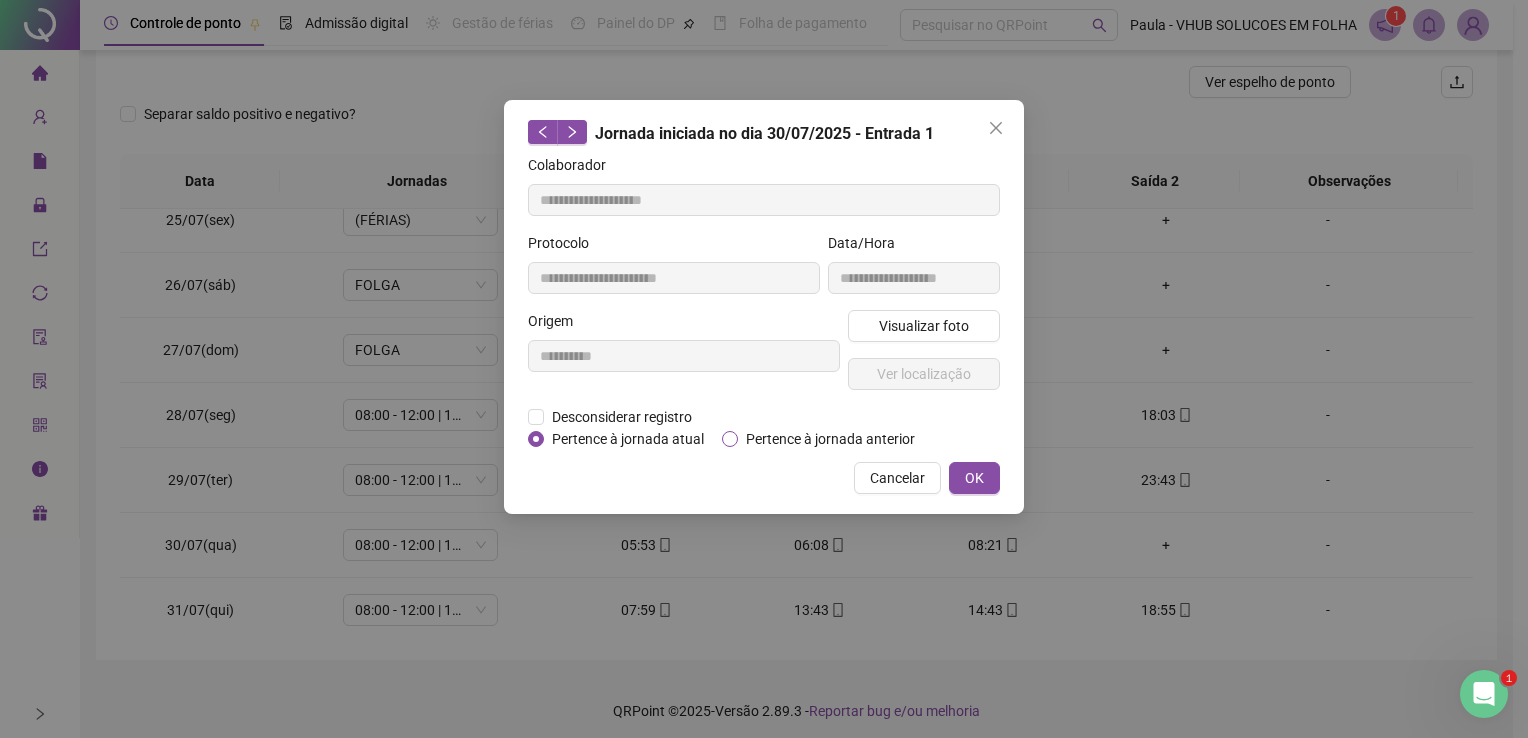 click on "Pertence à jornada anterior" at bounding box center (830, 439) 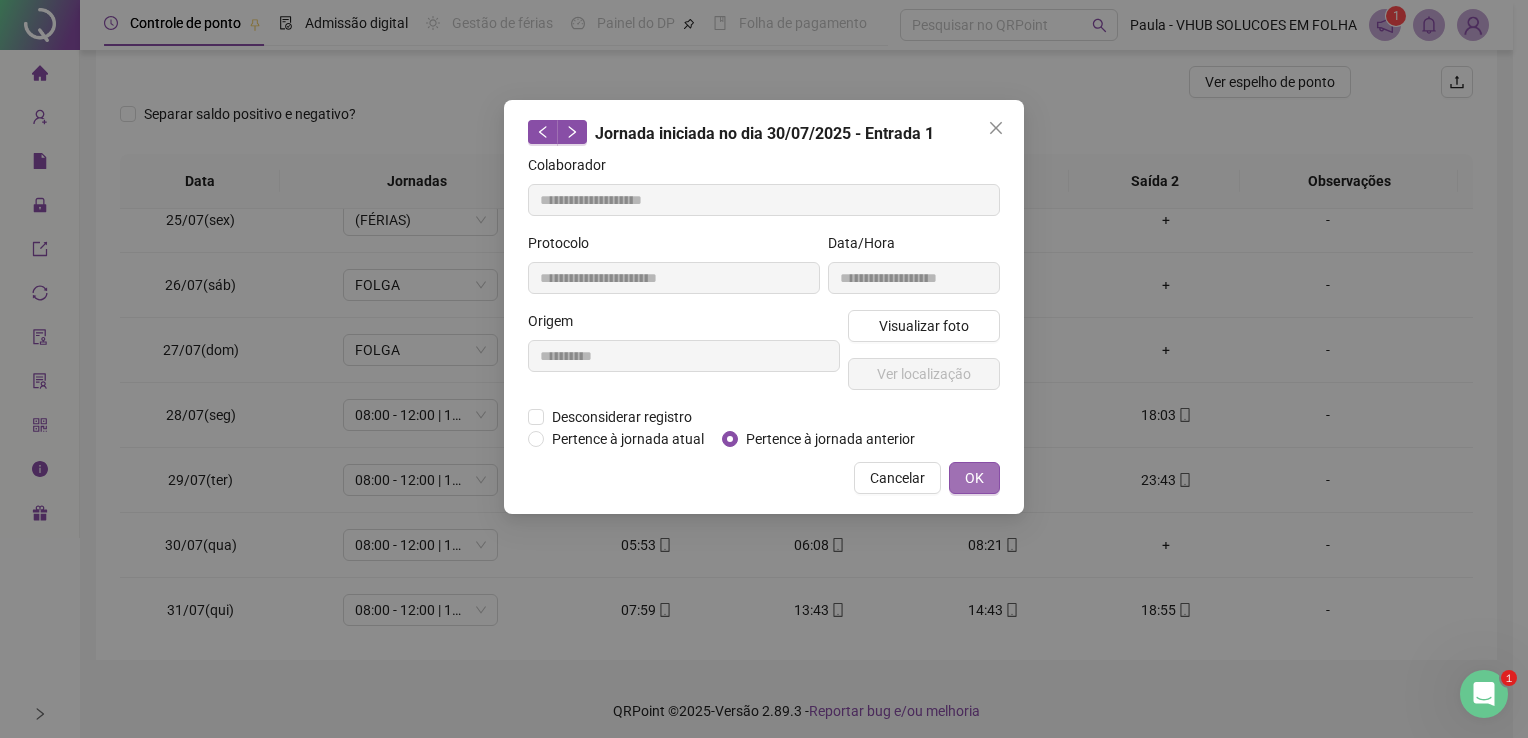 click on "OK" at bounding box center (974, 478) 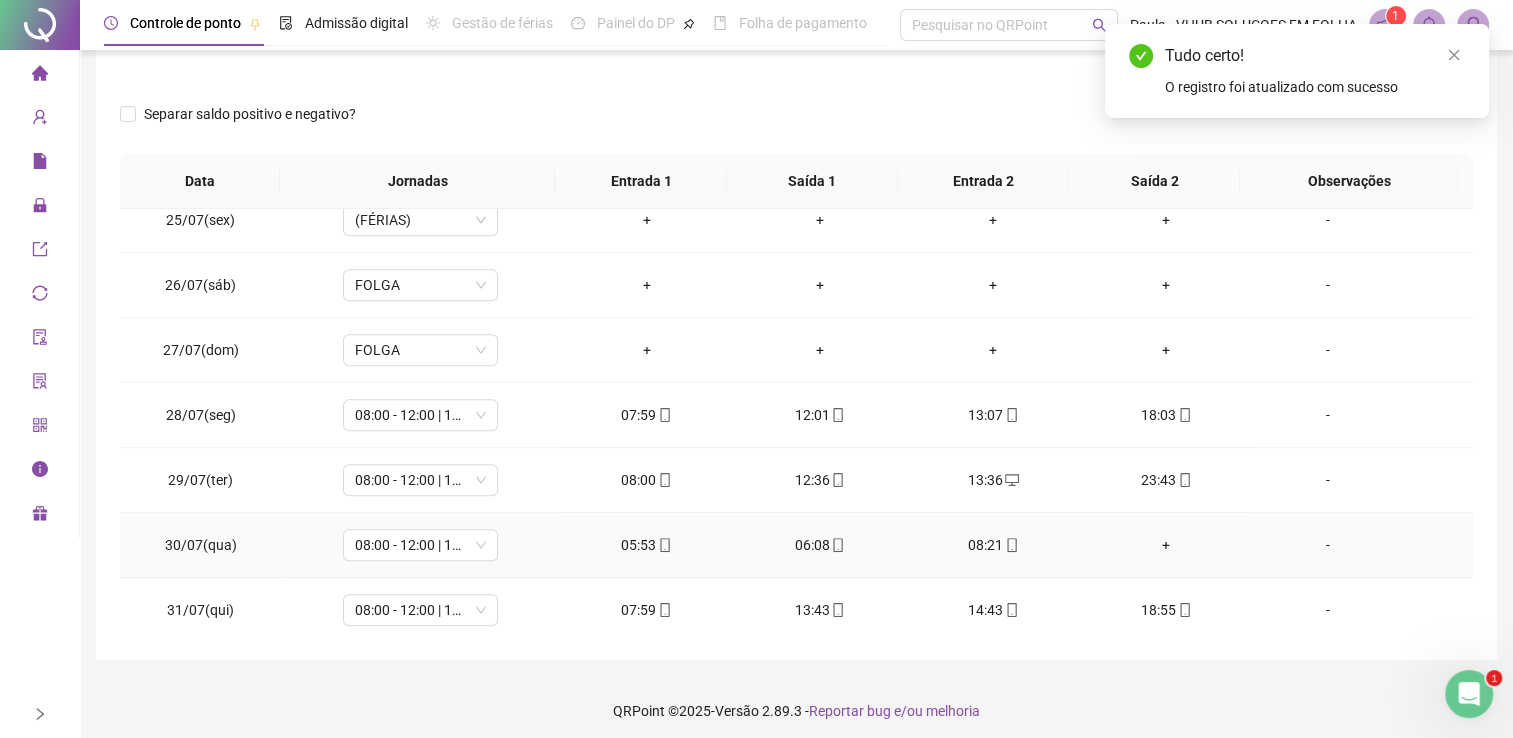 click on "06:08" at bounding box center [819, 545] 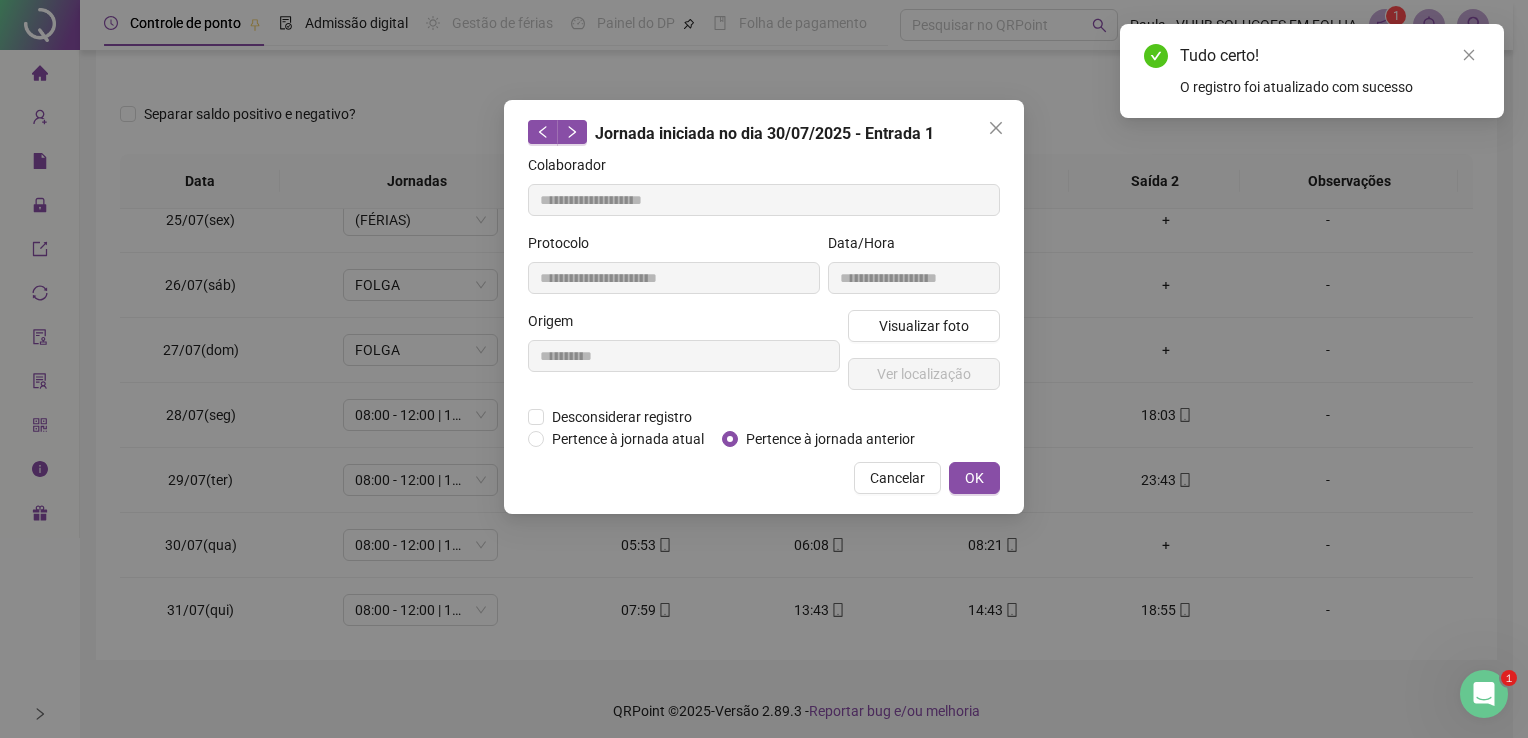 type on "**********" 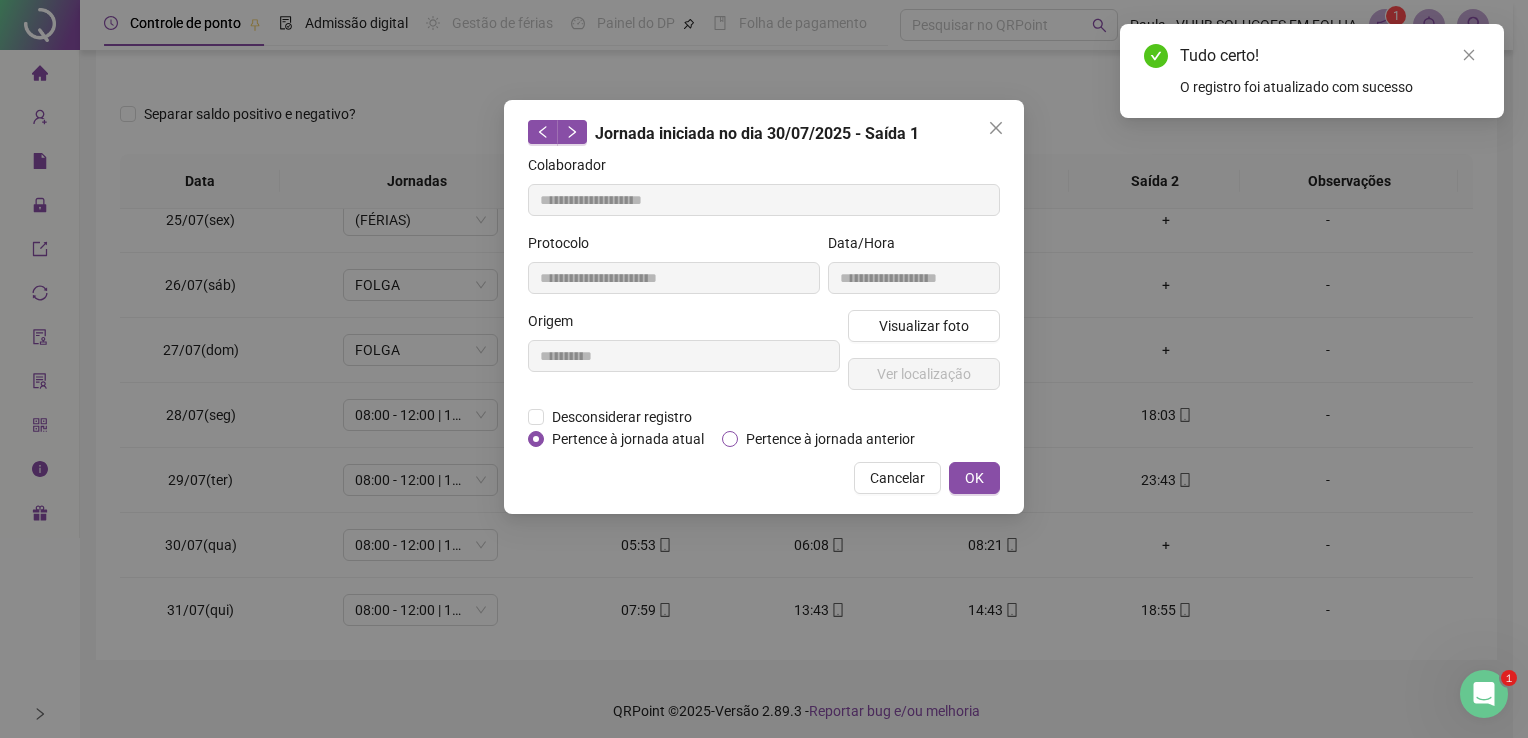 click on "Pertence à jornada anterior" at bounding box center [830, 439] 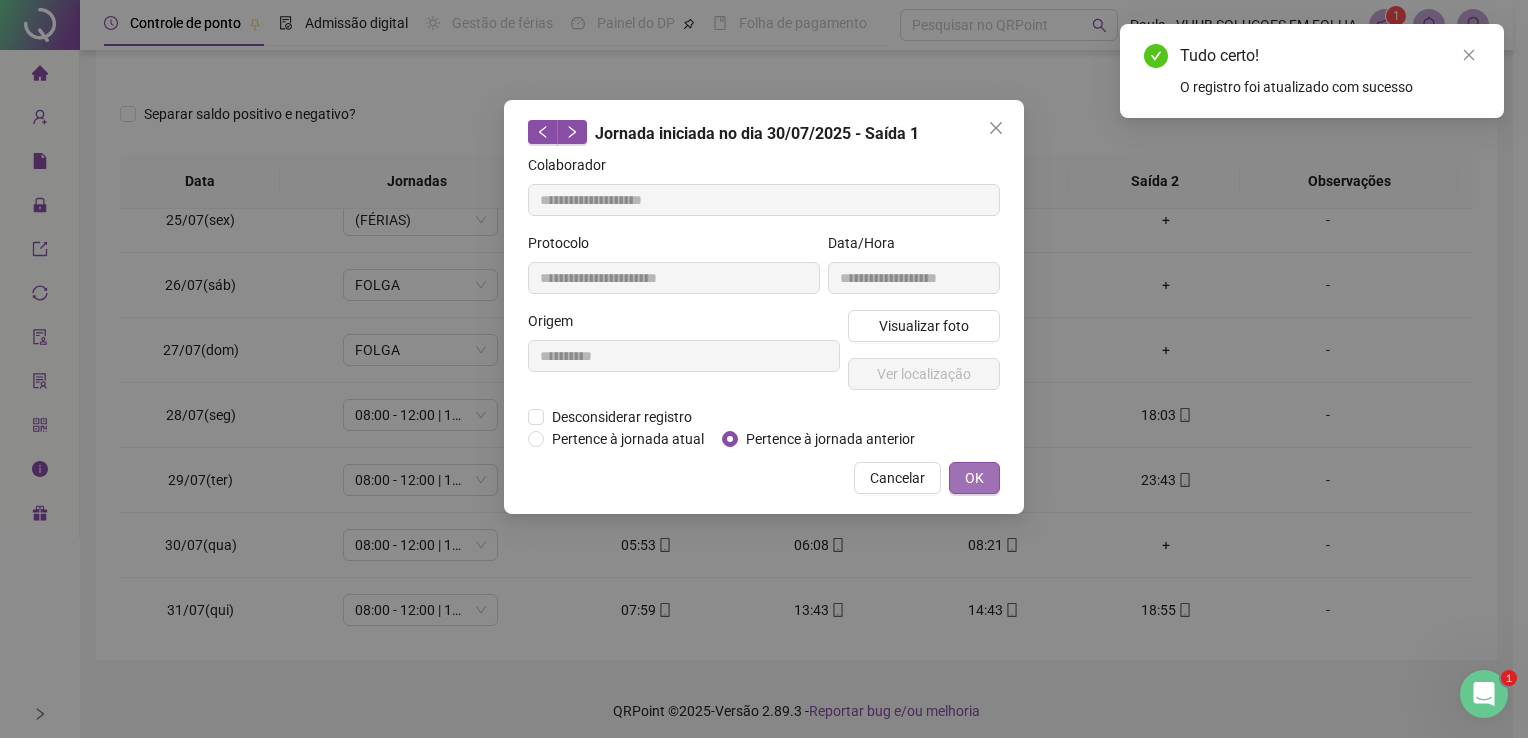 click on "OK" at bounding box center [974, 478] 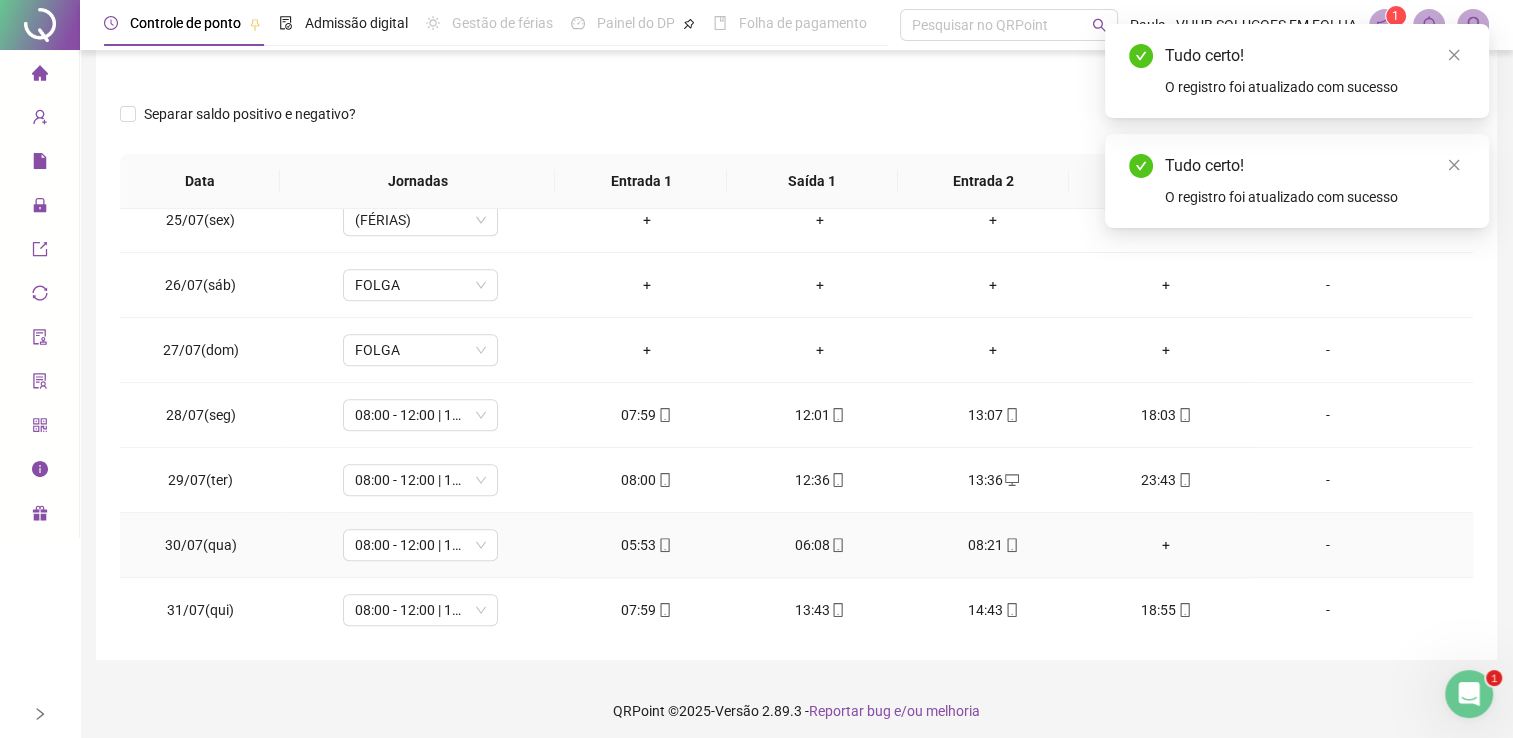 click on "08:21" at bounding box center (993, 545) 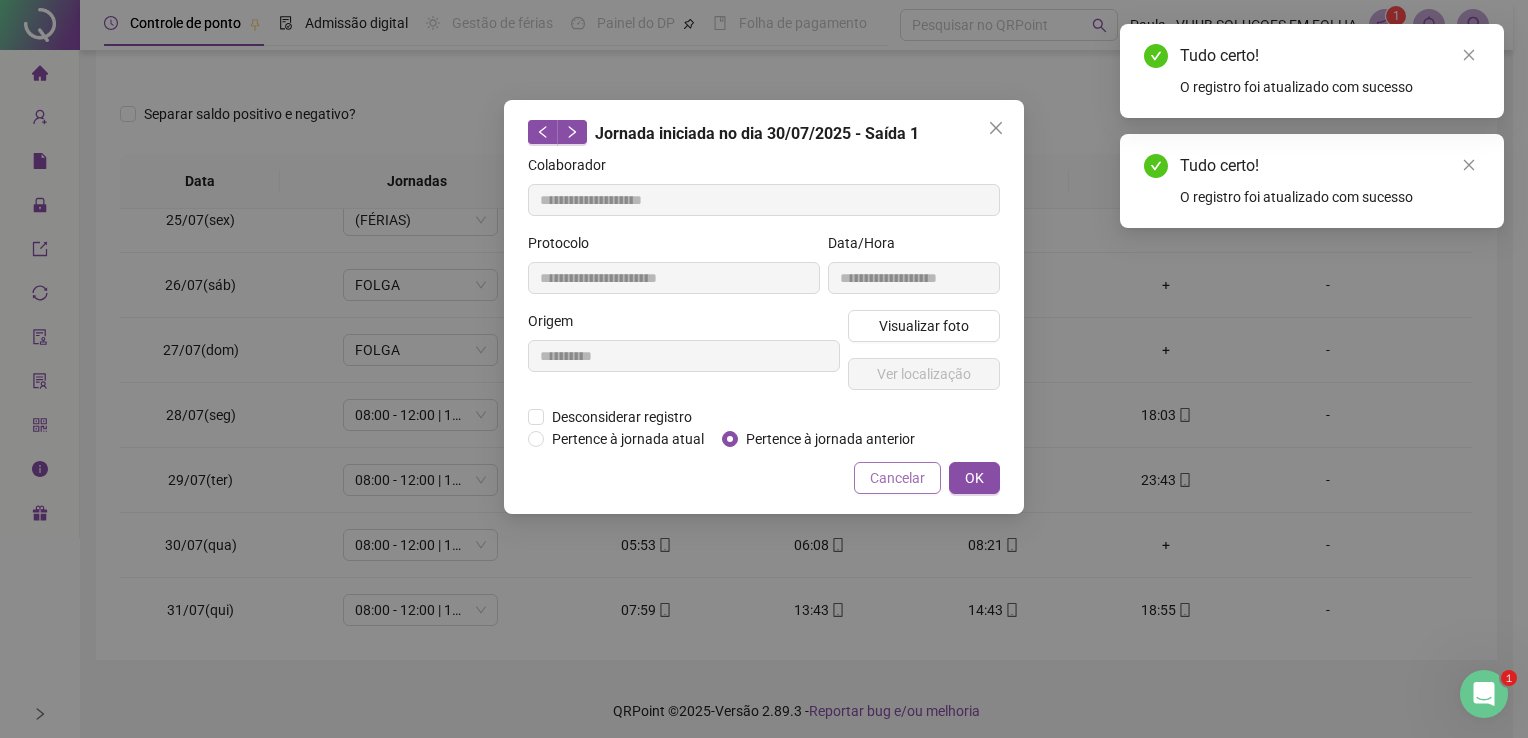 type on "**********" 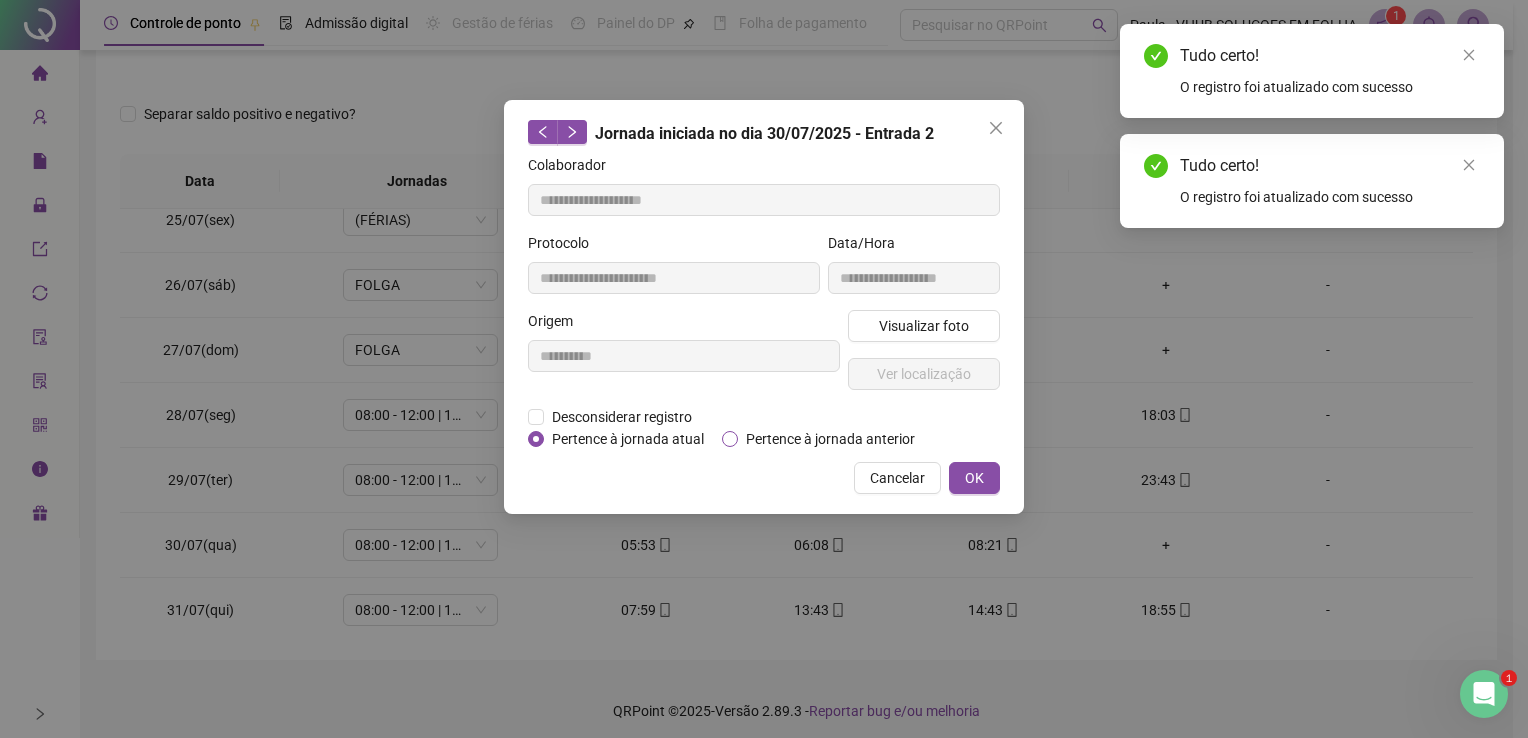 click on "Pertence à jornada anterior" at bounding box center (830, 439) 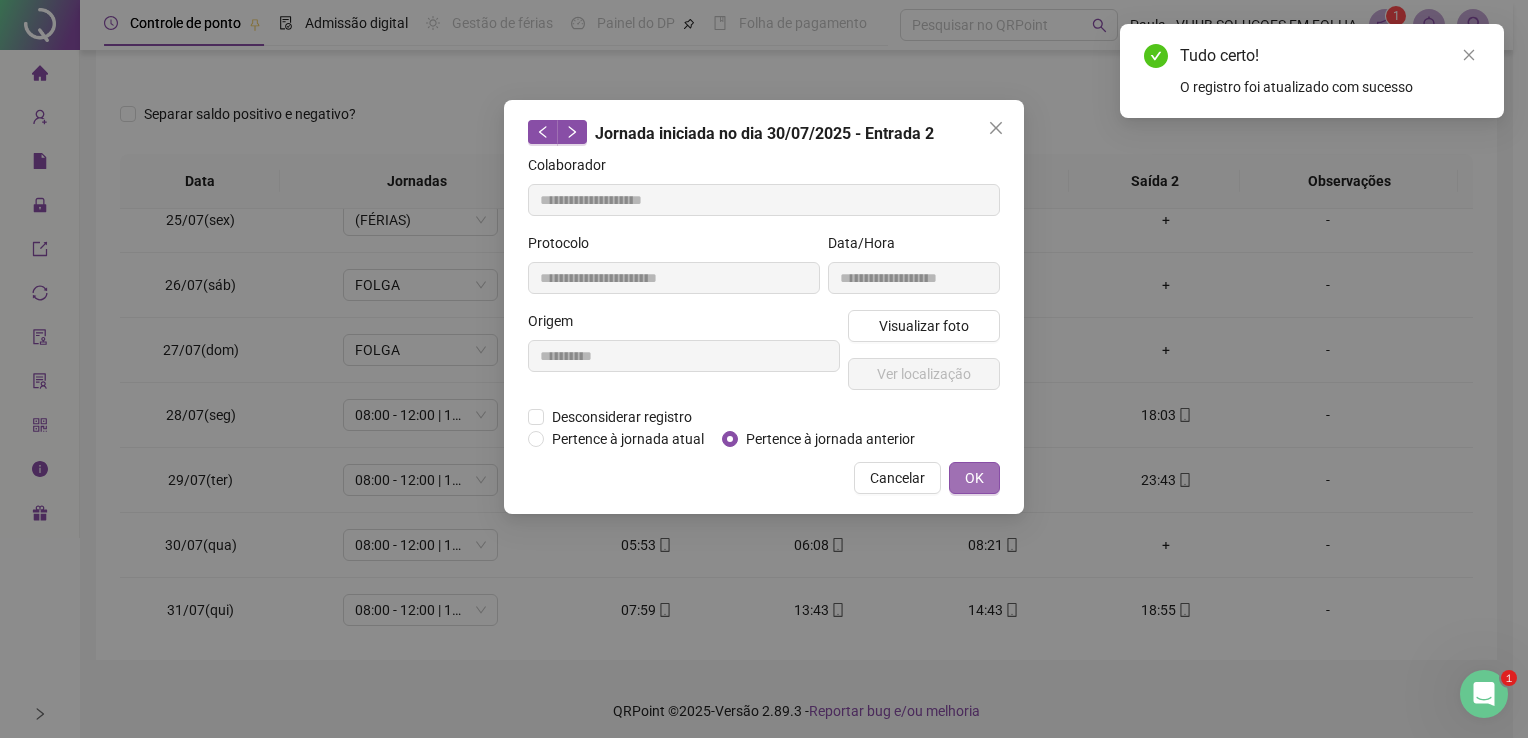 click on "OK" at bounding box center (974, 478) 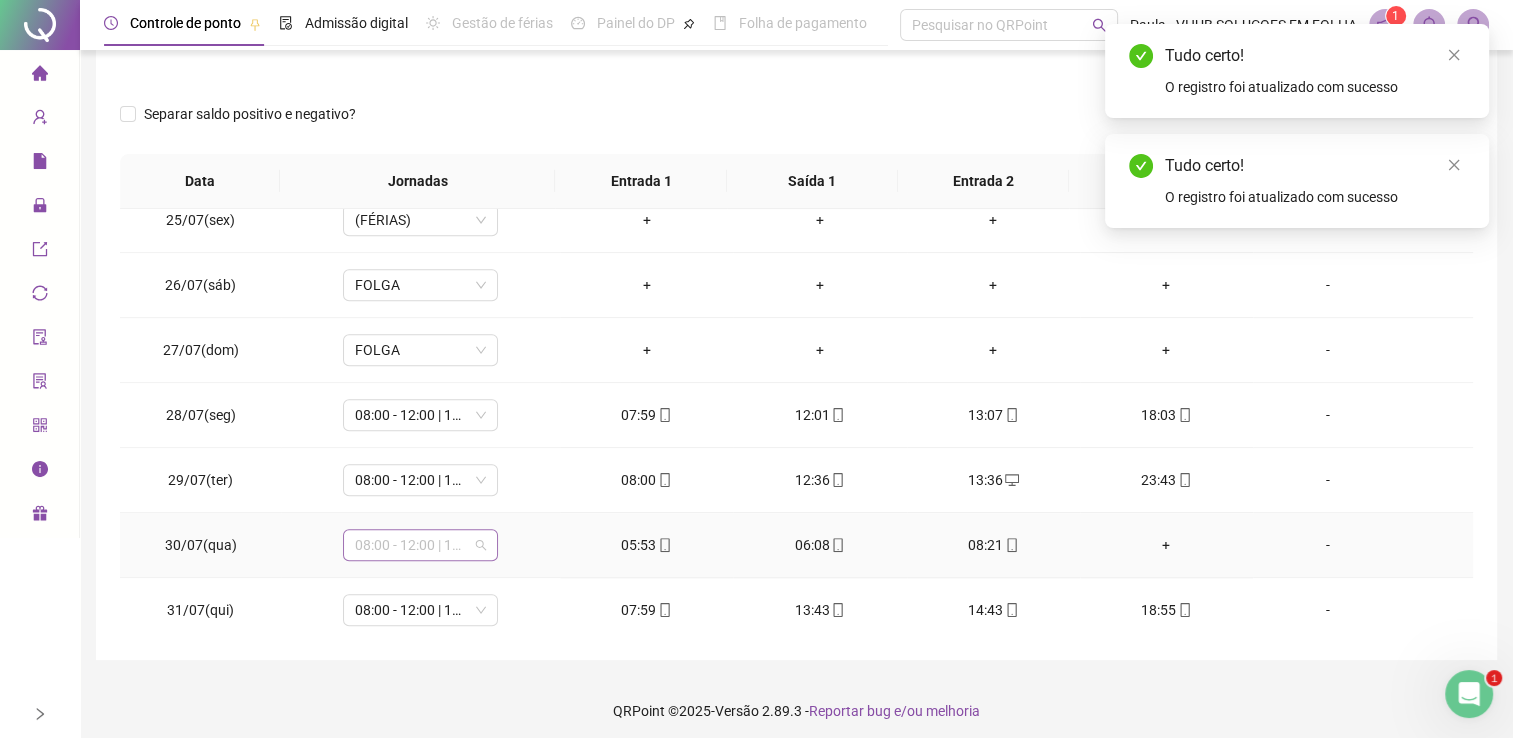 click on "08:00 - 12:00 | 13:00 - 18:00" at bounding box center (420, 545) 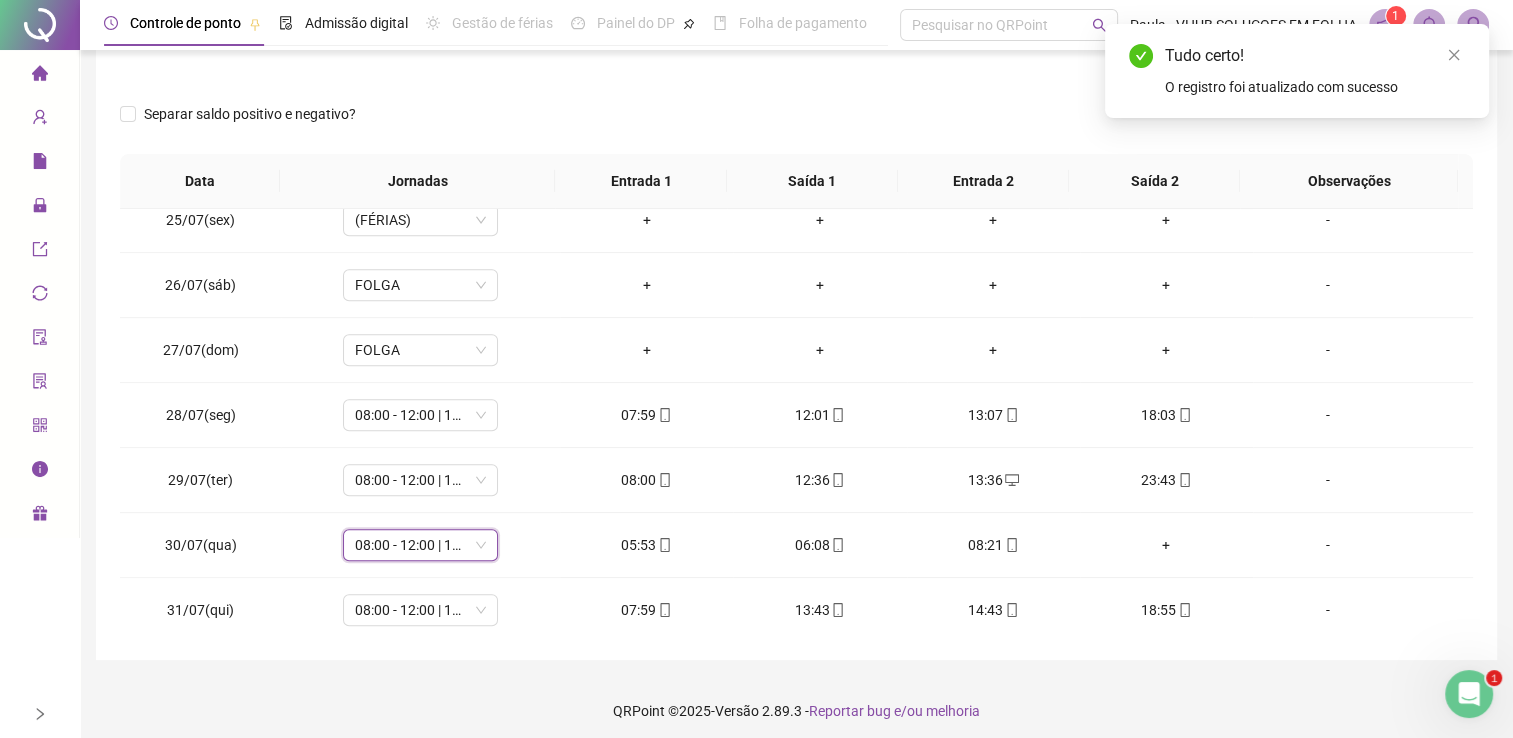 scroll, scrollTop: 0, scrollLeft: 0, axis: both 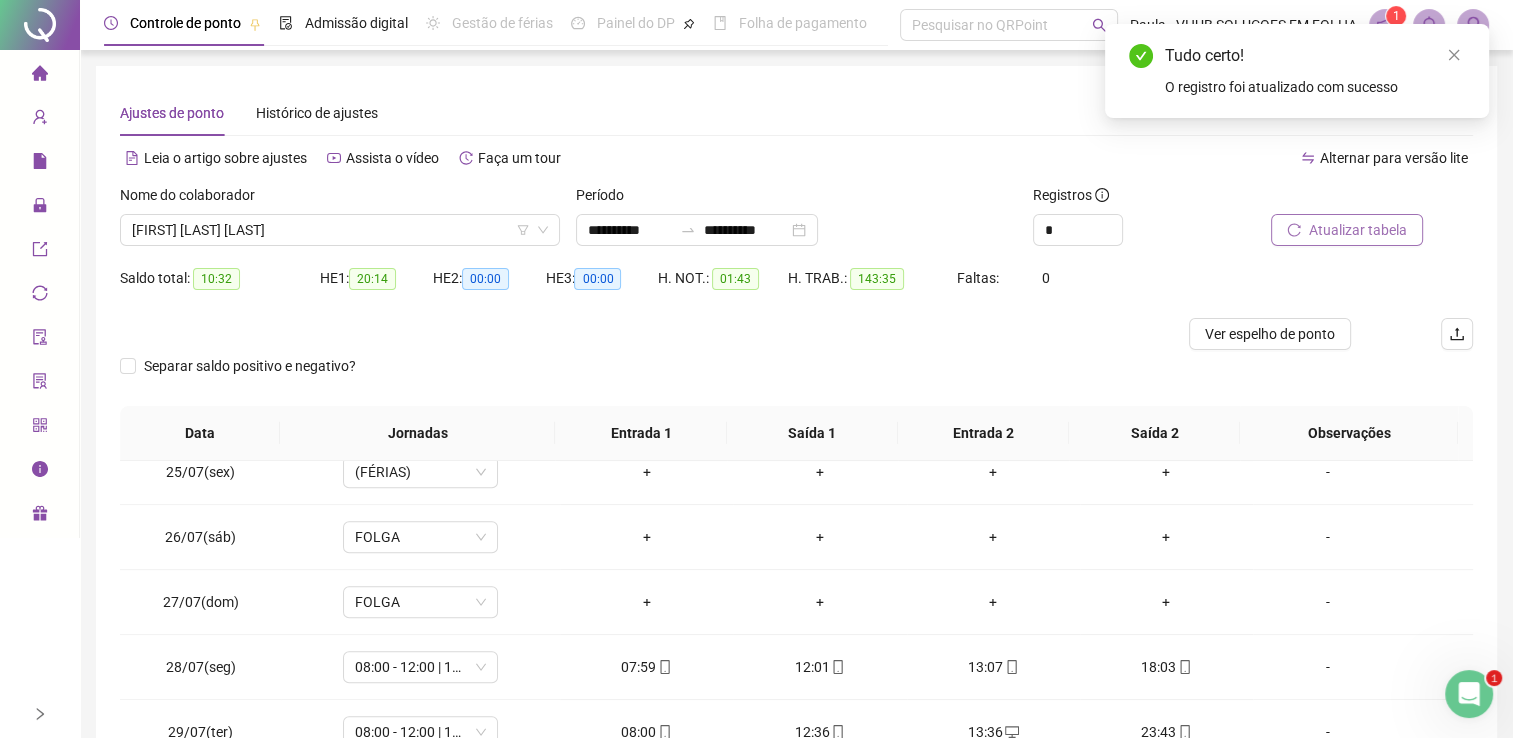 click on "Atualizar tabela" at bounding box center (1358, 230) 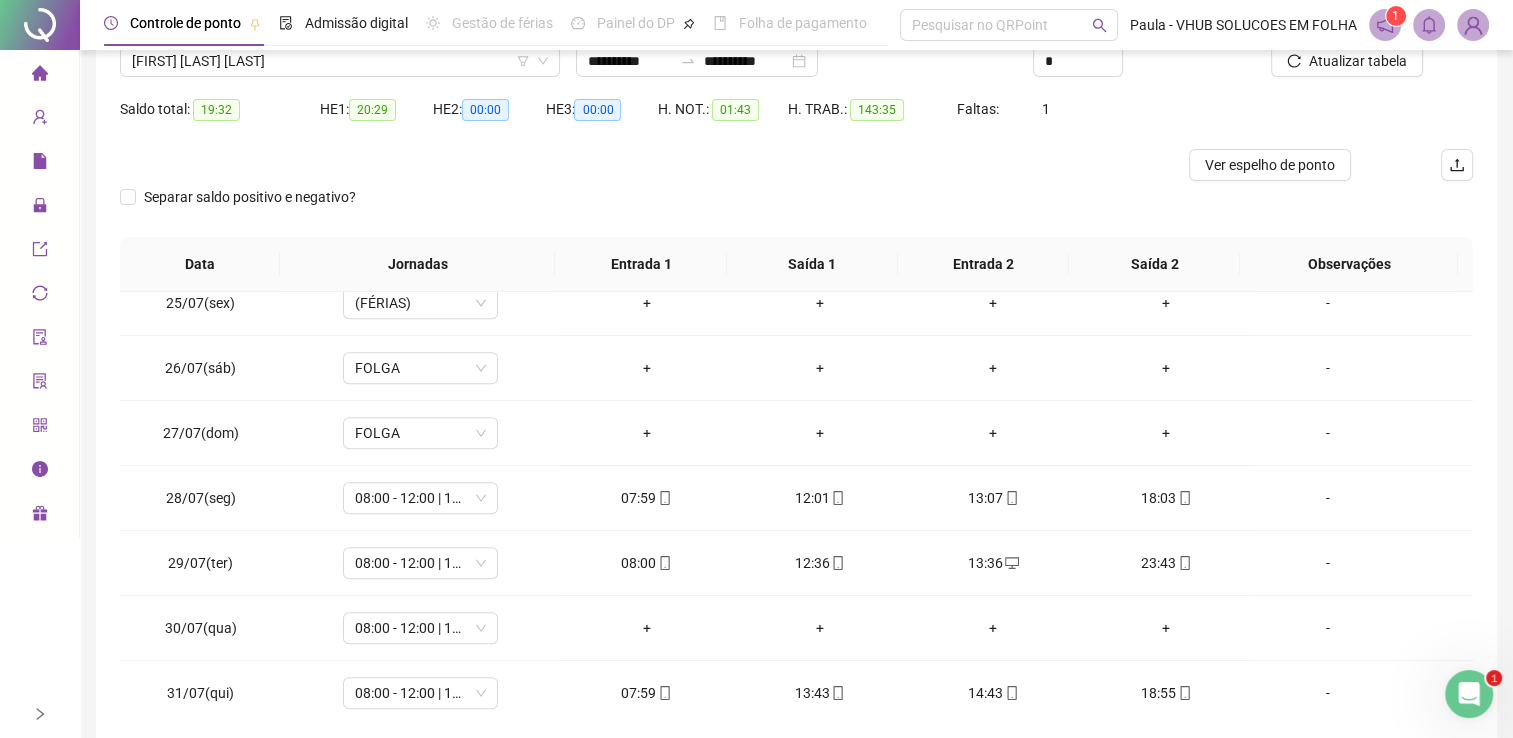 scroll, scrollTop: 259, scrollLeft: 0, axis: vertical 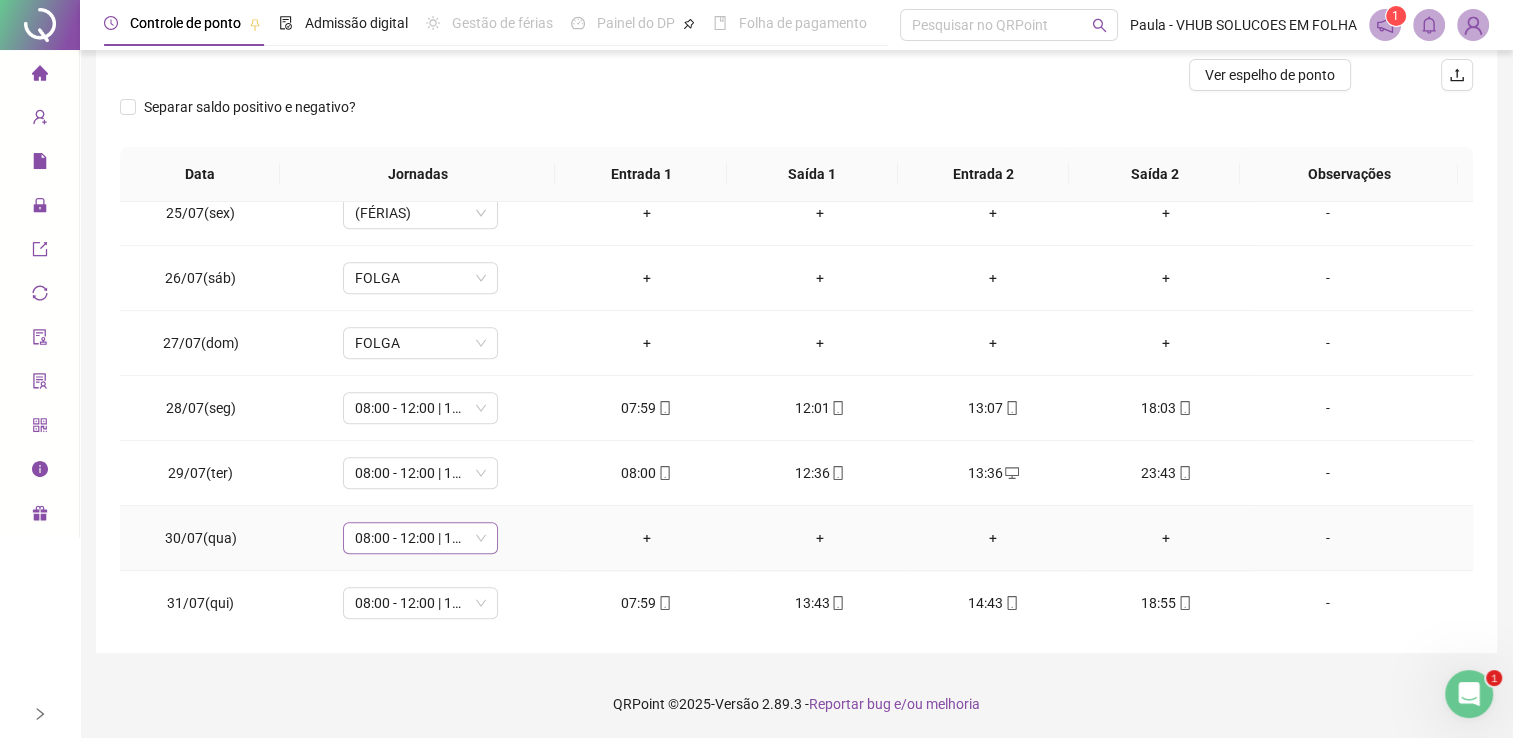 click on "08:00 - 12:00 | 13:00 - 18:00" at bounding box center (420, 538) 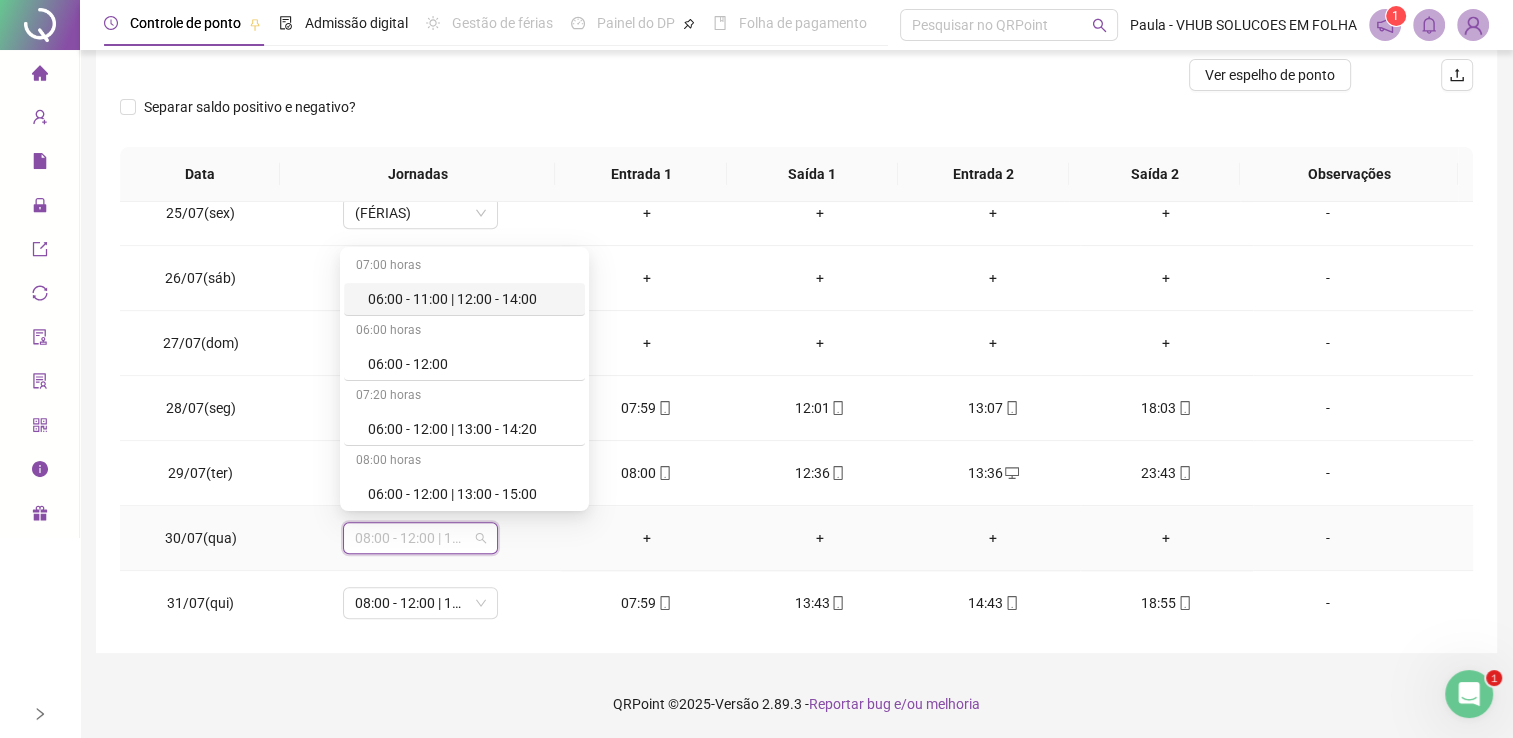 type on "*" 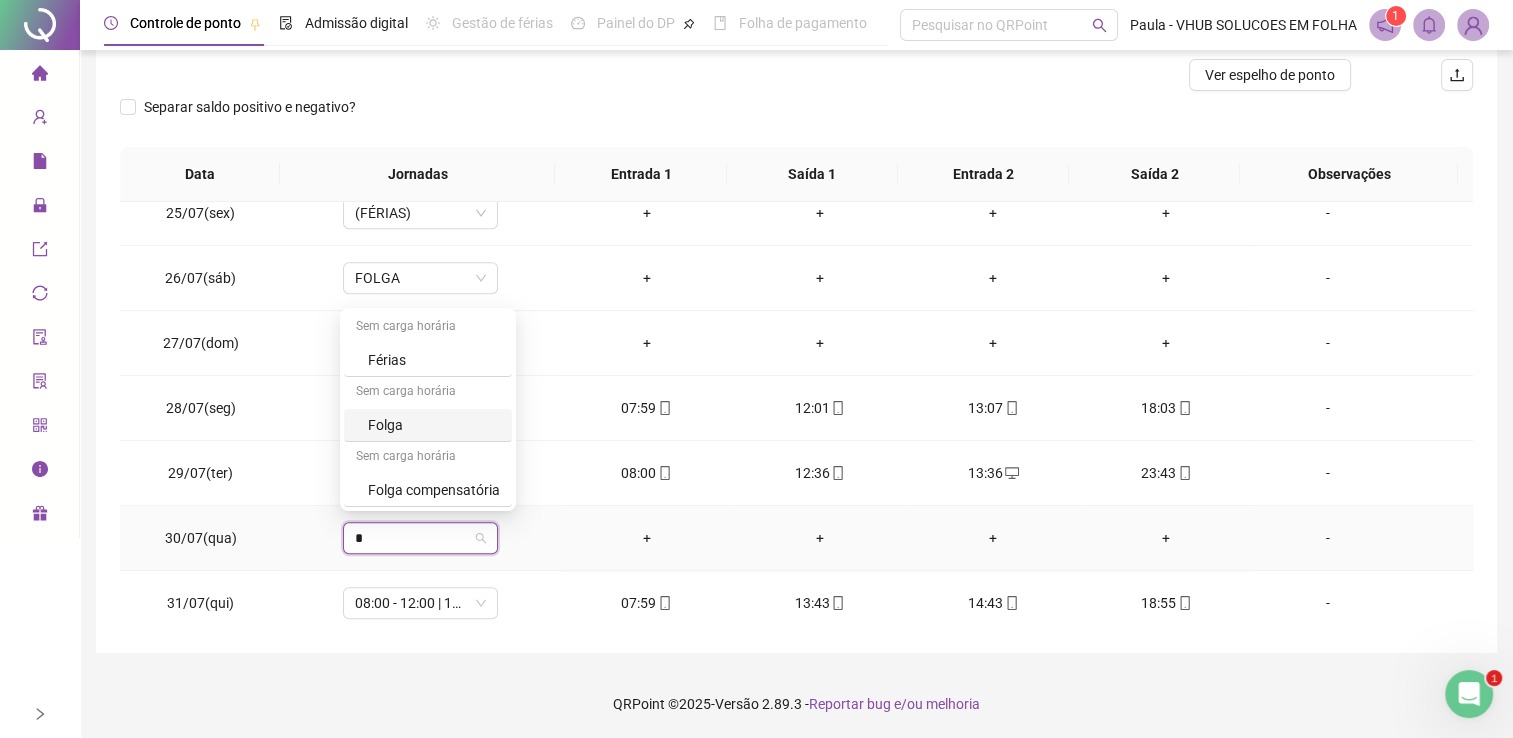 click on "Folga" at bounding box center [434, 425] 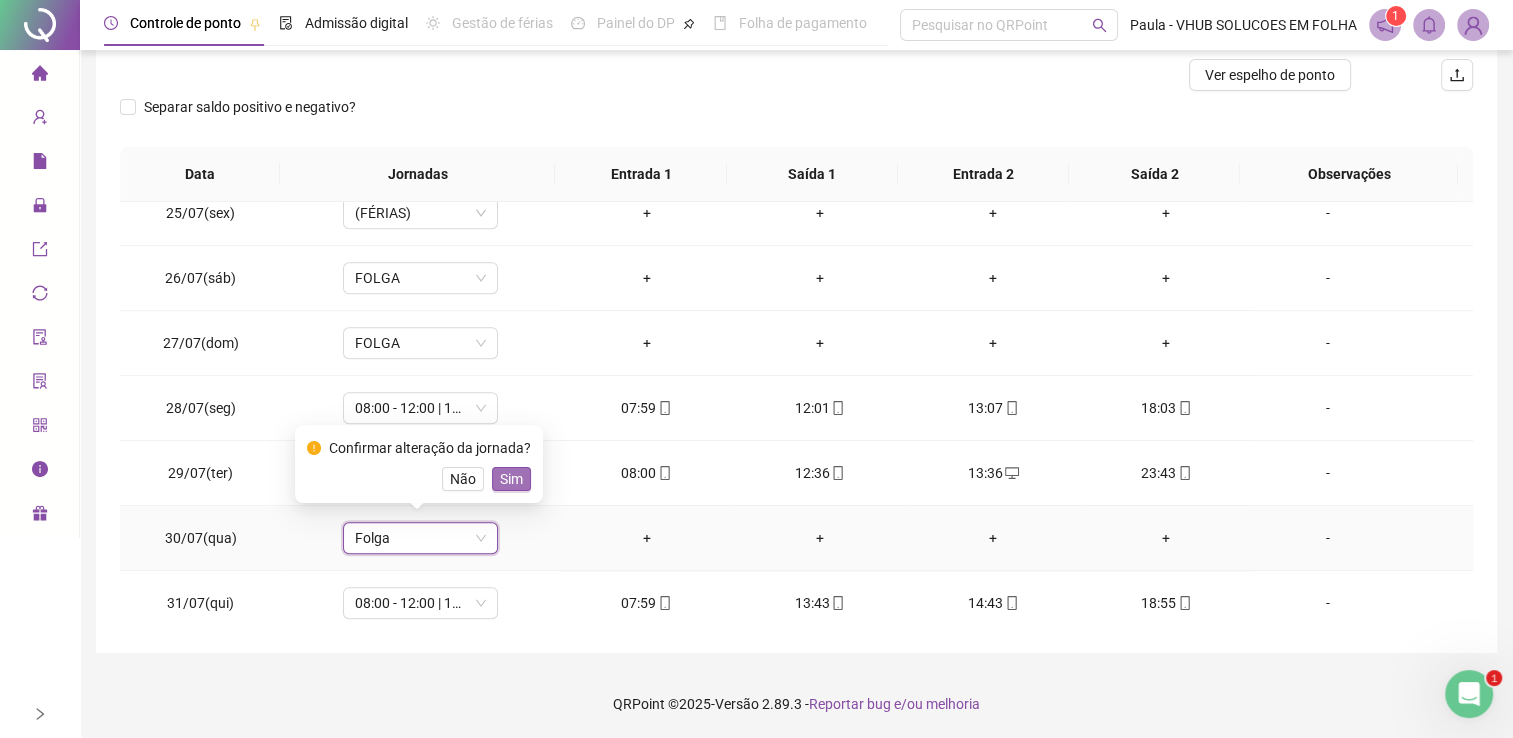 click on "Sim" at bounding box center [511, 479] 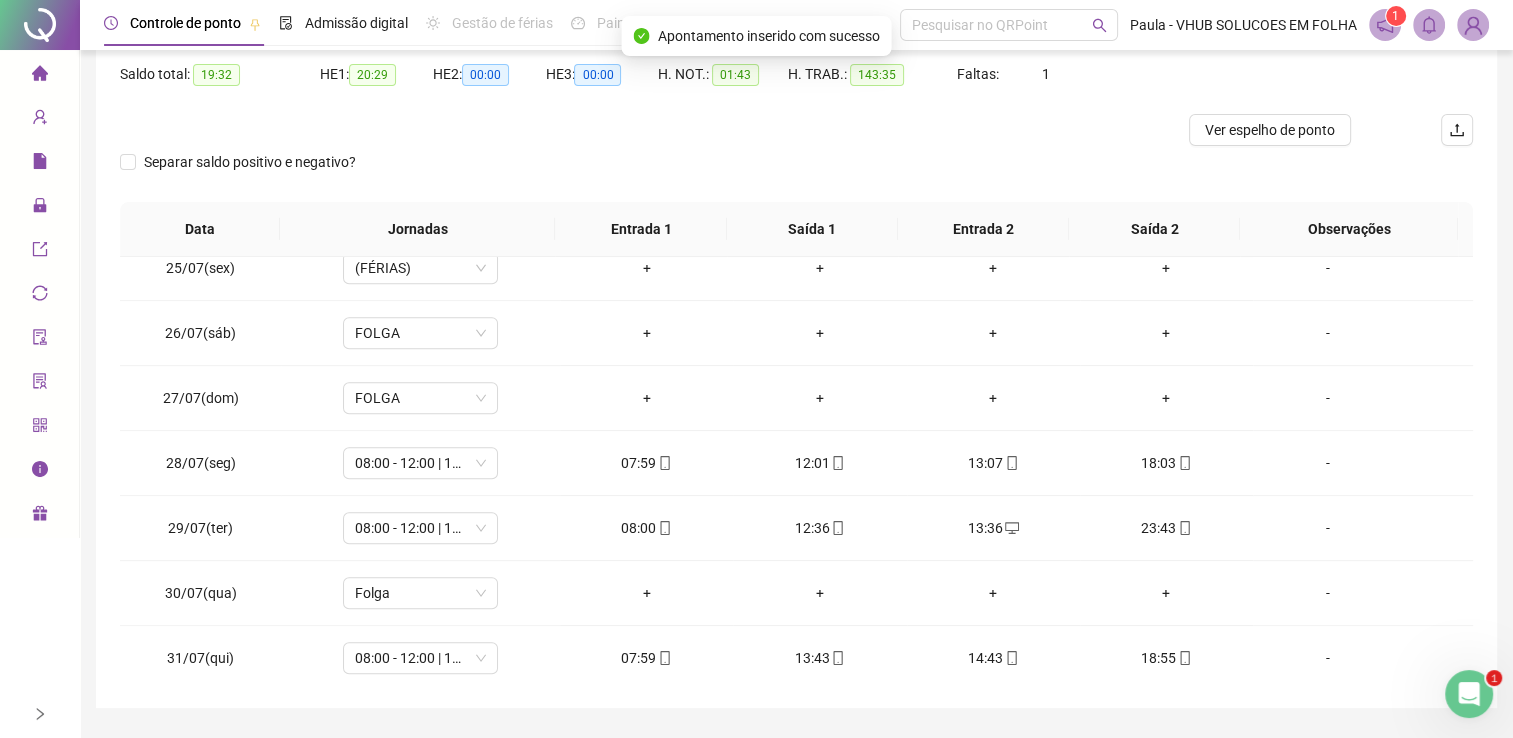 scroll, scrollTop: 139, scrollLeft: 0, axis: vertical 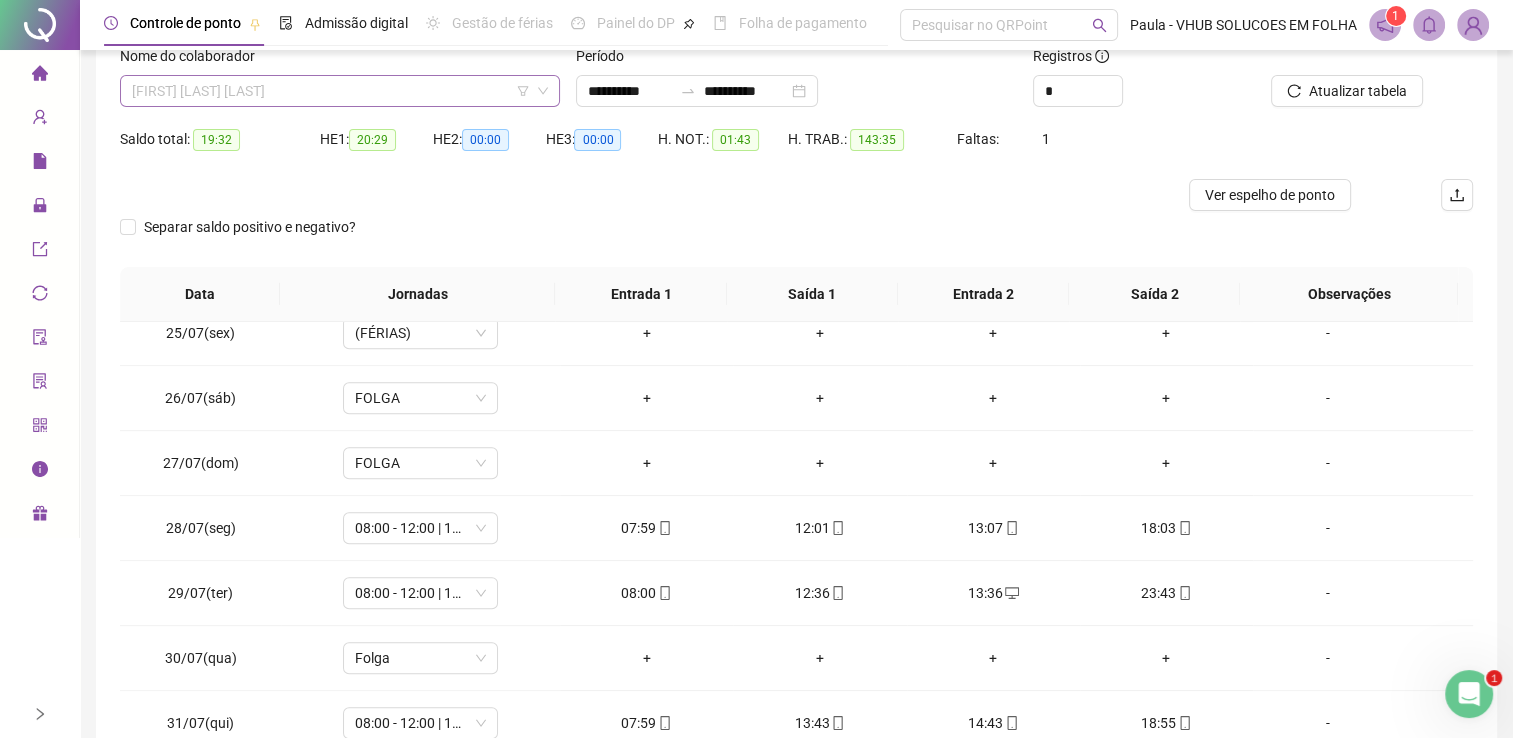 click on "[FIRST] [LAST] [LAST]" at bounding box center (340, 91) 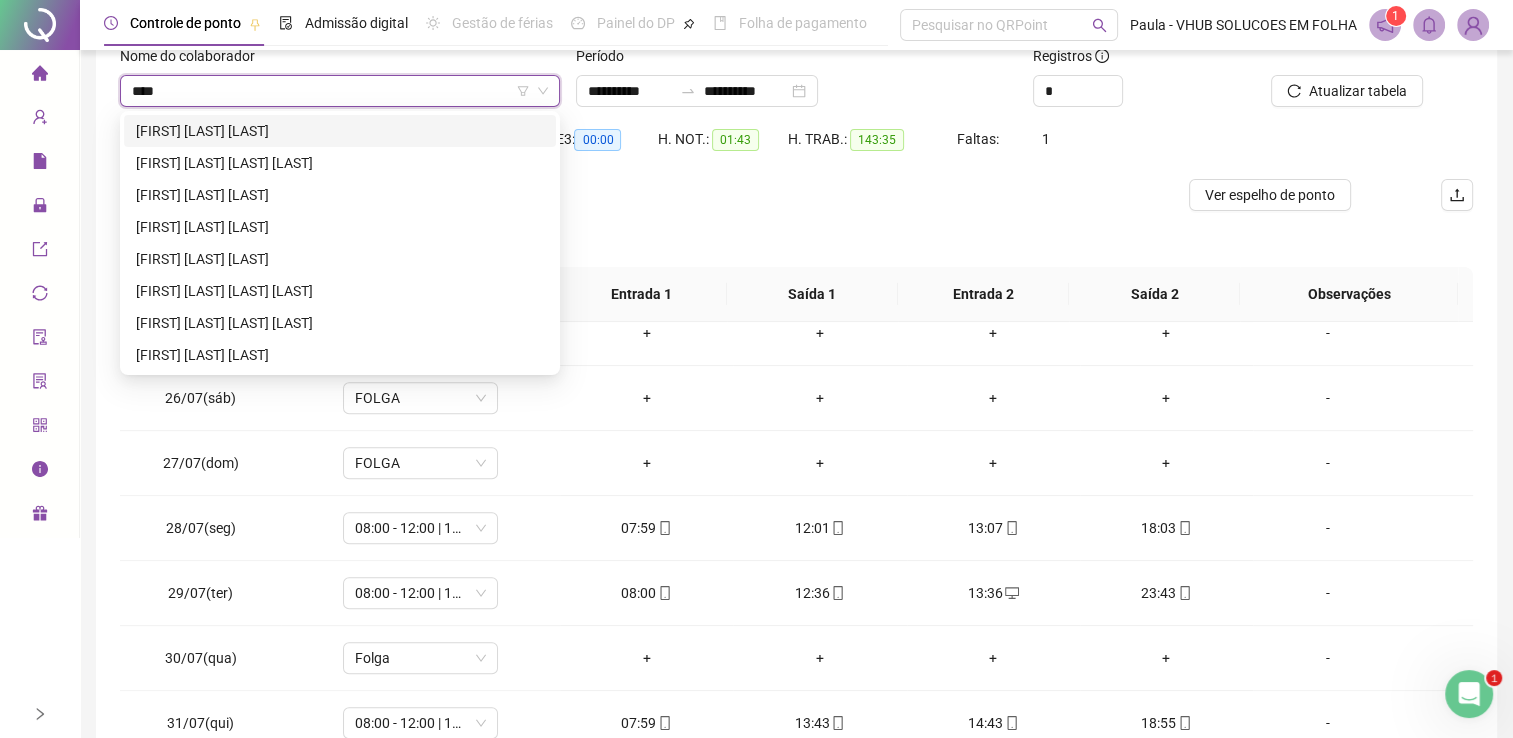 scroll, scrollTop: 0, scrollLeft: 0, axis: both 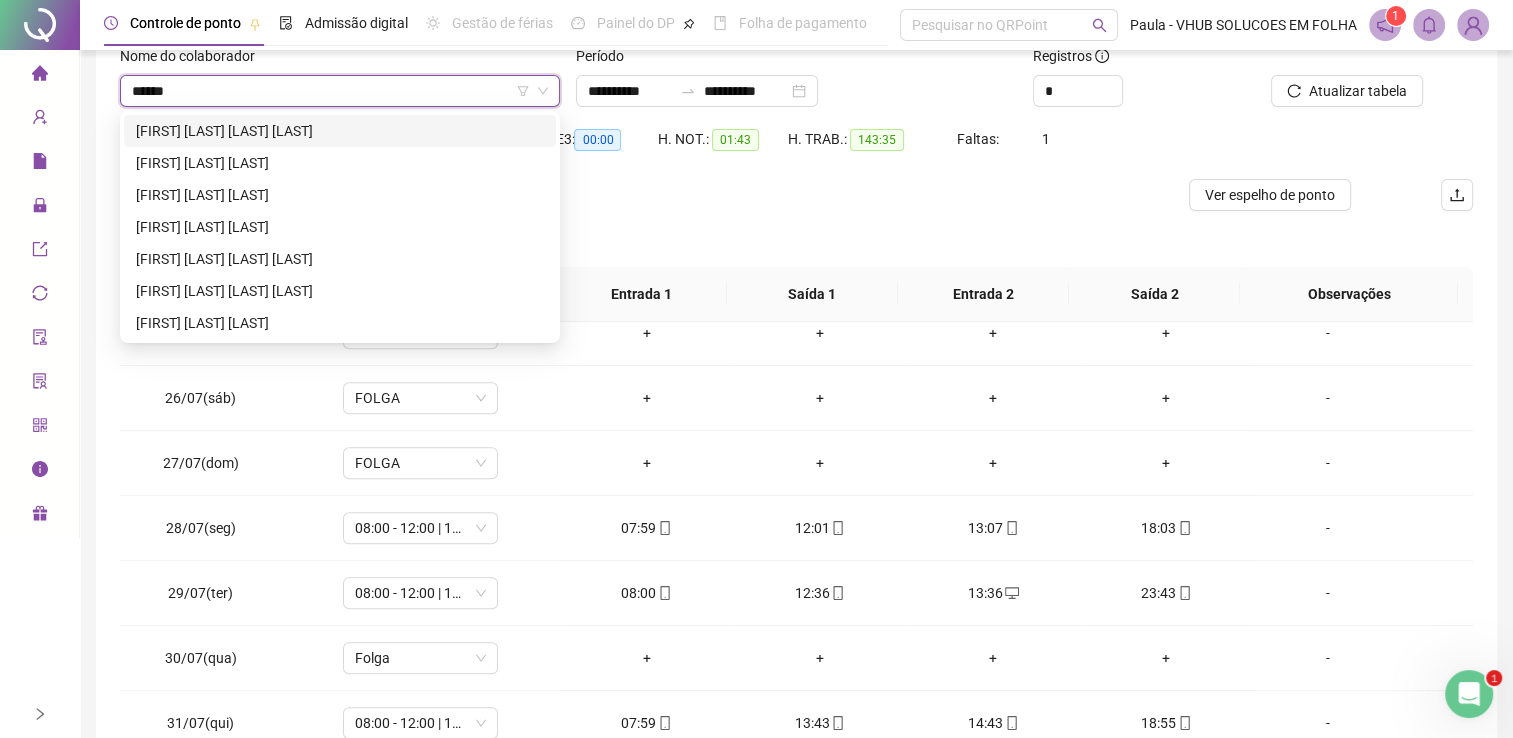 type on "******" 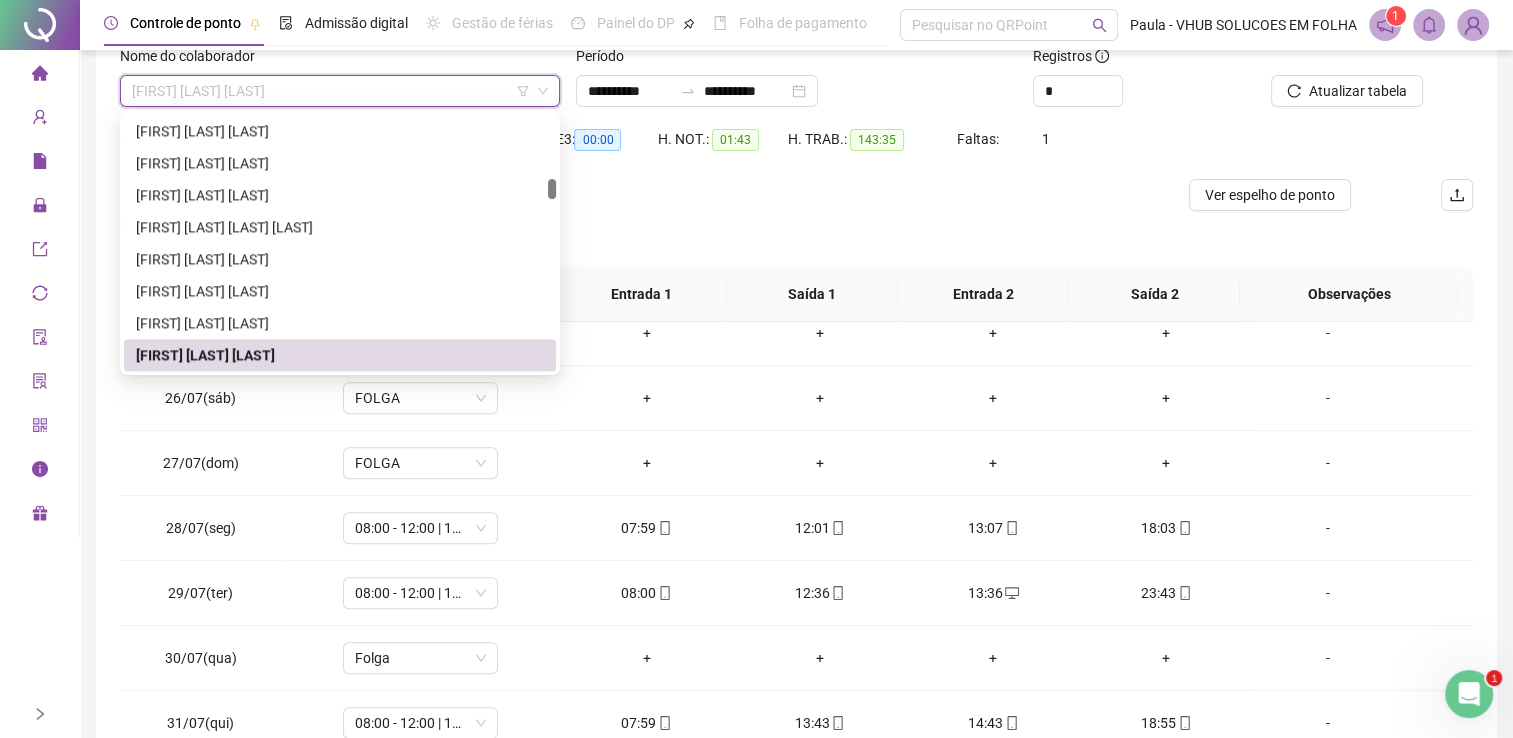 click on "[FIRST] [LAST] [LAST]" at bounding box center (340, 91) 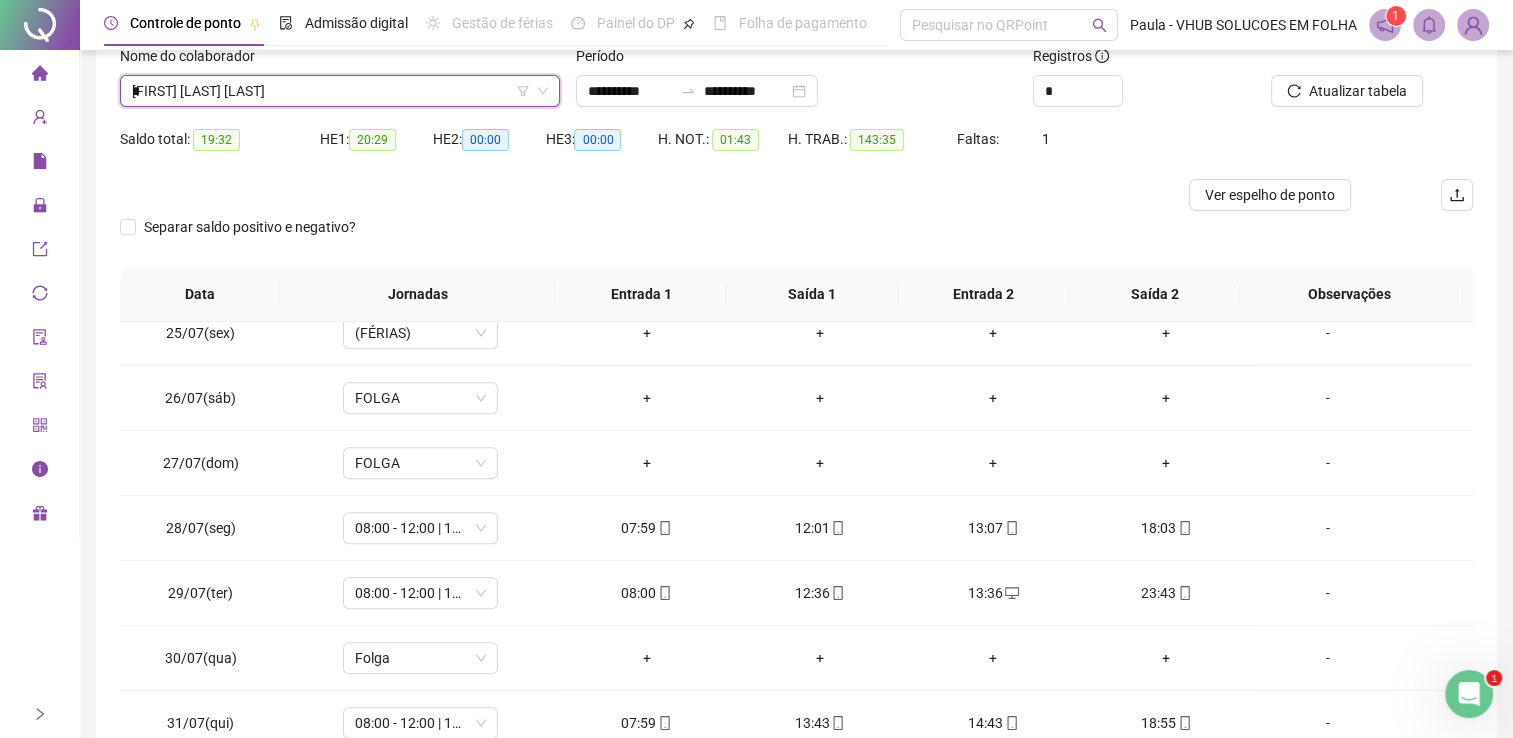 click on "* [FIRST] [LAST] [LAST]" at bounding box center [340, 91] 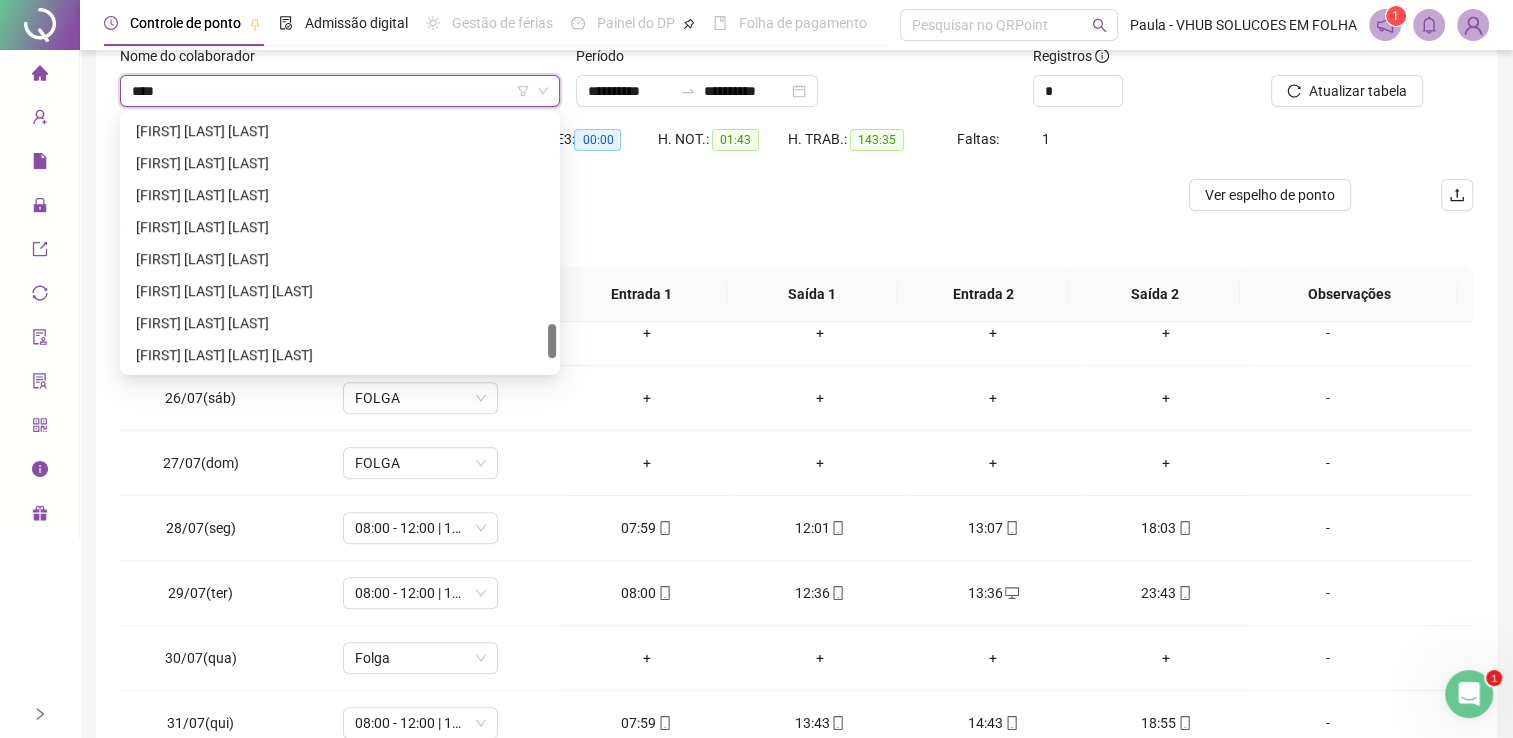 scroll, scrollTop: 0, scrollLeft: 0, axis: both 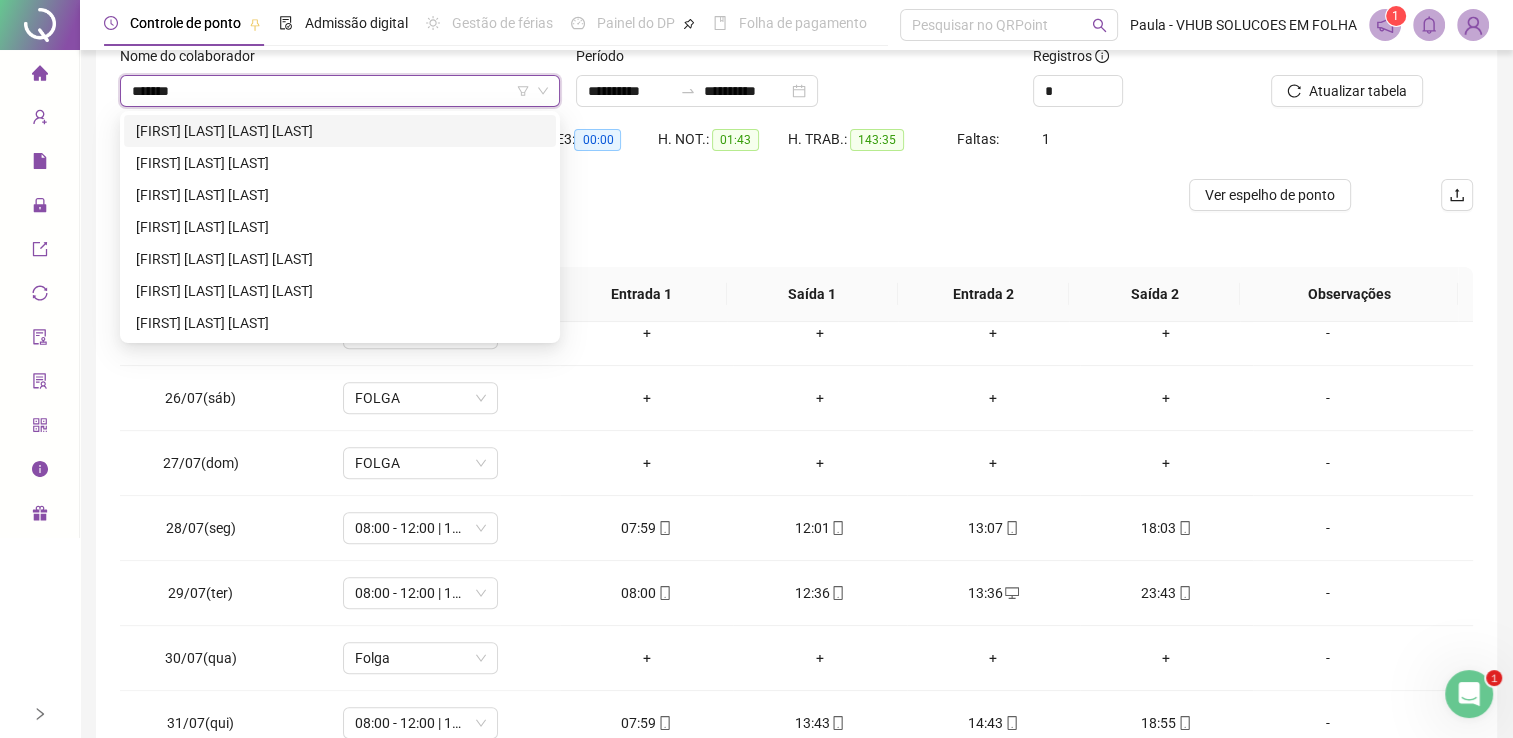 type on "********" 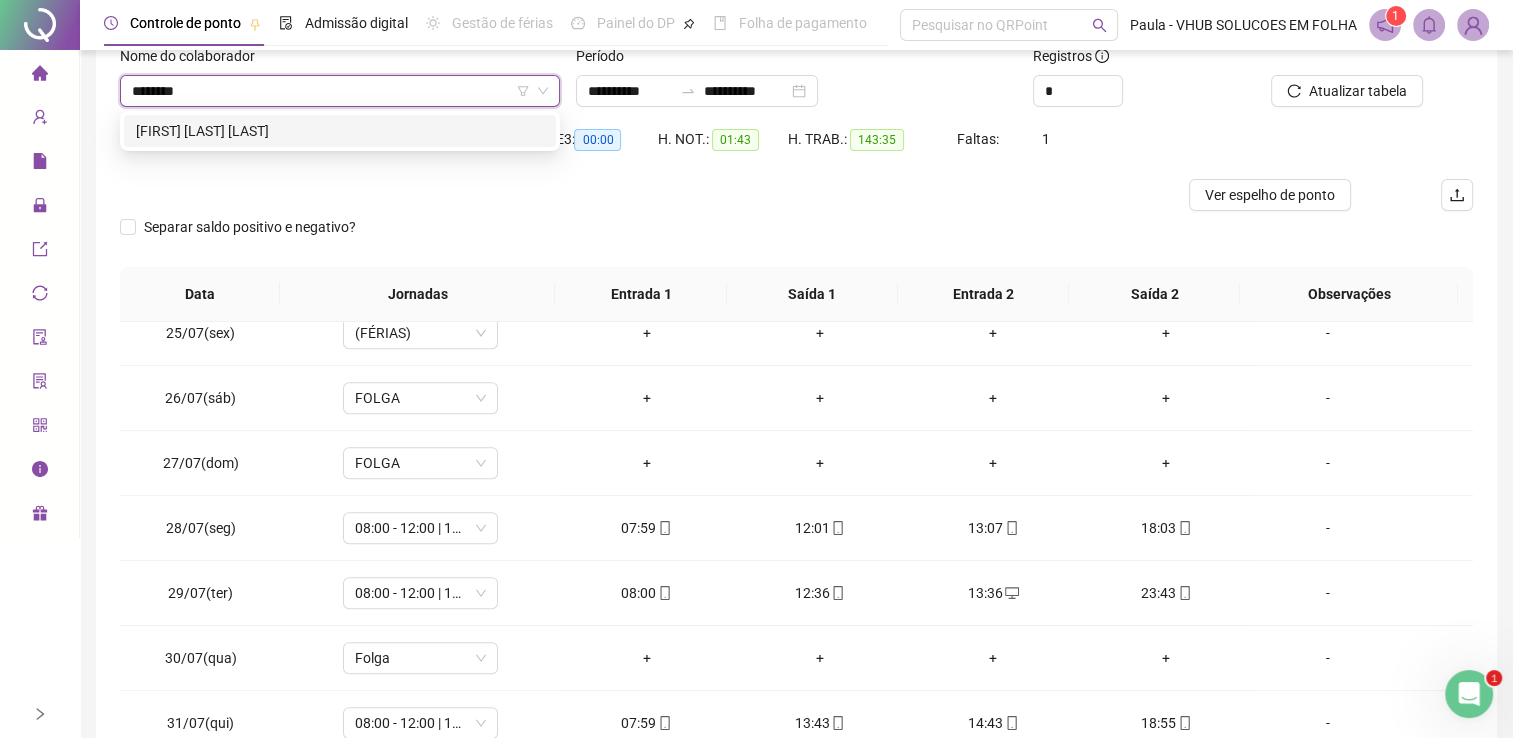click on "[FIRST] [LAST] [LAST]" at bounding box center (340, 131) 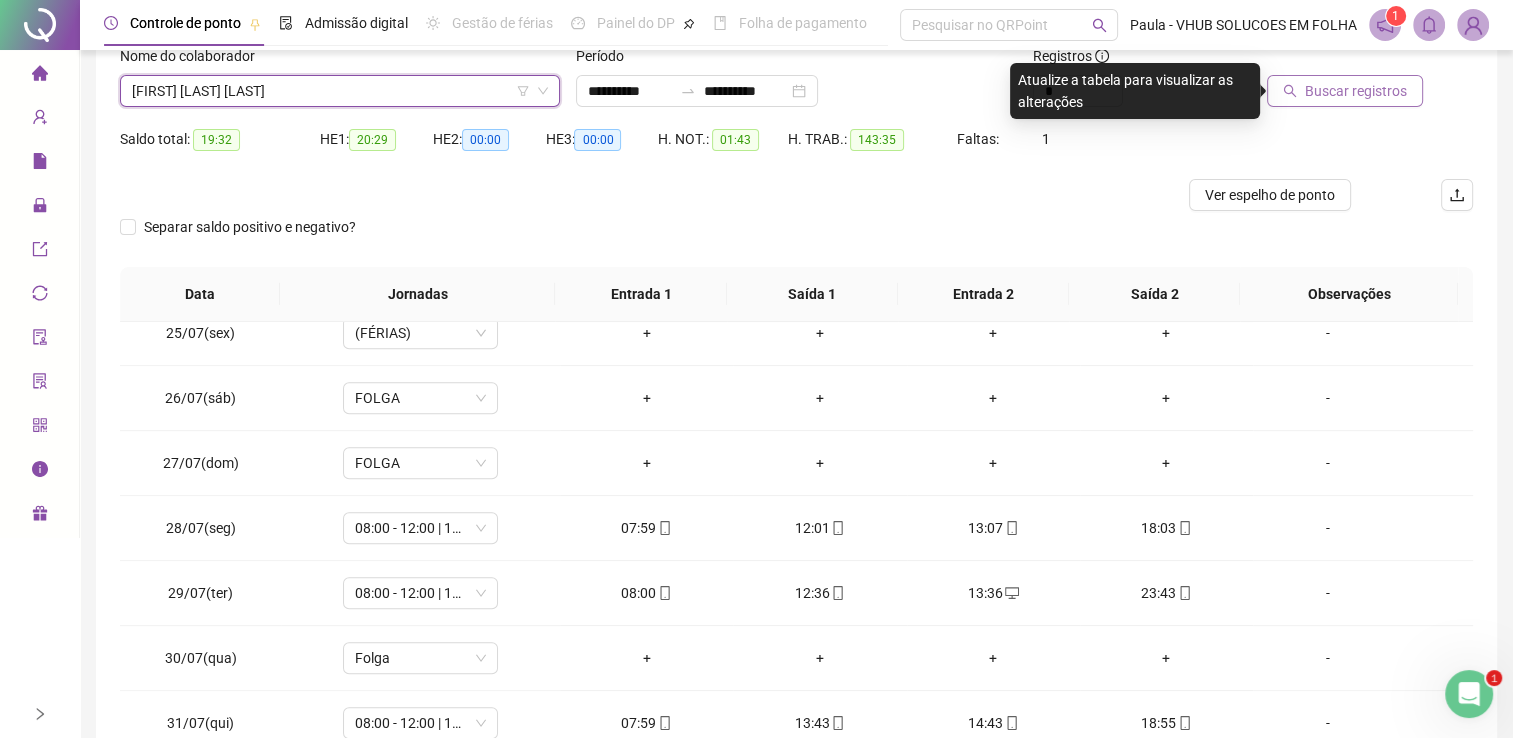 click on "Buscar registros" at bounding box center [1356, 91] 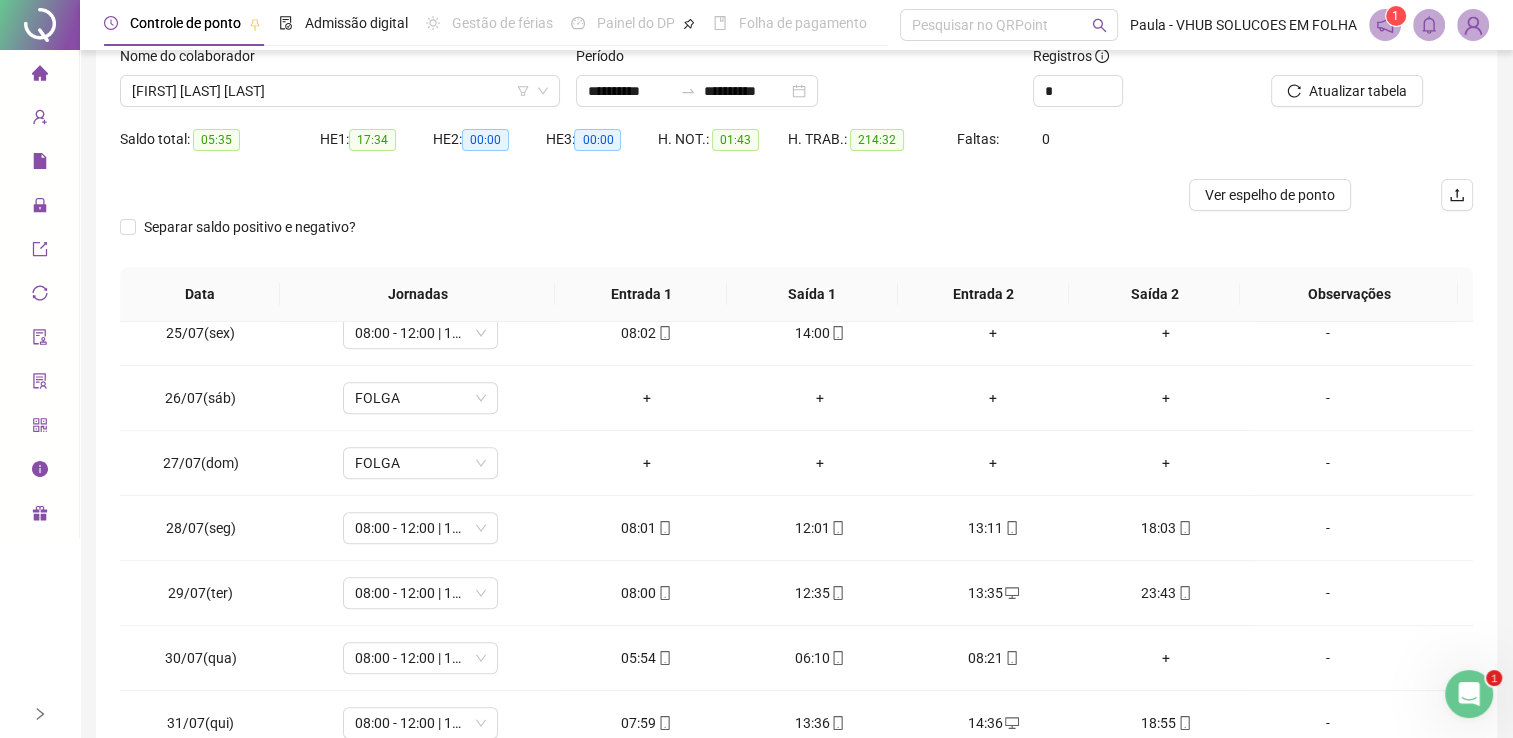 scroll, scrollTop: 259, scrollLeft: 0, axis: vertical 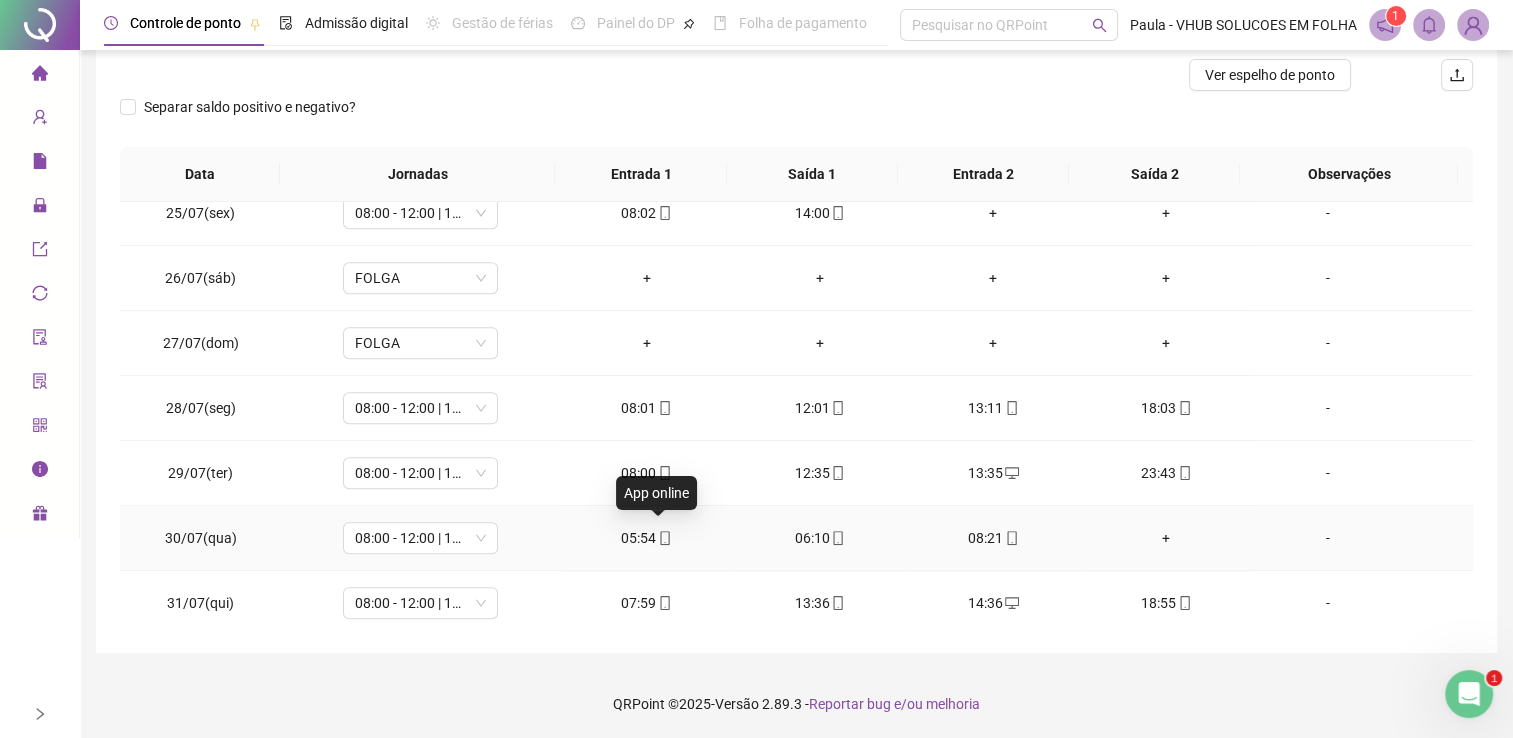 click 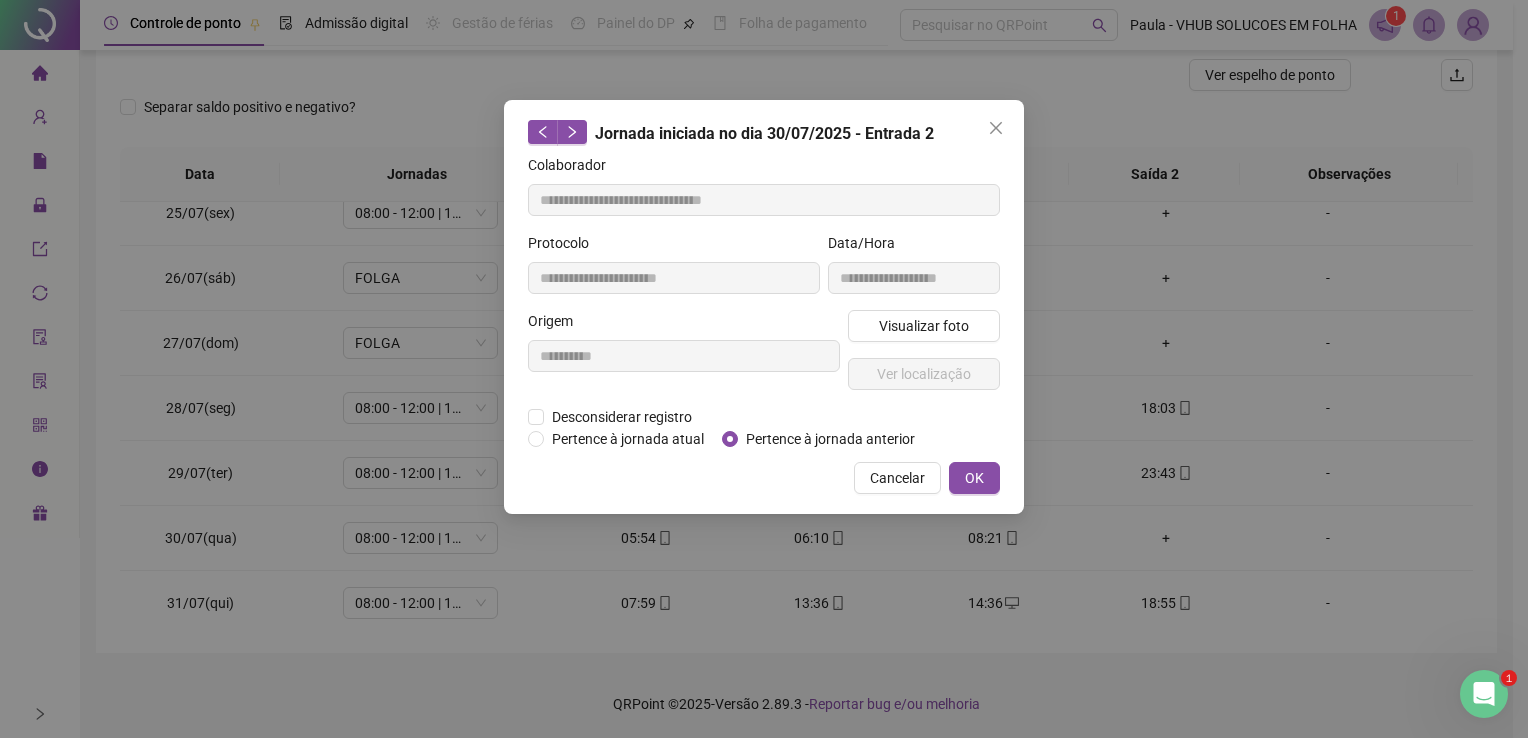 type on "**********" 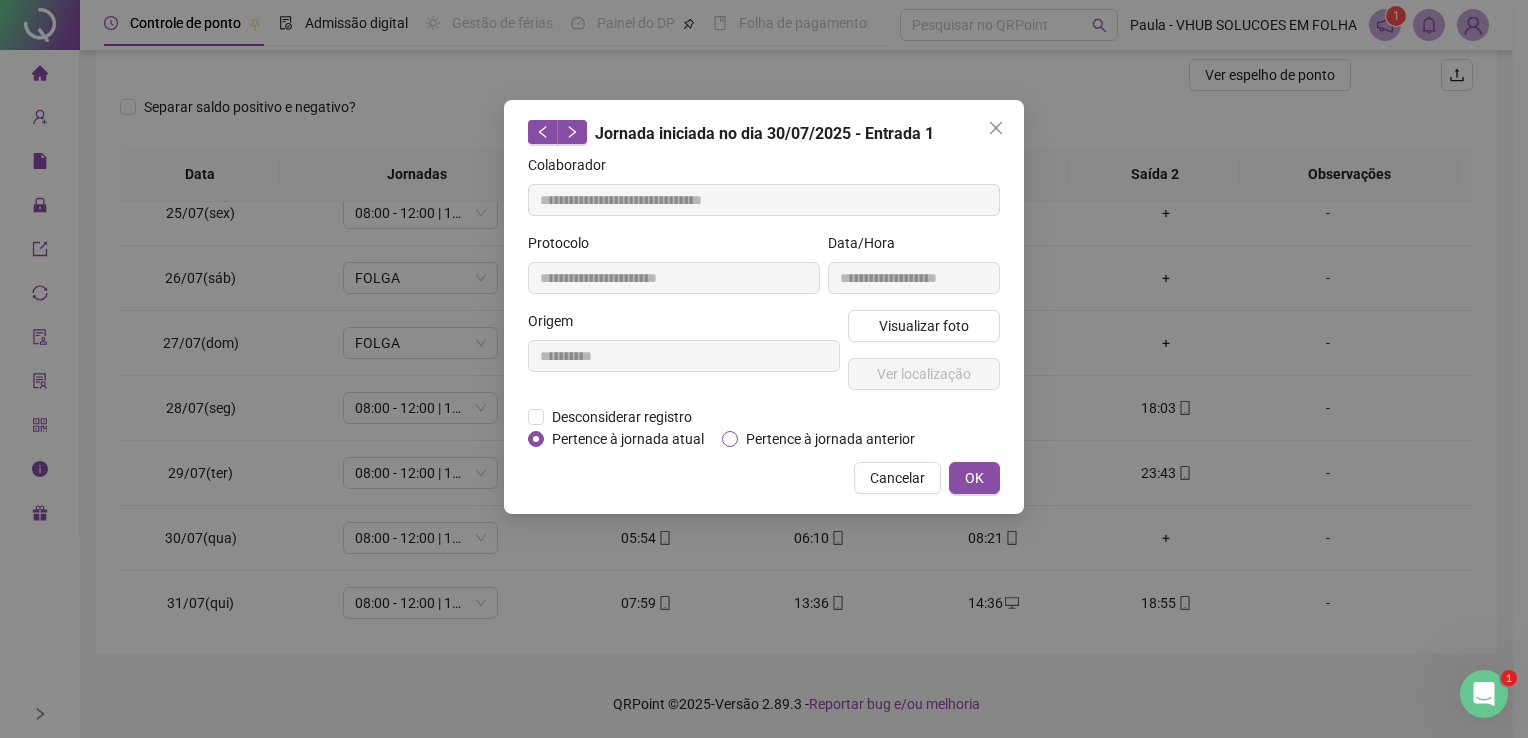 click on "Pertence à jornada anterior" at bounding box center (830, 439) 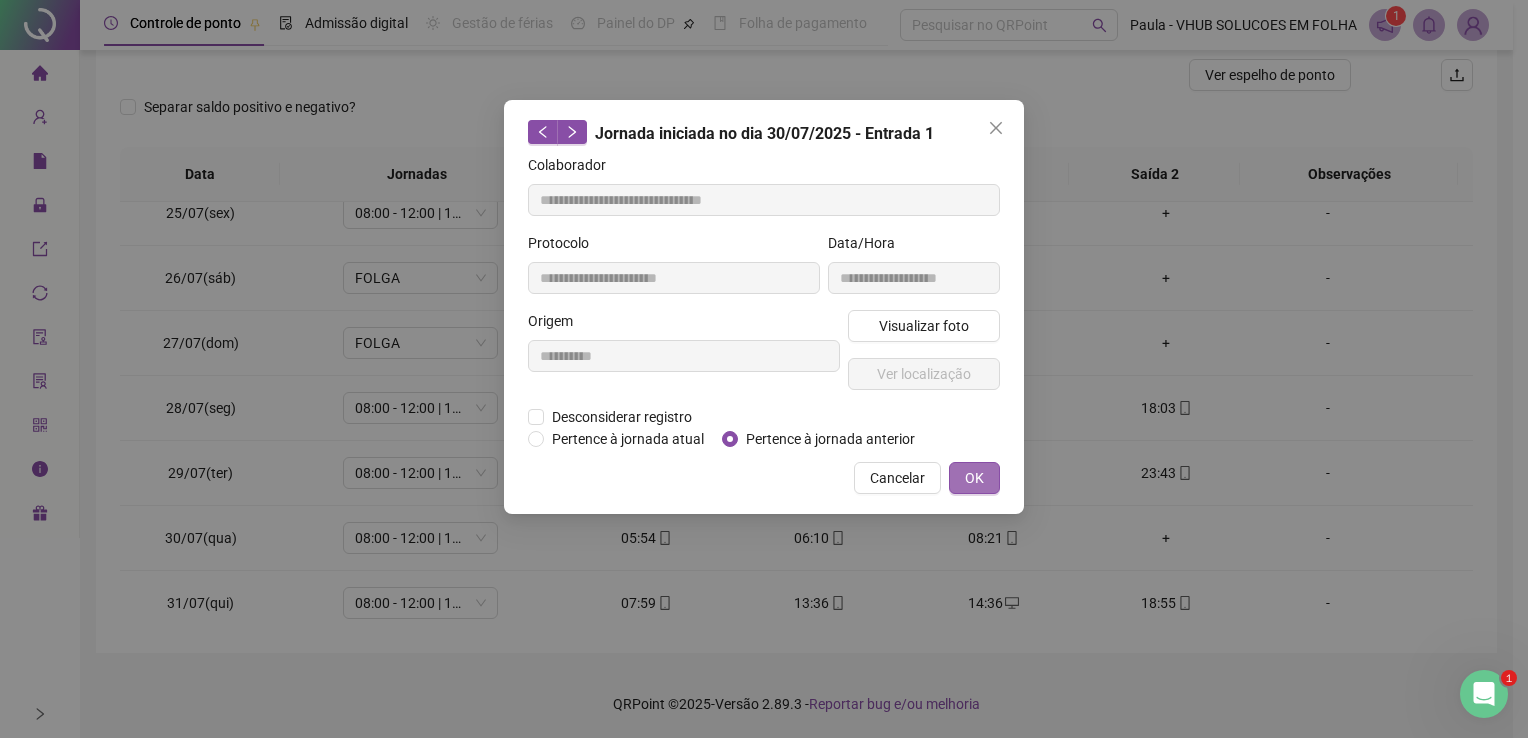 click on "OK" at bounding box center [974, 478] 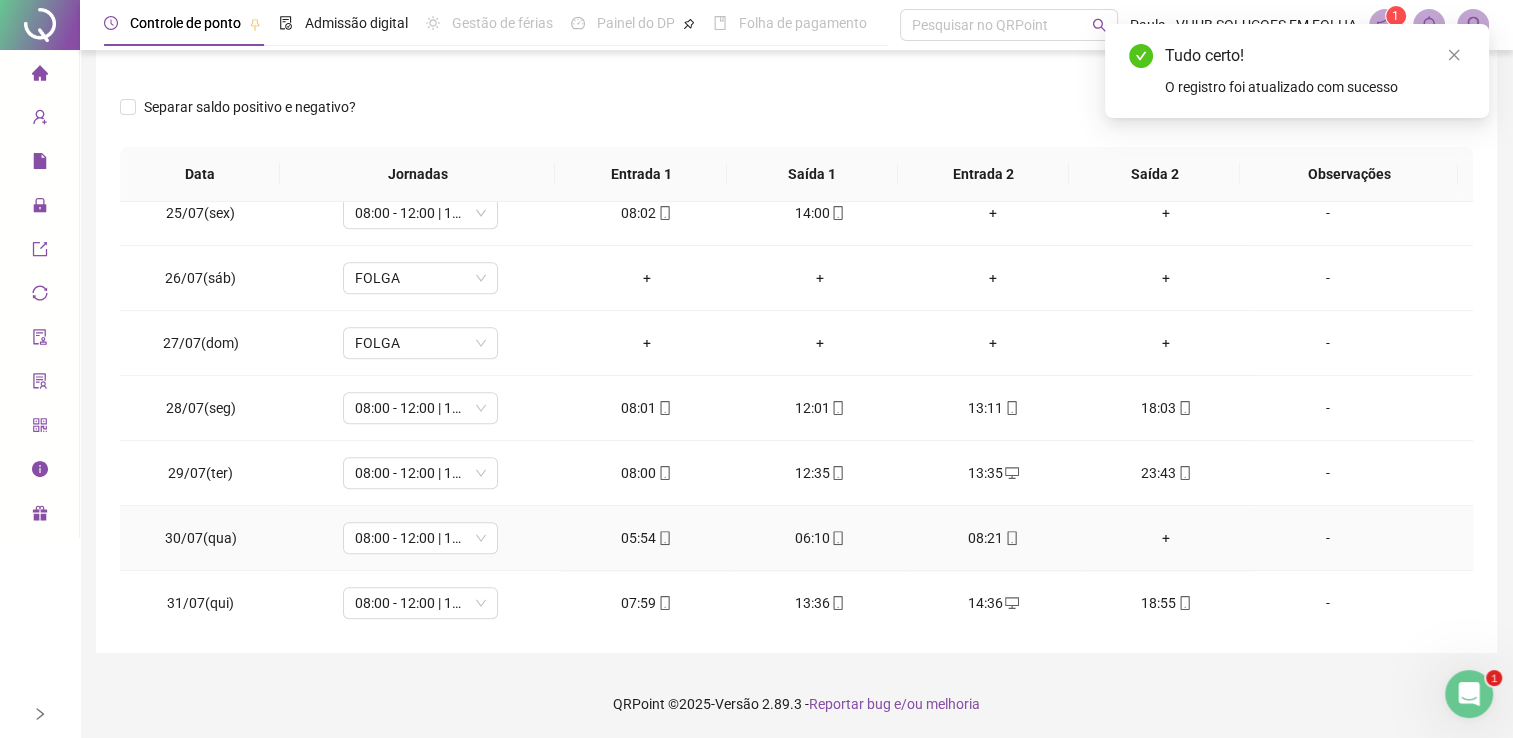 click on "06:10" at bounding box center [819, 538] 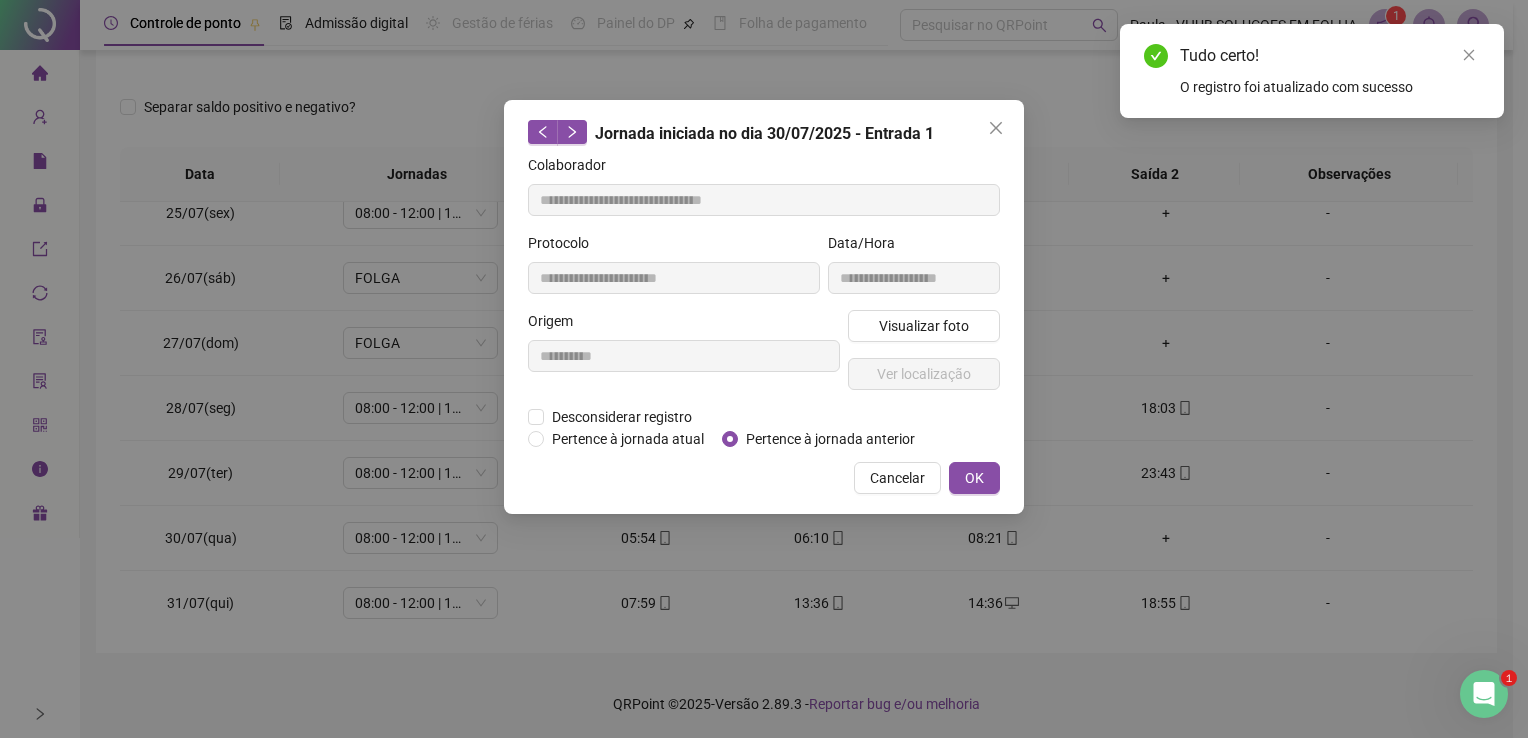type on "**********" 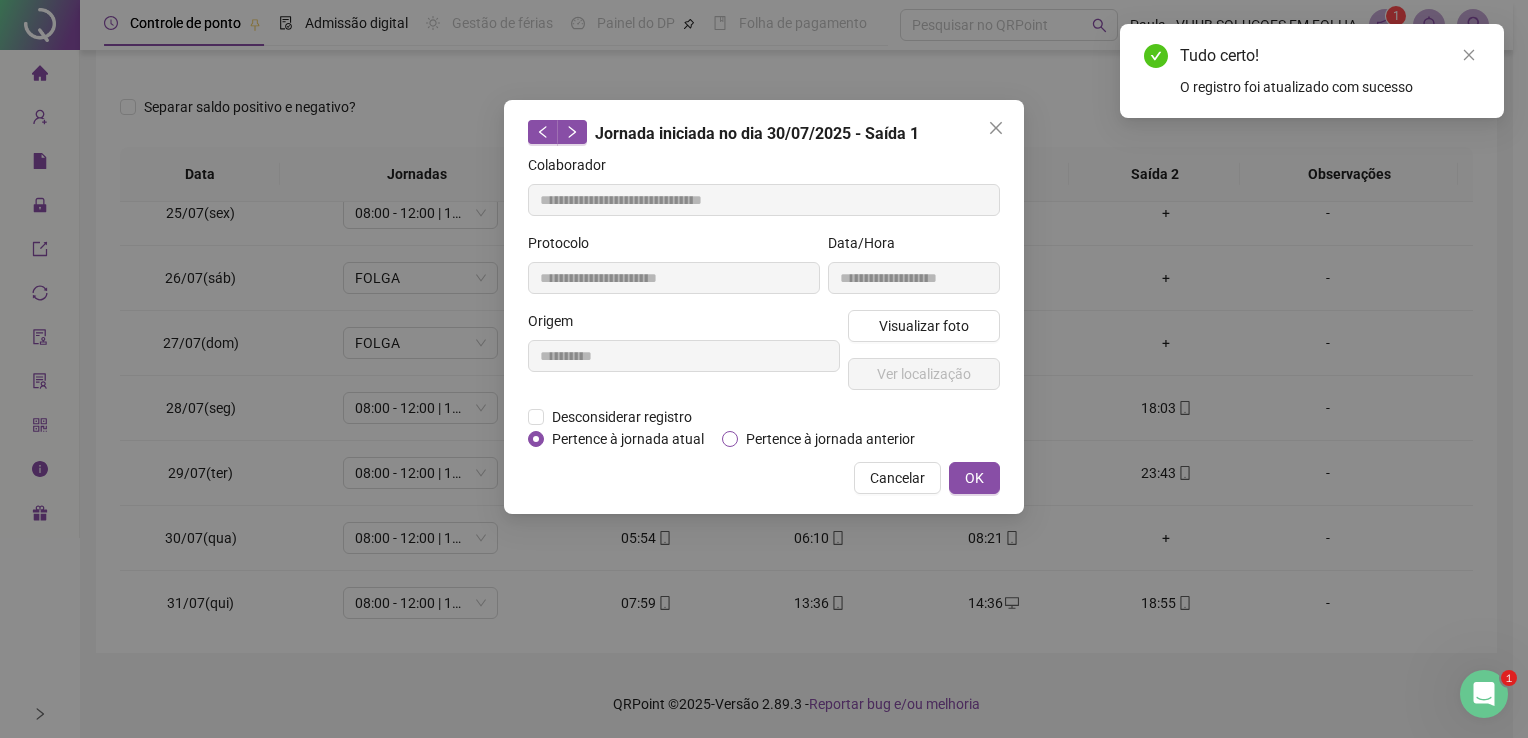 click on "Pertence à jornada anterior" at bounding box center [830, 439] 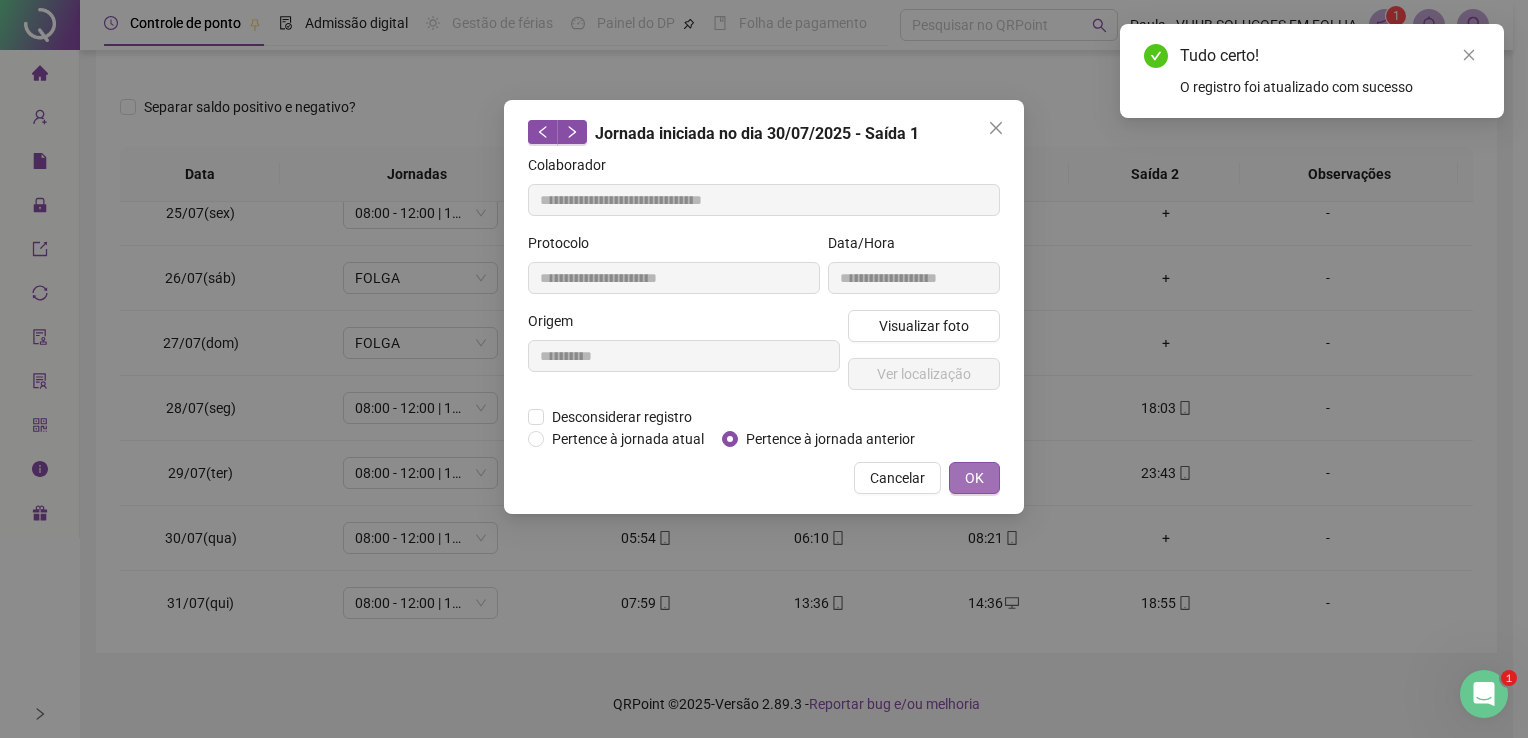 click on "OK" at bounding box center [974, 478] 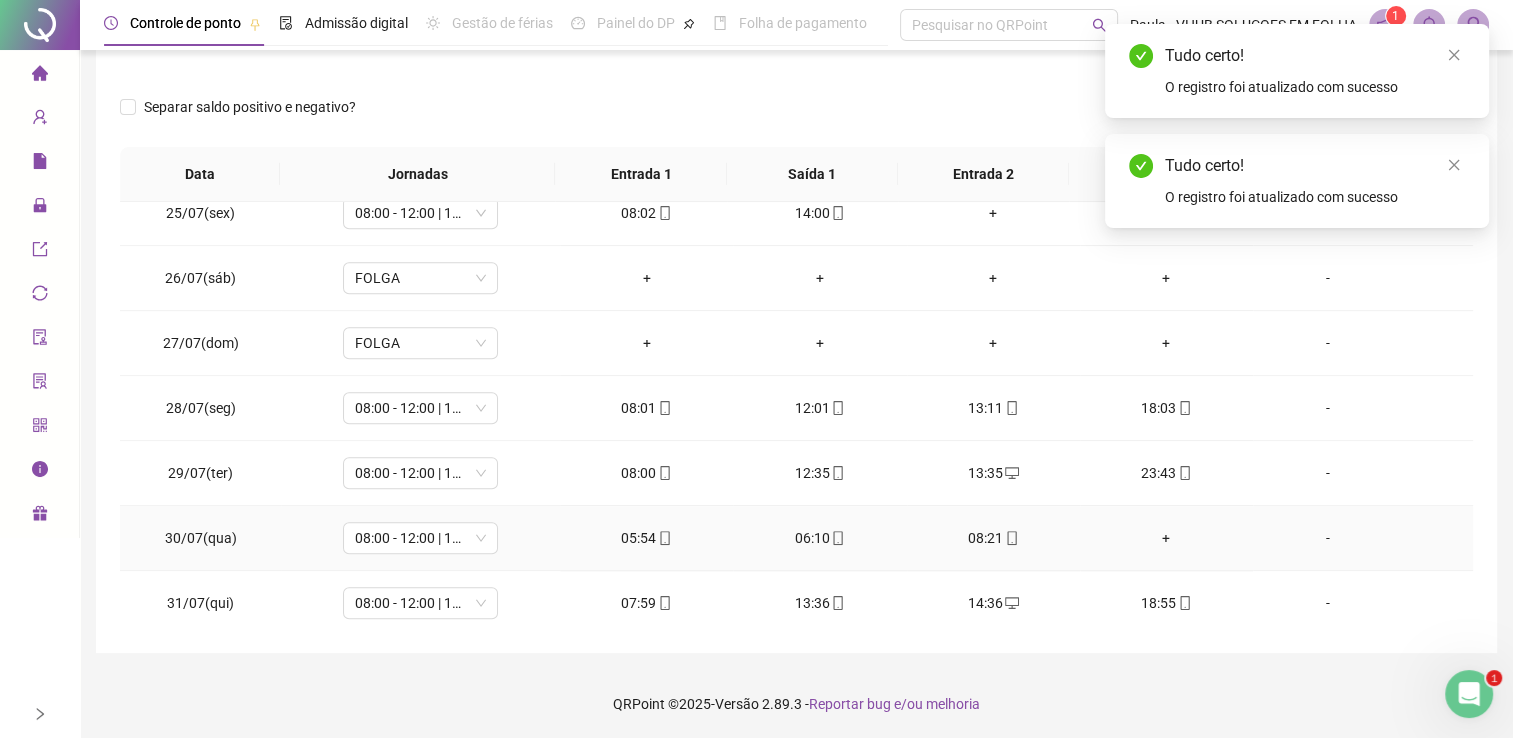 click on "08:21" at bounding box center [993, 538] 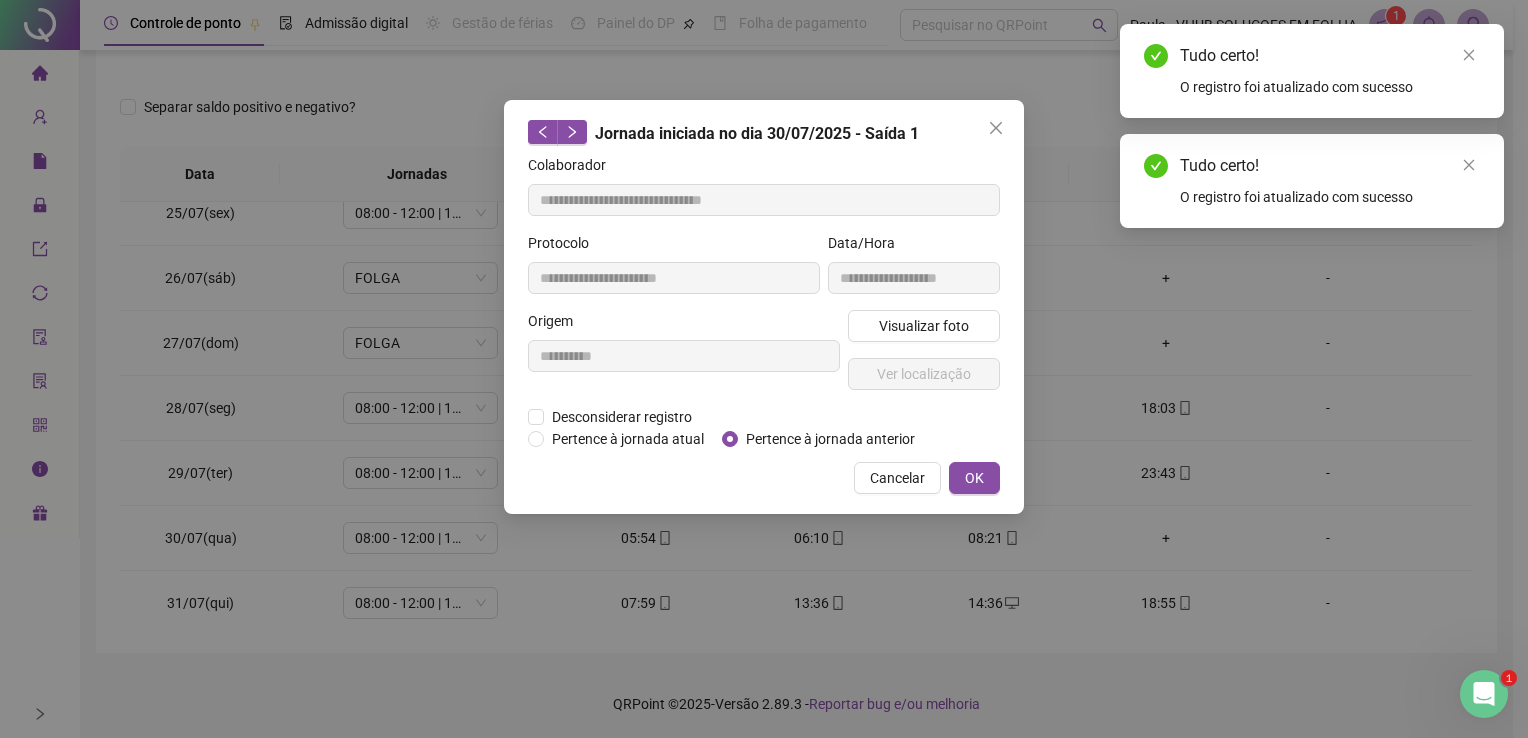 type on "**********" 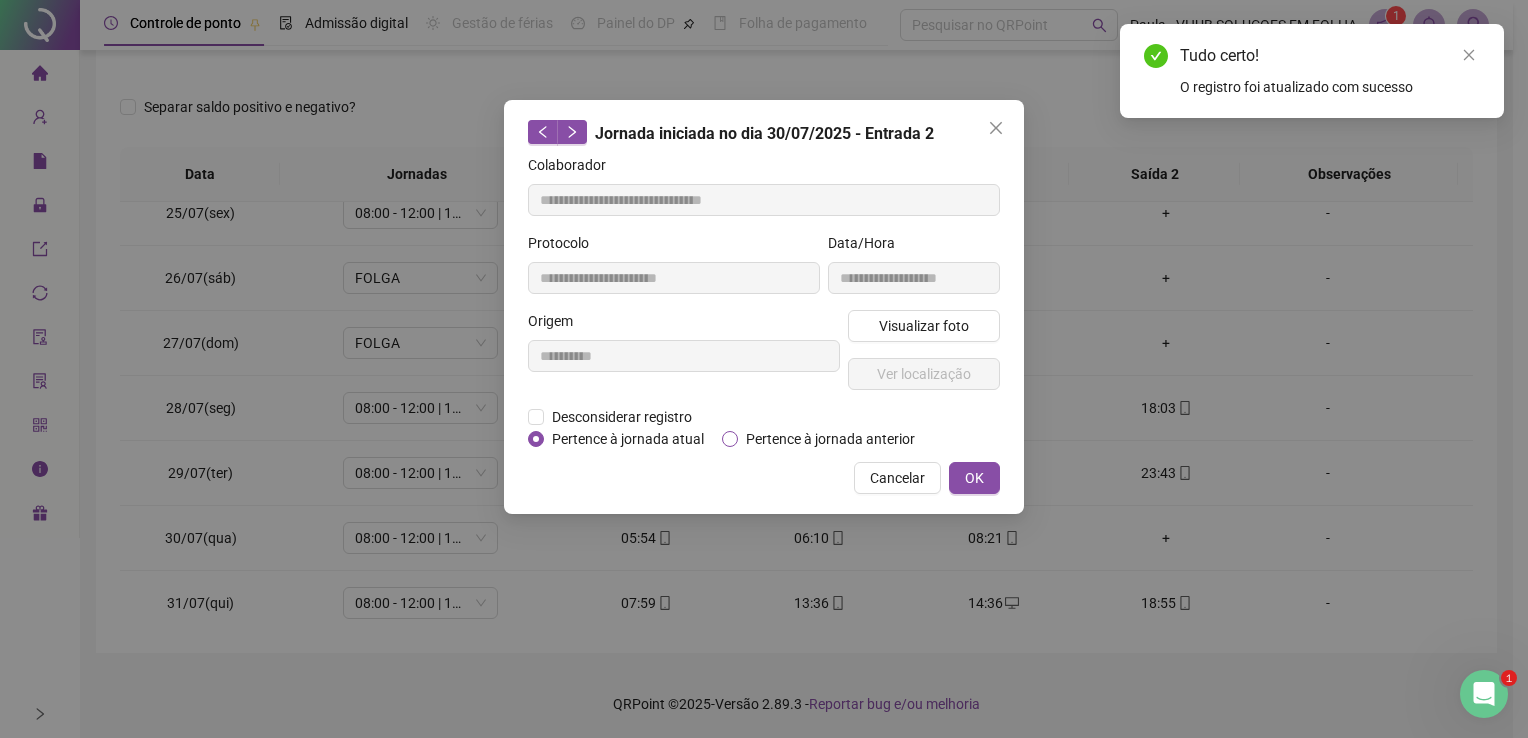 click on "Pertence à jornada anterior" at bounding box center [830, 439] 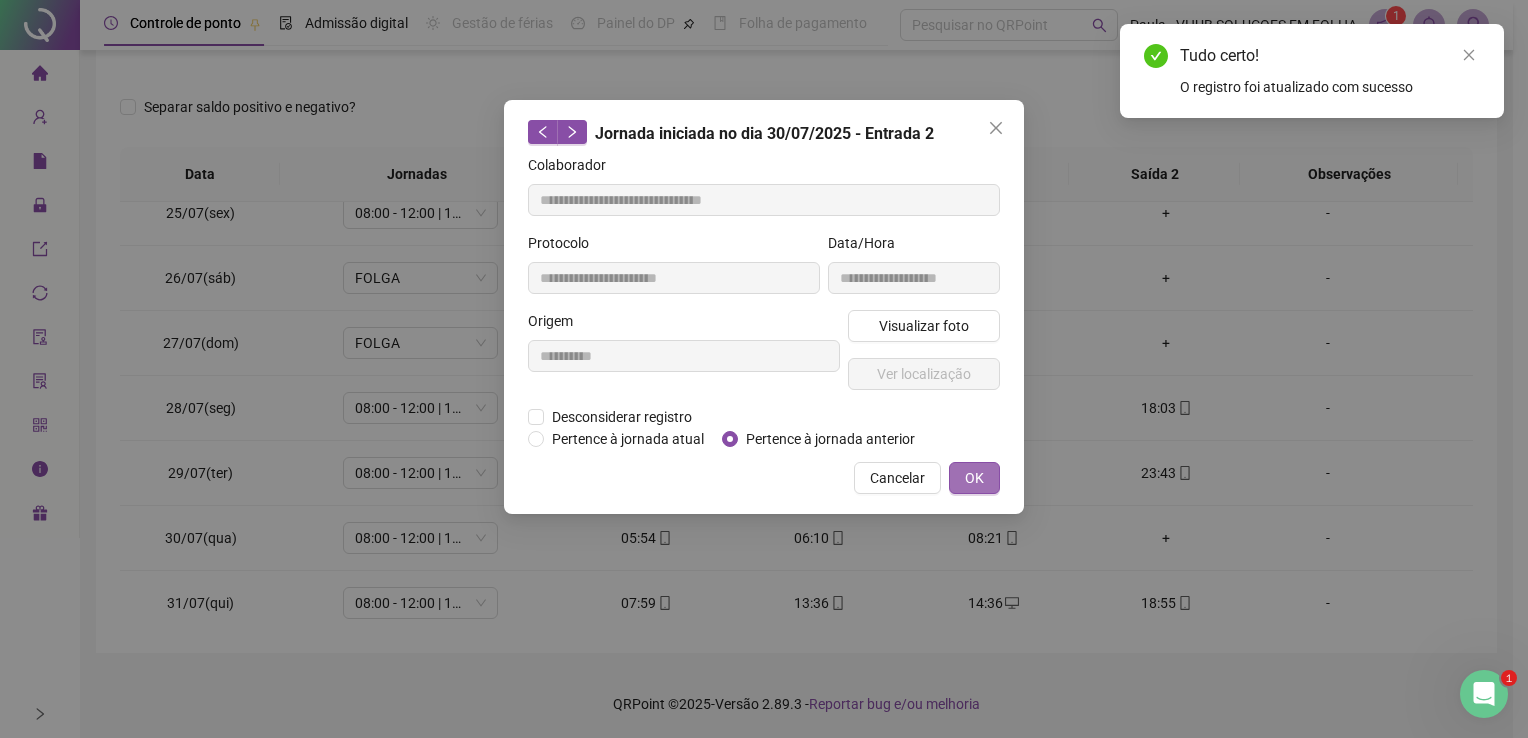 click on "OK" at bounding box center [974, 478] 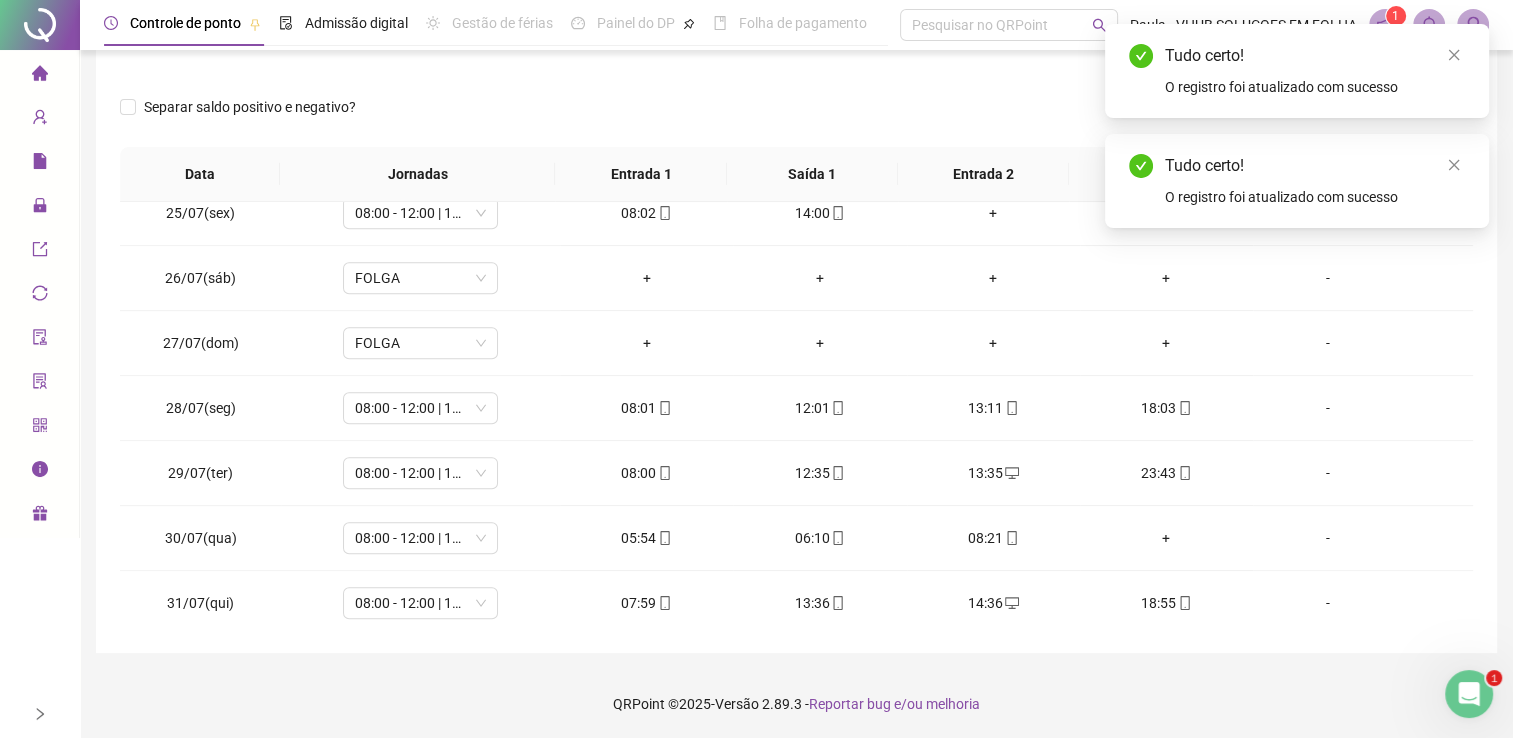 click on "Separar saldo positivo e negativo?" at bounding box center [796, 119] 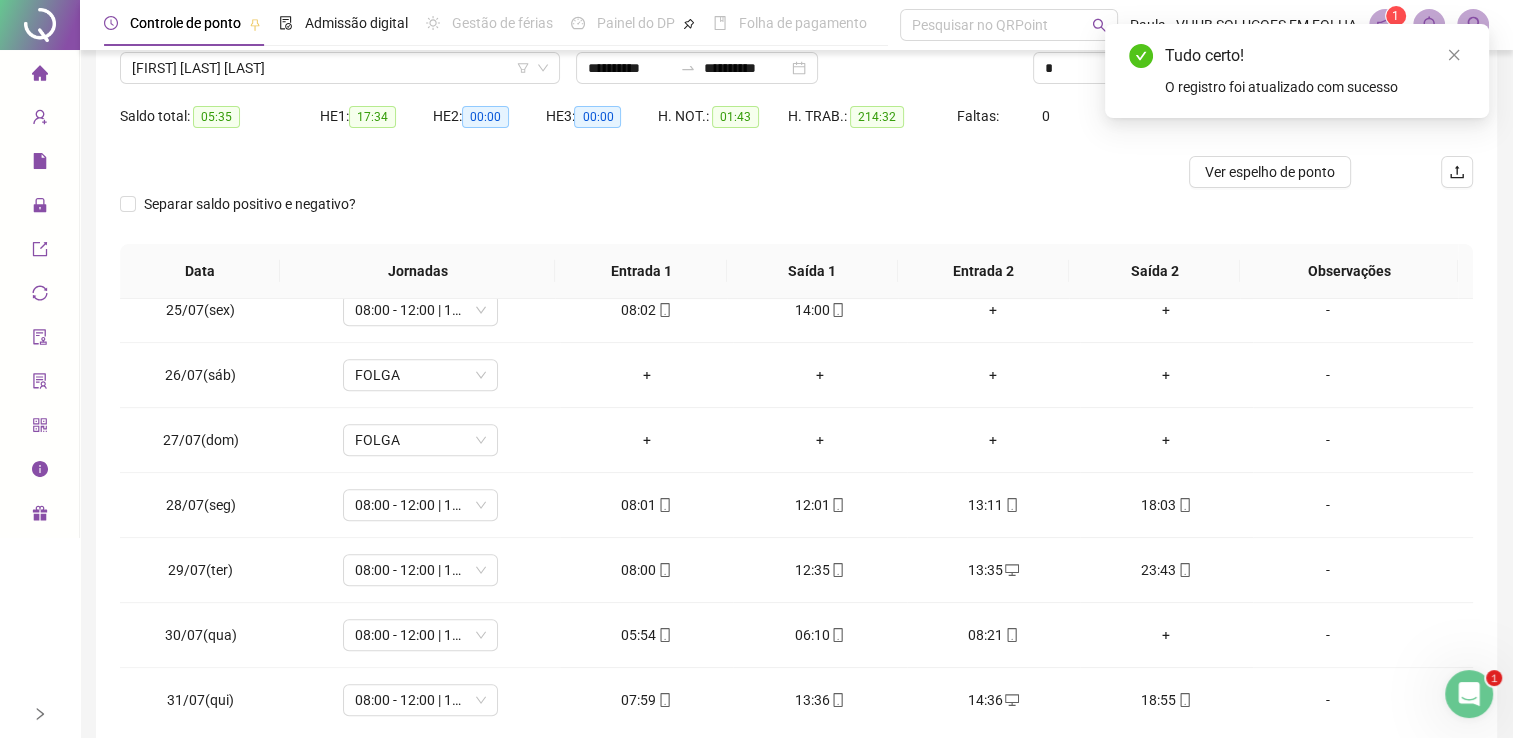 scroll, scrollTop: 19, scrollLeft: 0, axis: vertical 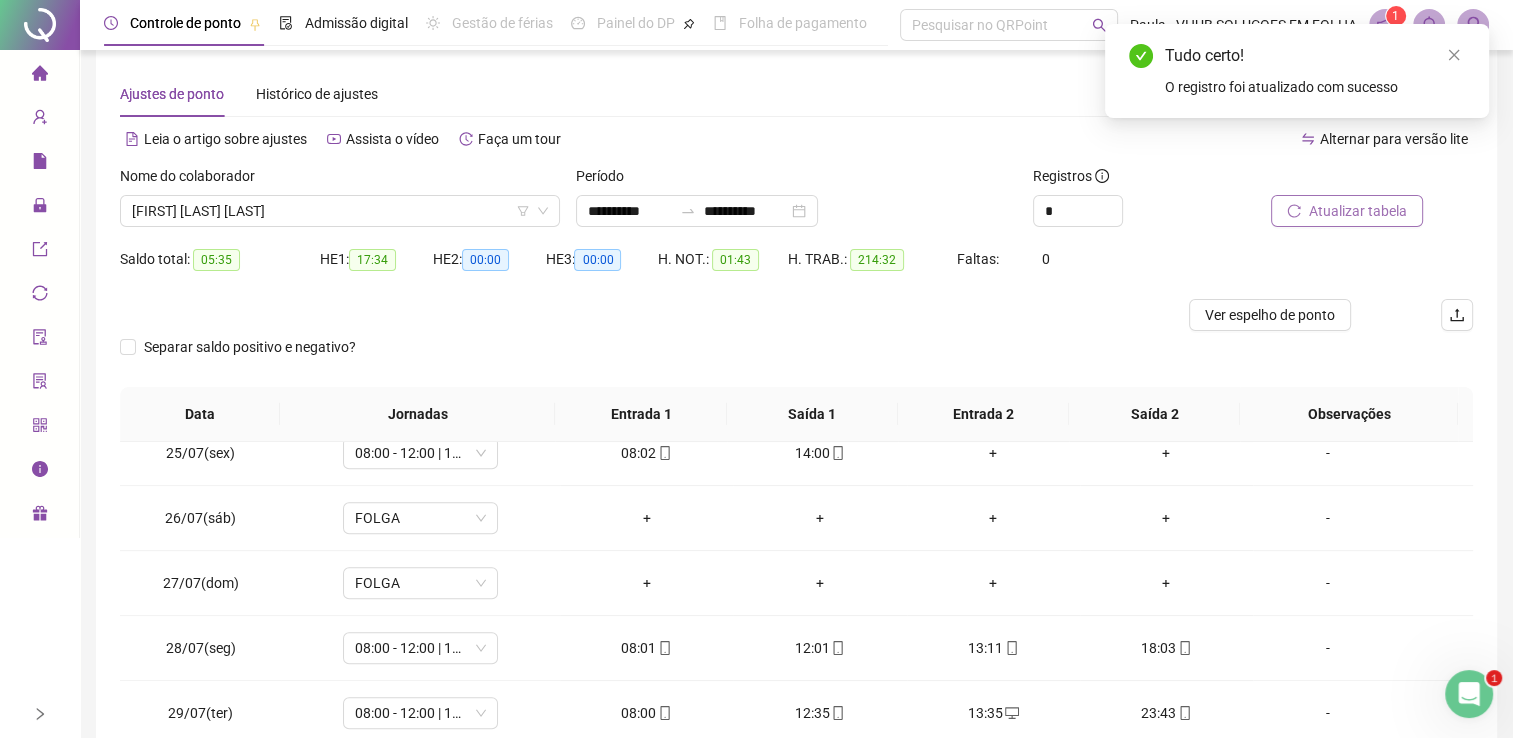 click on "Atualizar tabela" at bounding box center [1347, 211] 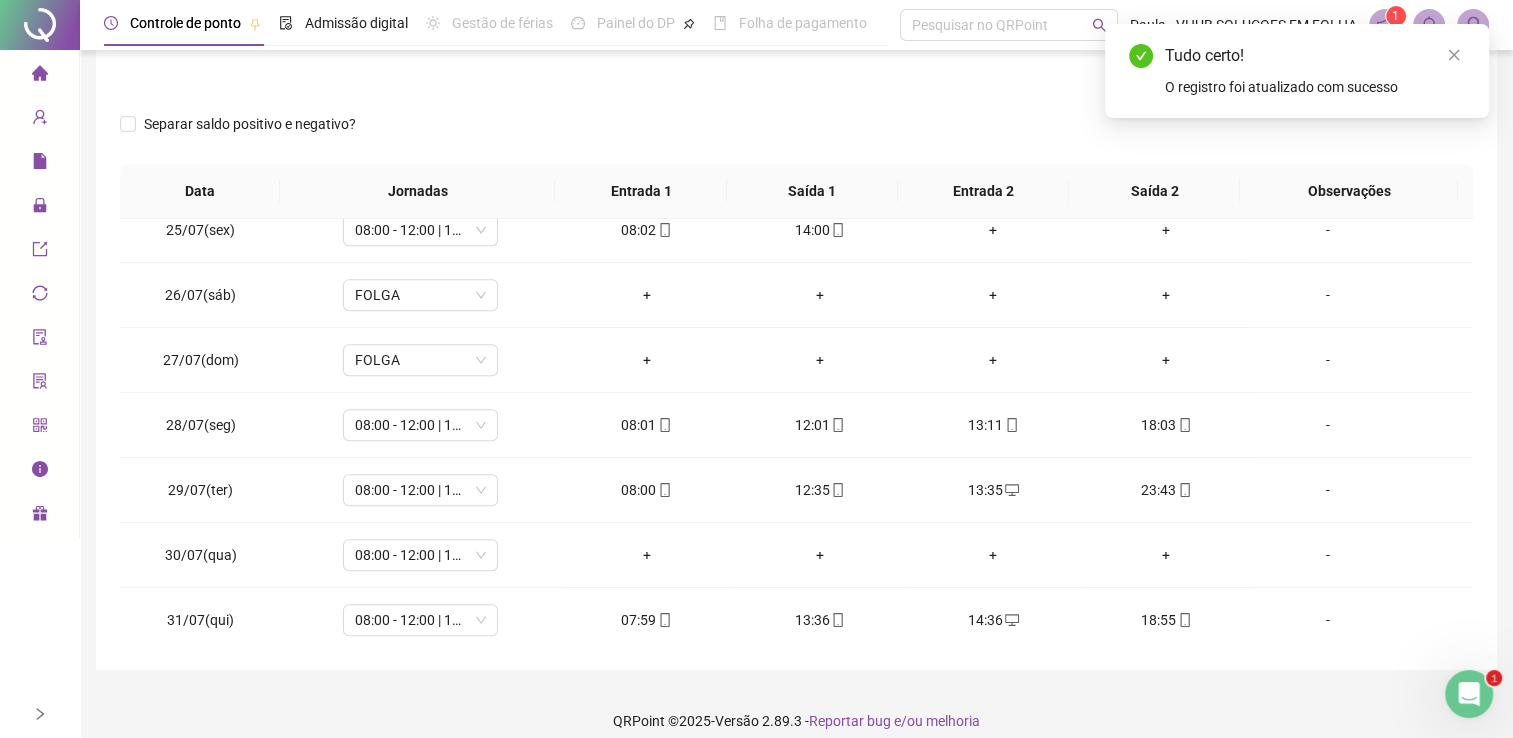 scroll, scrollTop: 259, scrollLeft: 0, axis: vertical 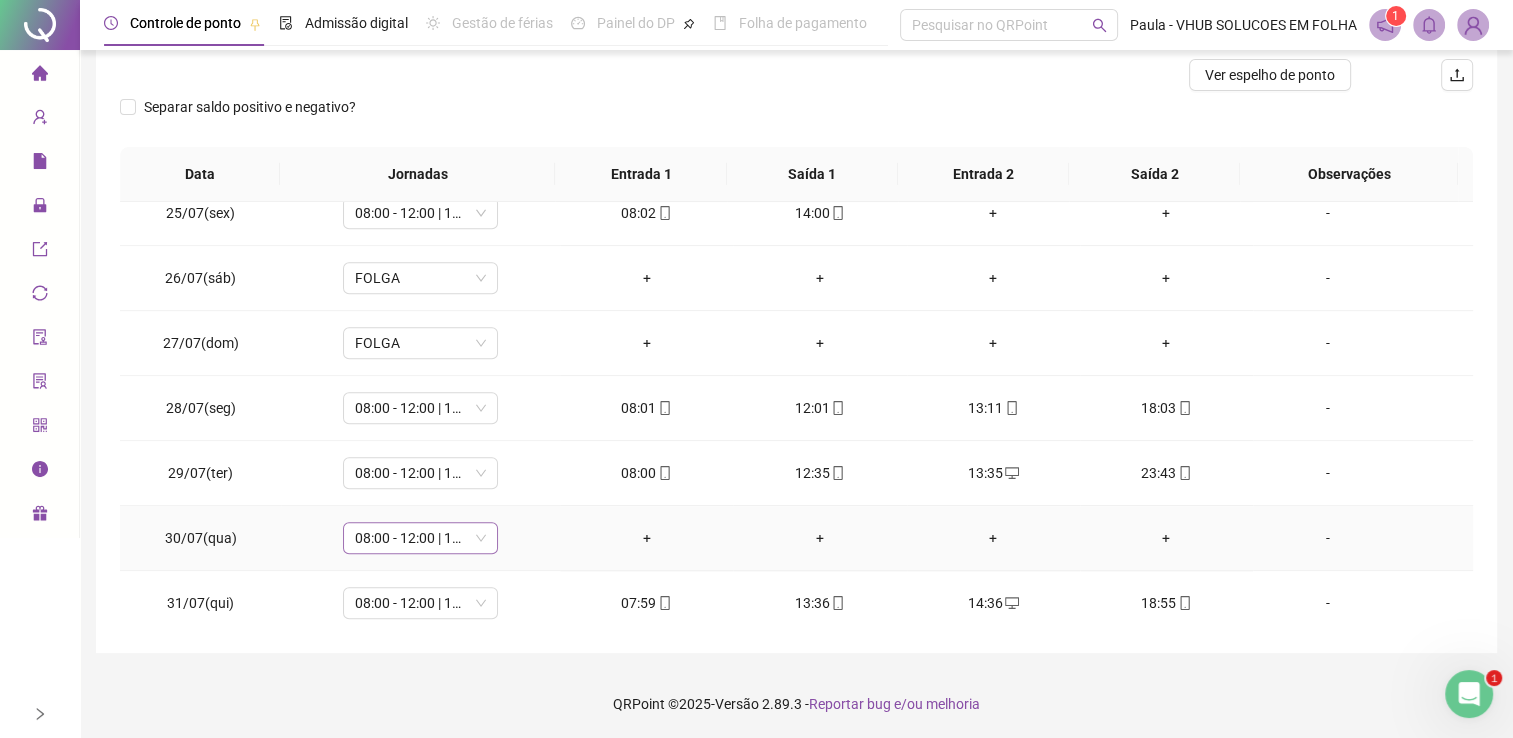 click on "08:00 - 12:00 | 13:00 - 18:00" at bounding box center (420, 538) 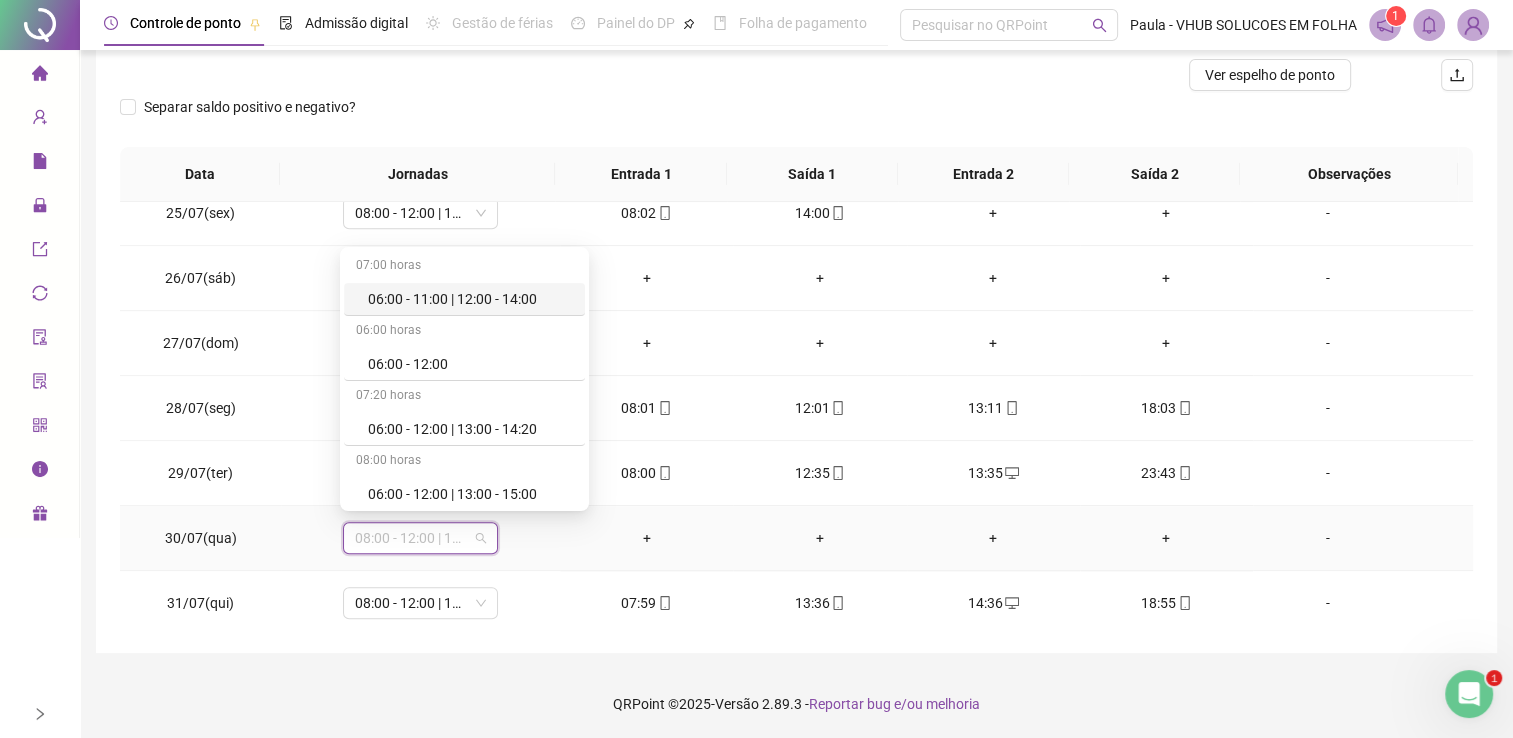 type on "*" 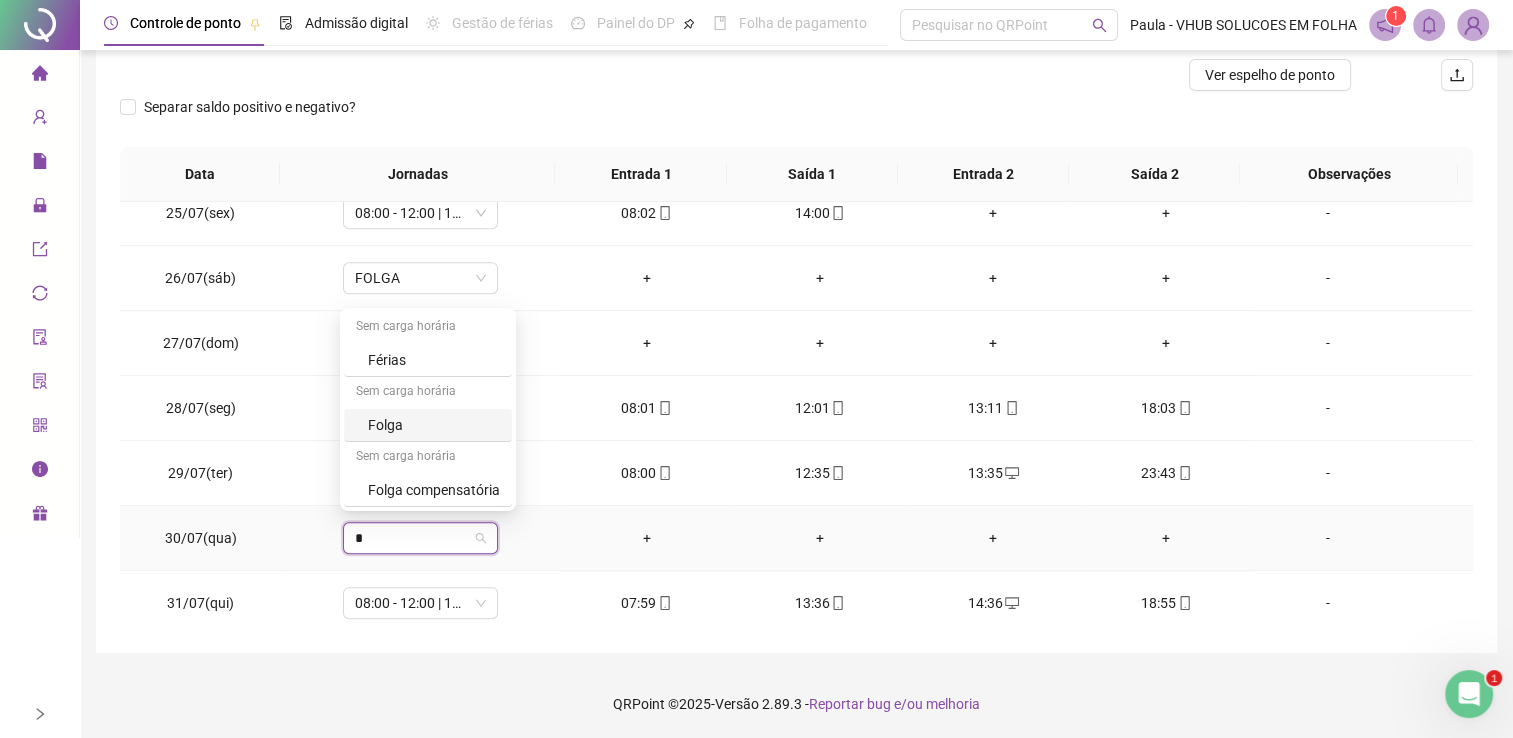 click on "Folga" at bounding box center [434, 425] 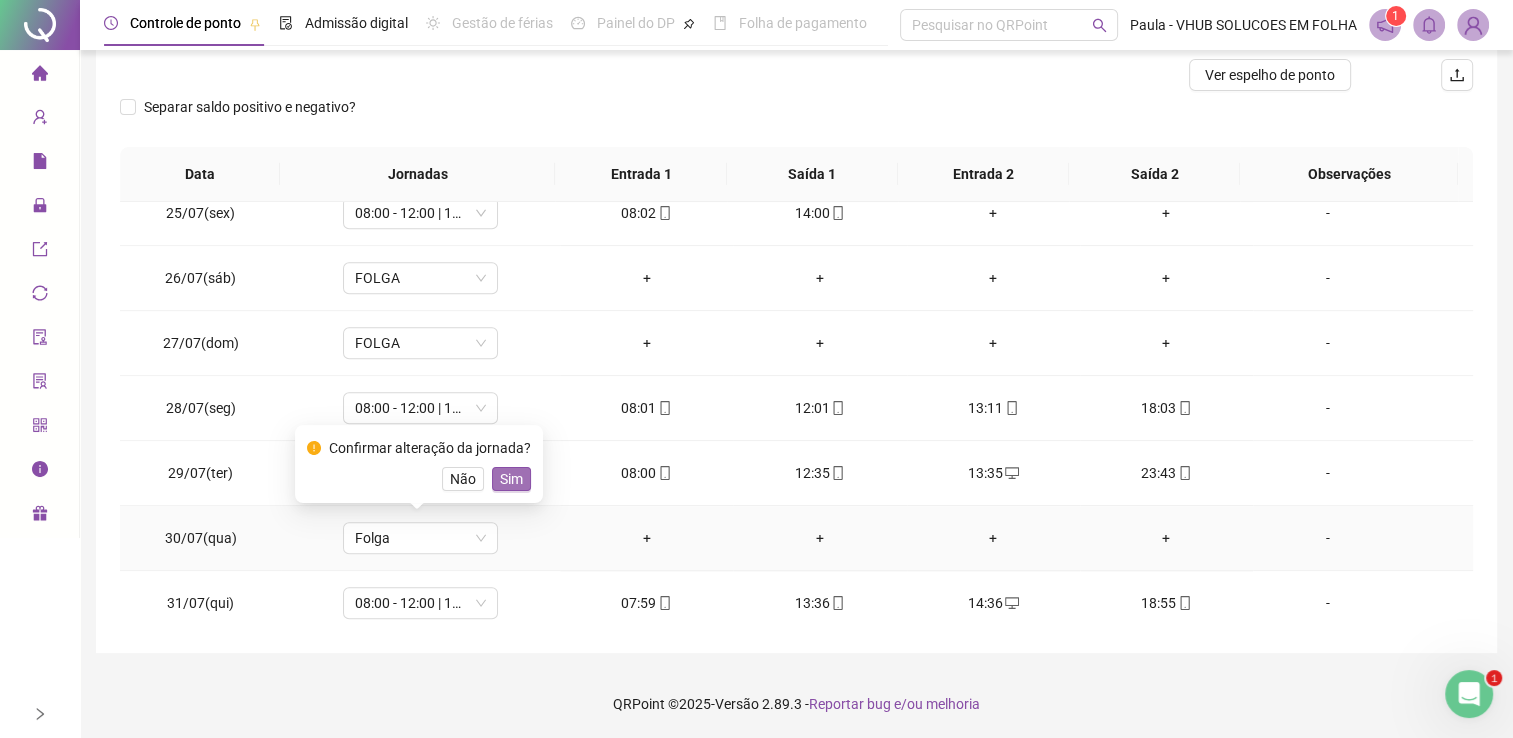 click on "Sim" at bounding box center (511, 479) 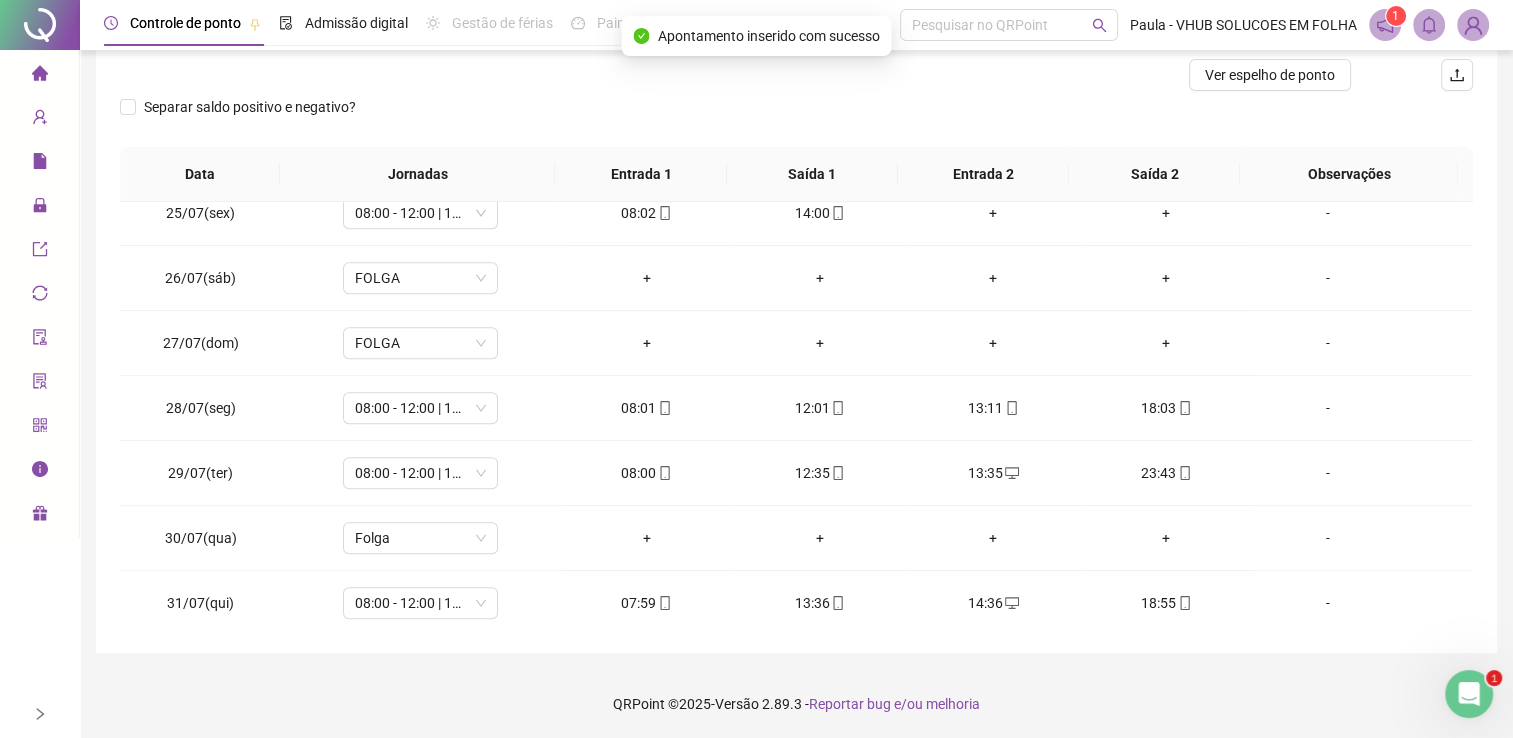 click on "Entrada 1" at bounding box center [640, 174] 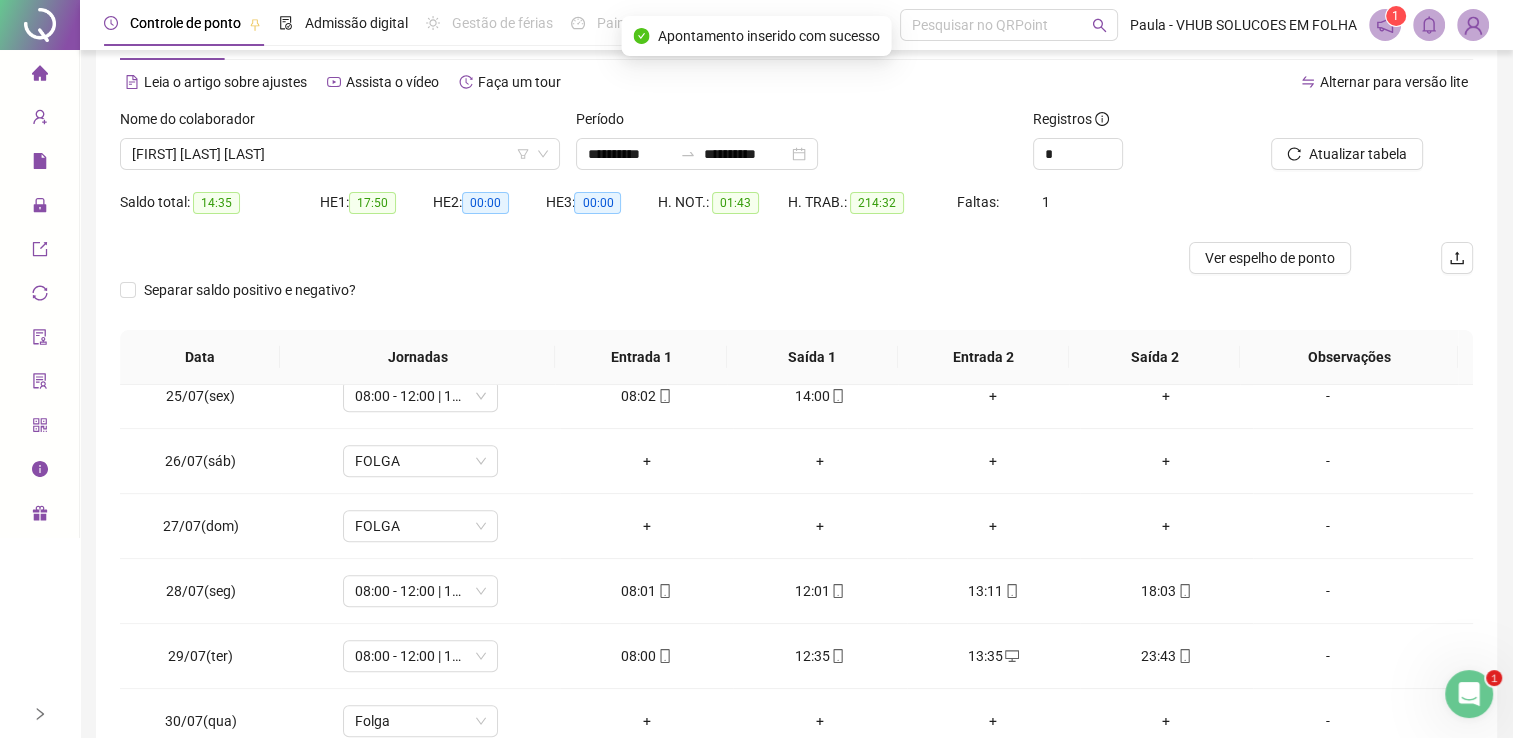 scroll, scrollTop: 59, scrollLeft: 0, axis: vertical 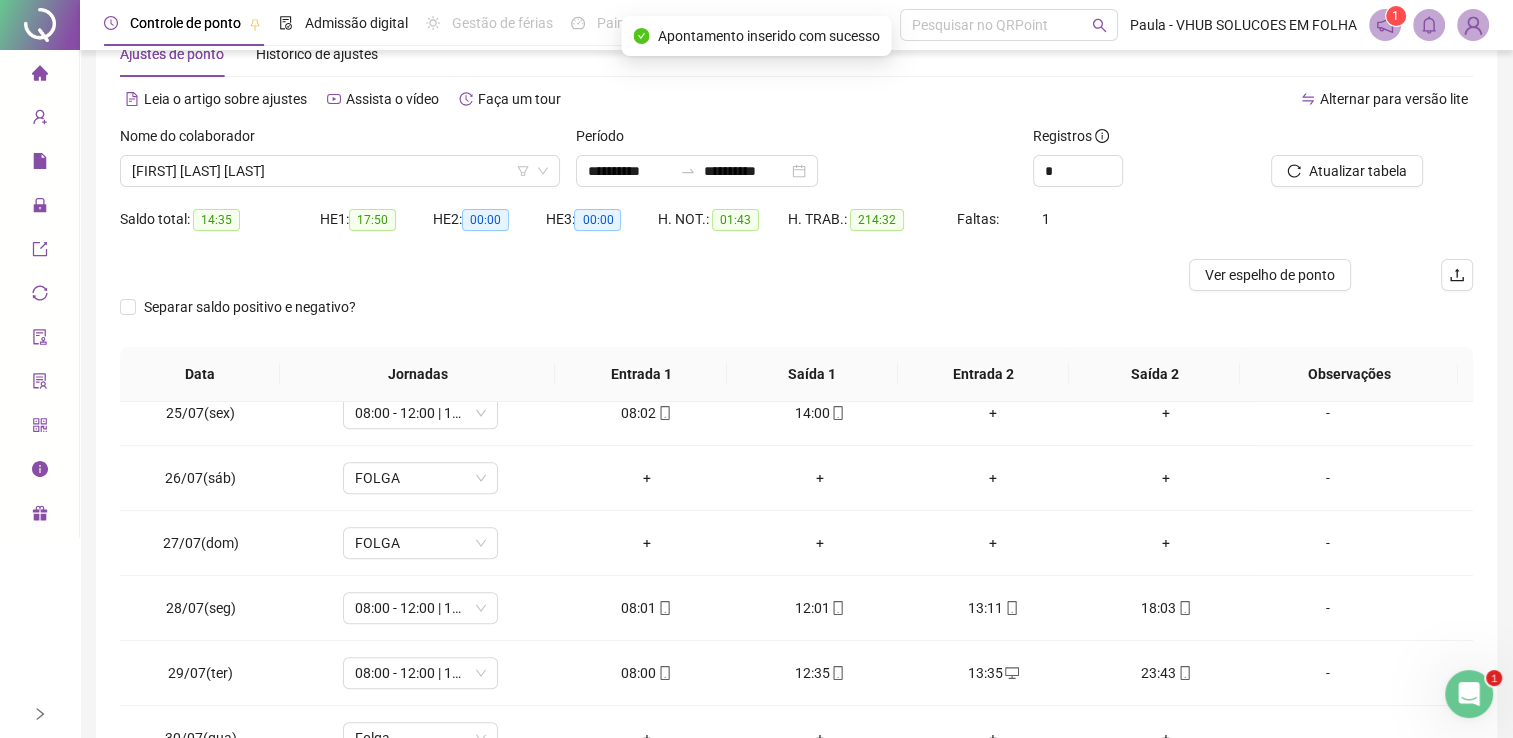 click on "Saldo total:   14:35 HE 1:   17:50 HE 2:   00:00 HE 3:   00:00 H. NOT.:   01:43 H. TRAB.:   214:32 Faltas:   1" at bounding box center [796, 231] 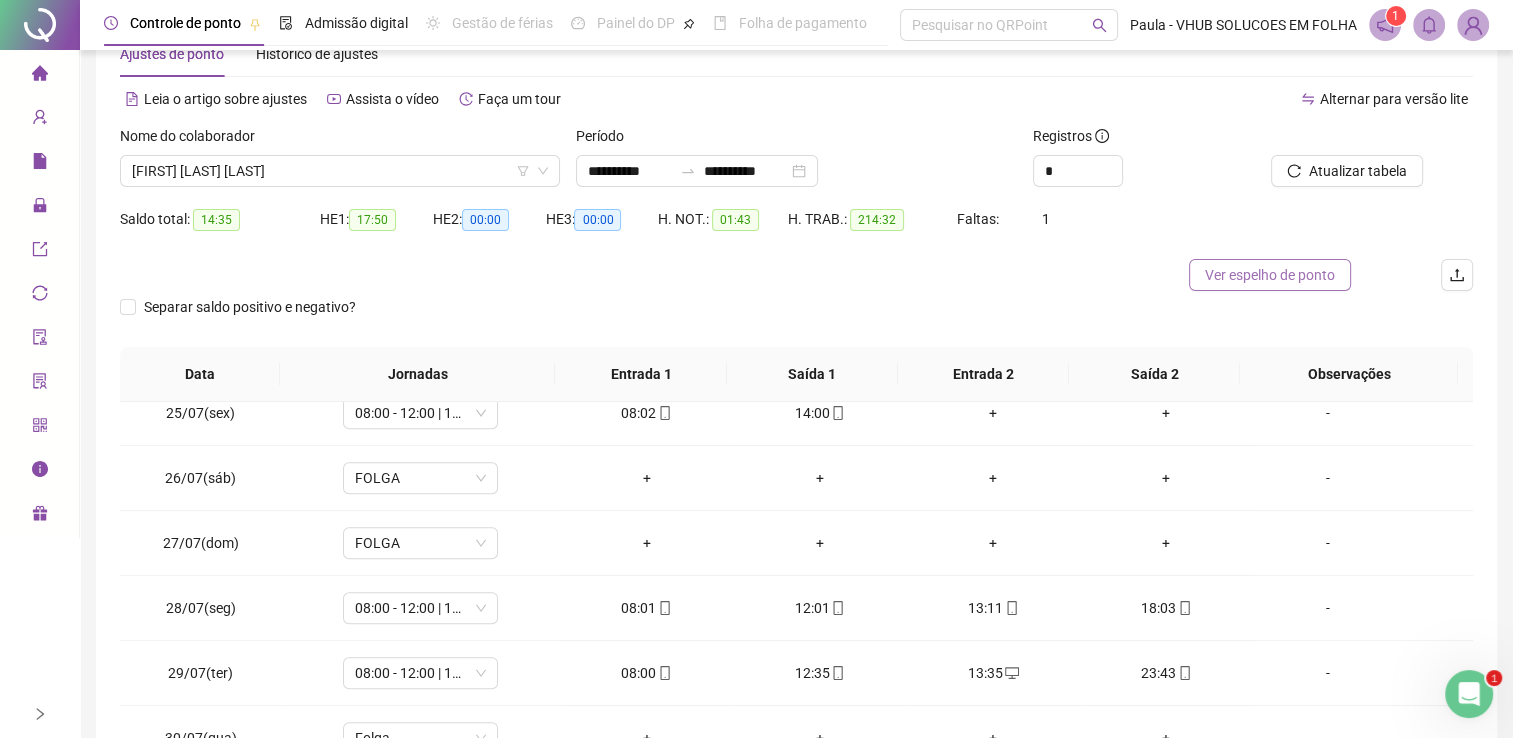 click on "Ver espelho de ponto" at bounding box center [1270, 275] 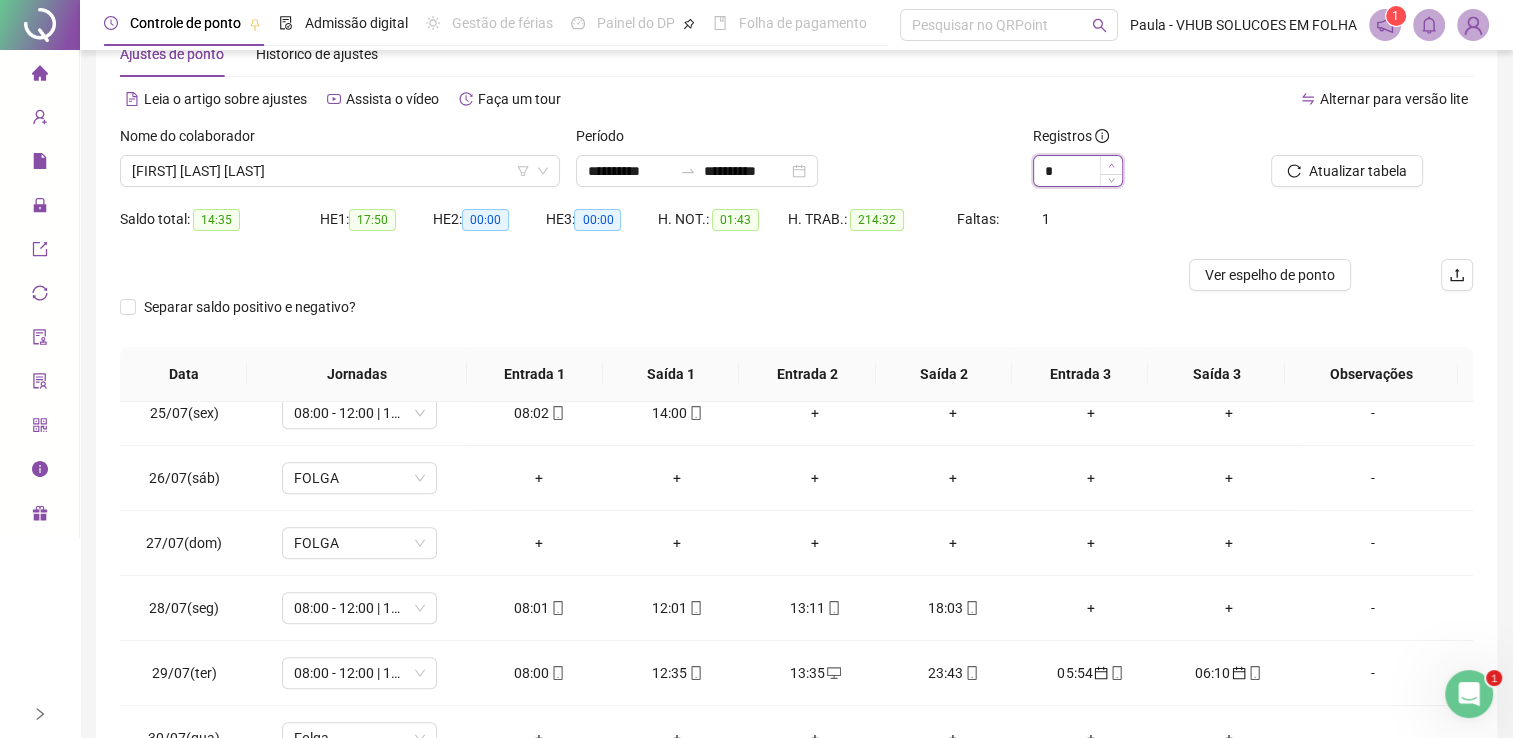 click 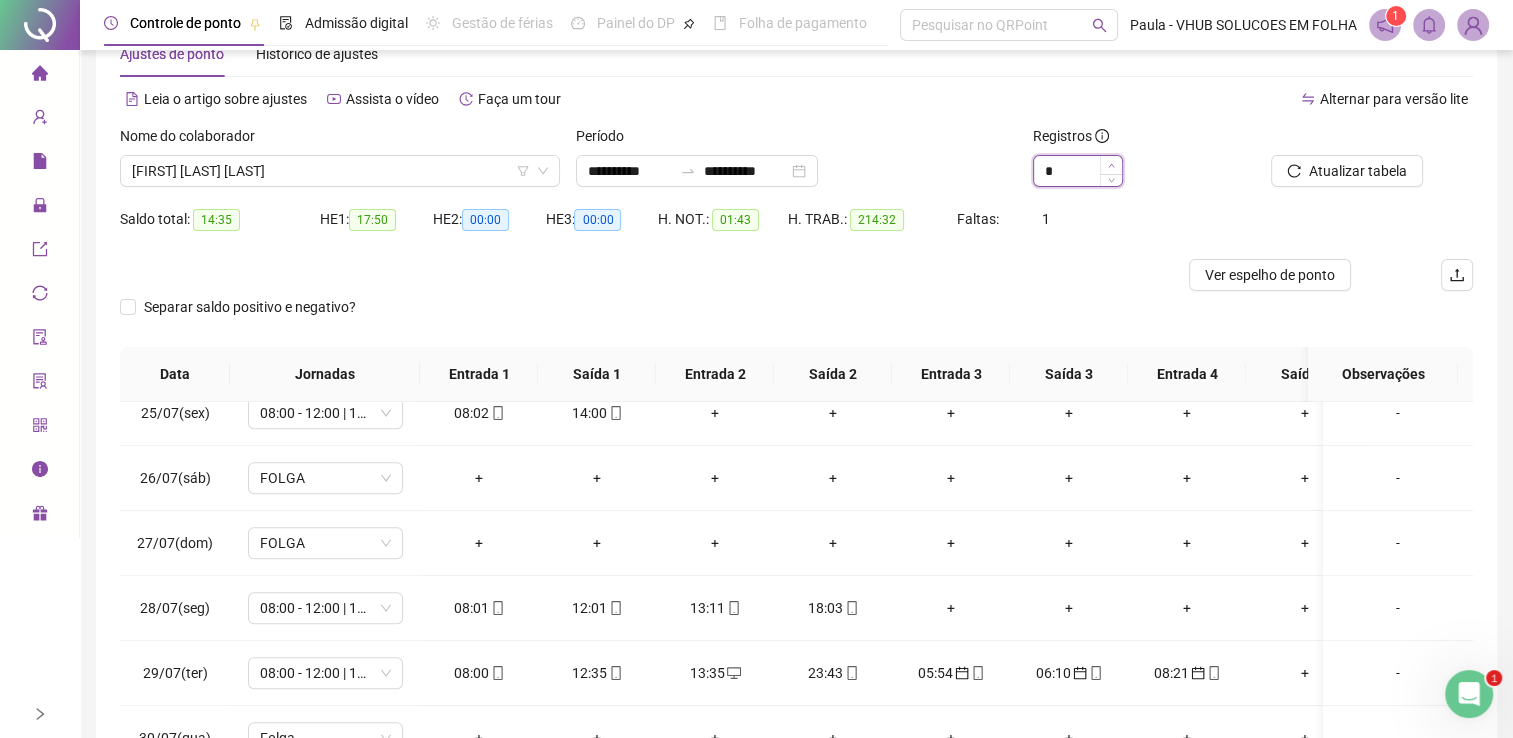 type on "**" 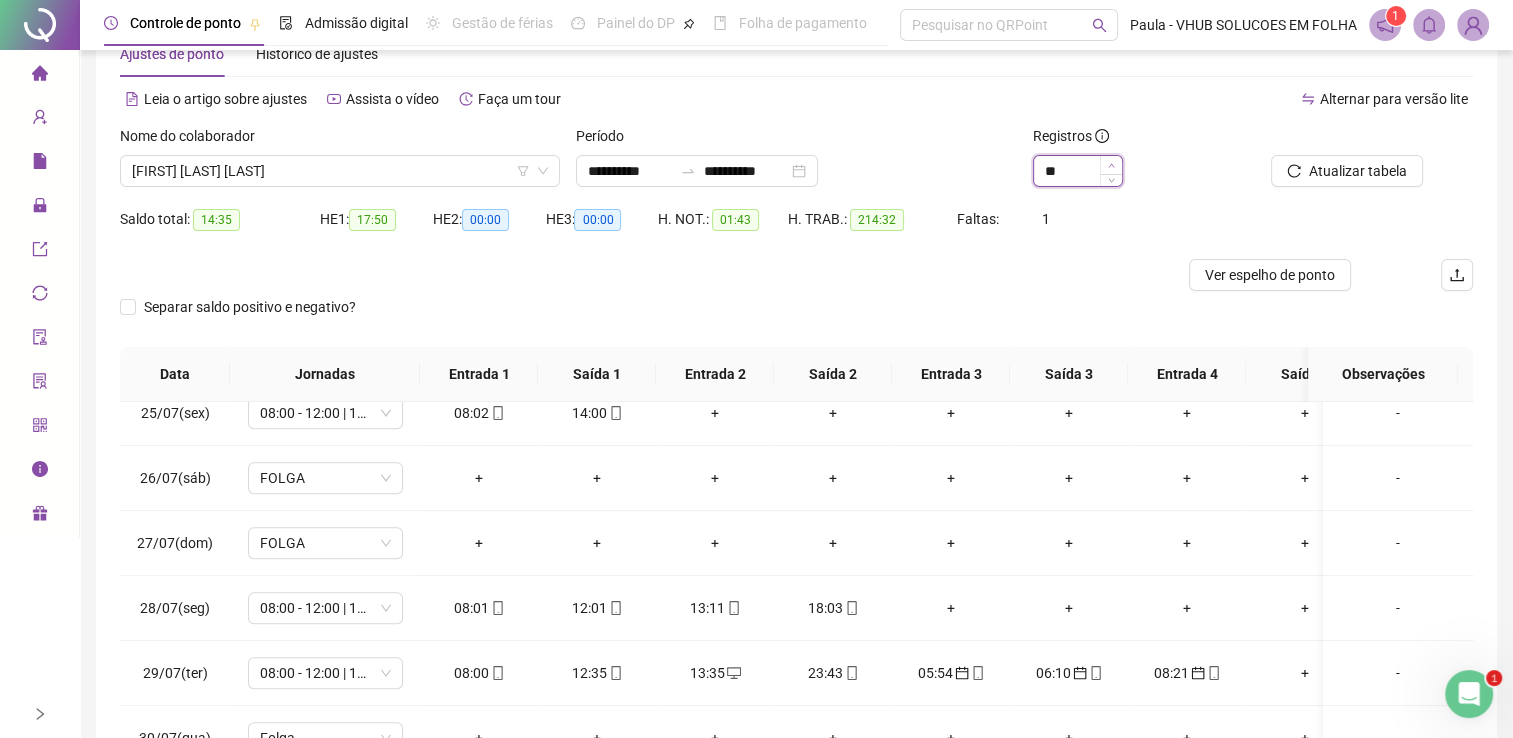 click 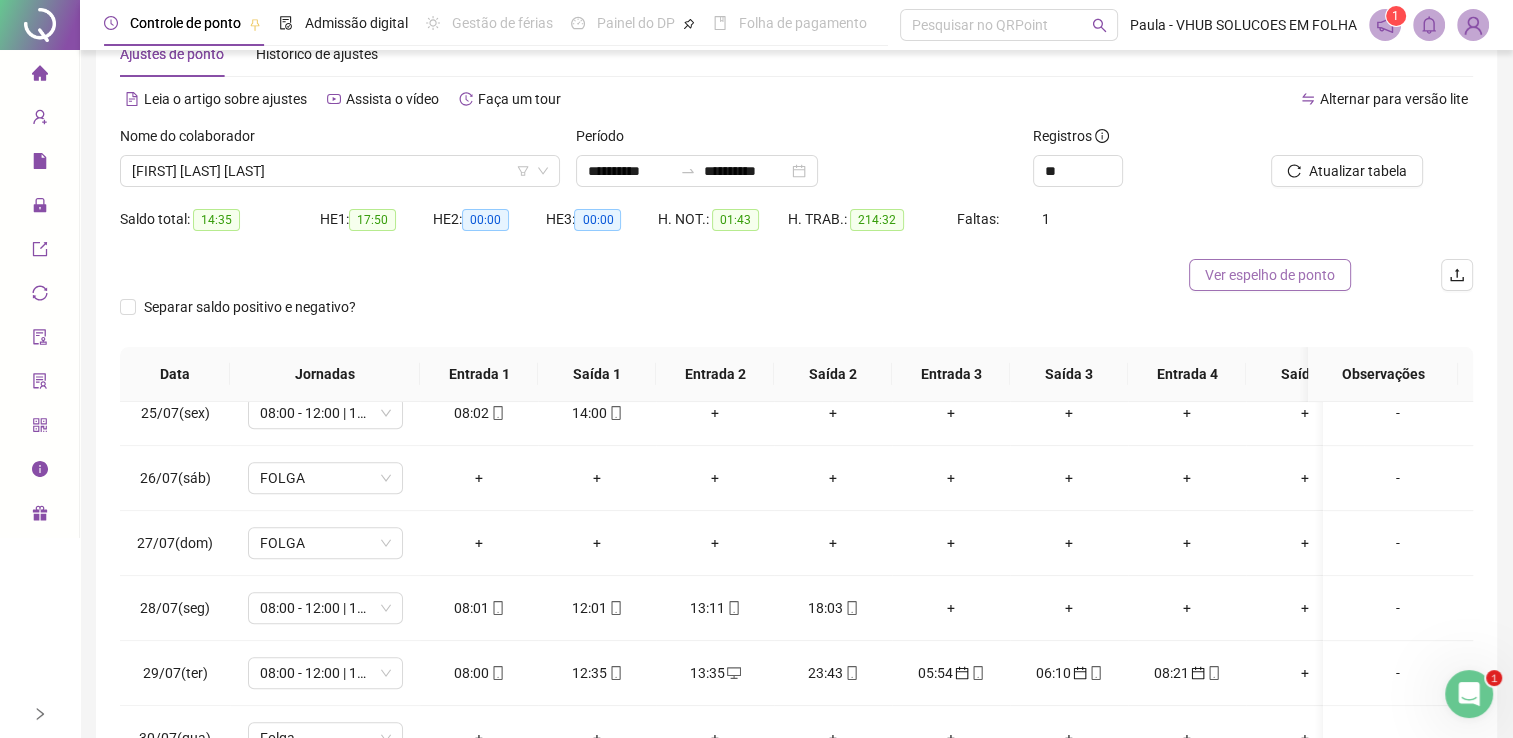 click on "Ver espelho de ponto" at bounding box center [1270, 275] 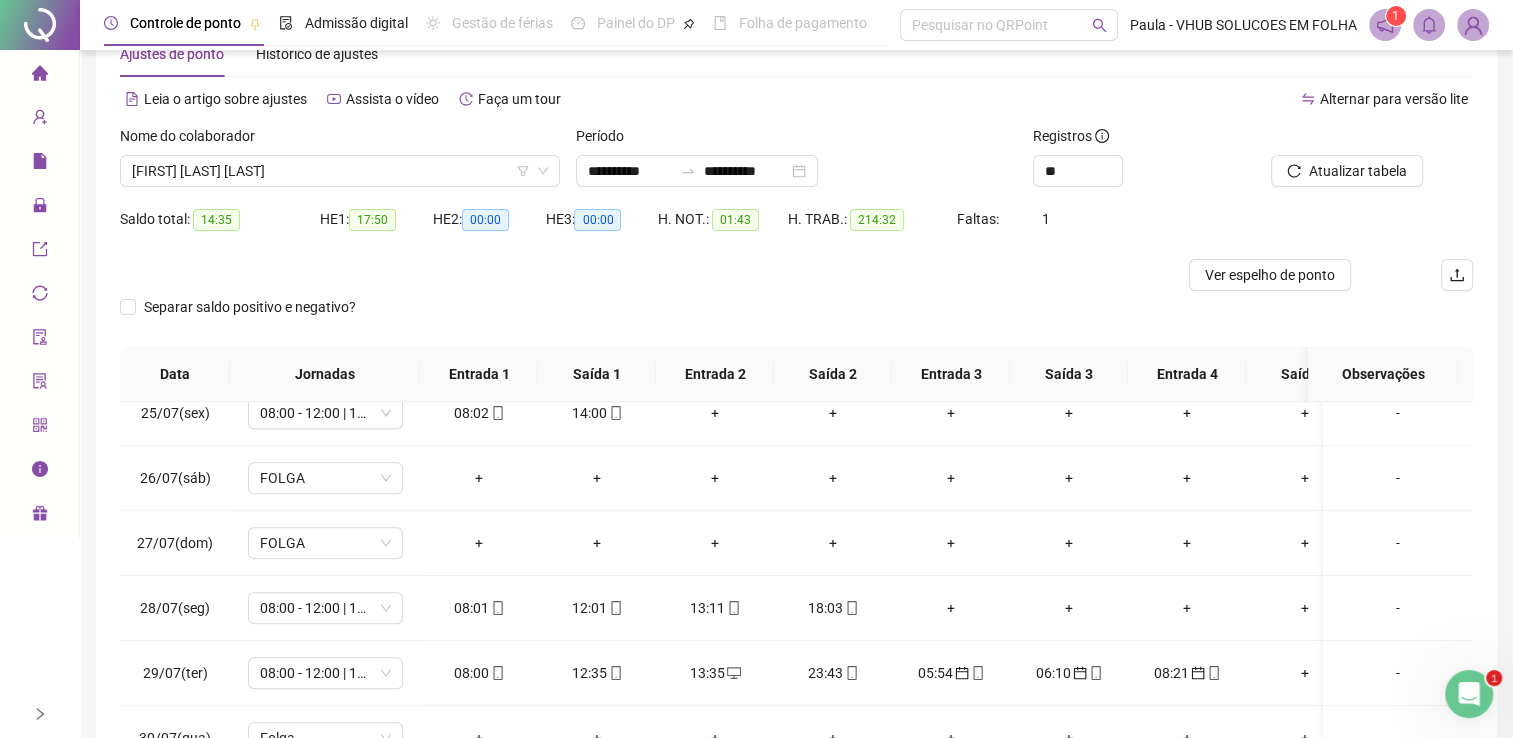 type 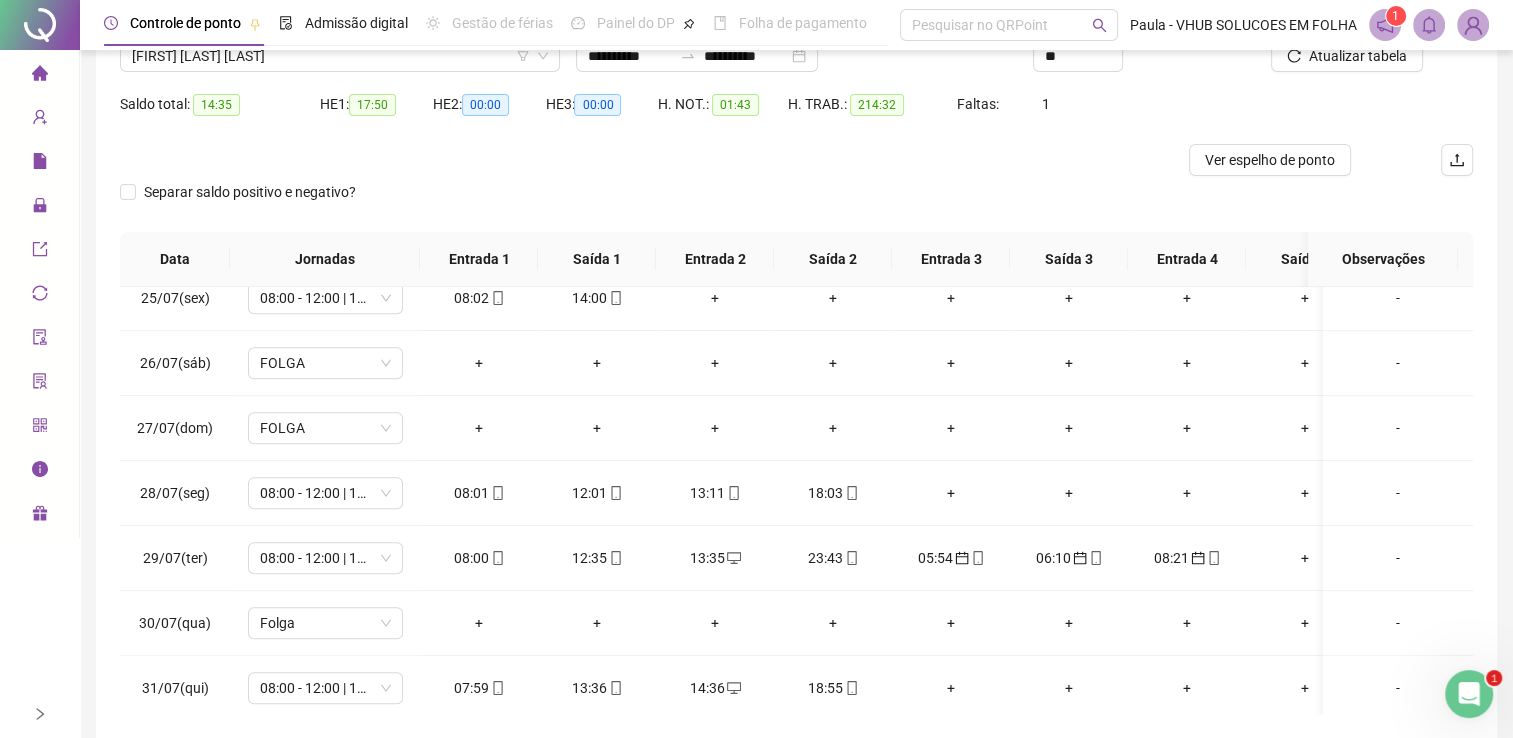 scroll, scrollTop: 179, scrollLeft: 0, axis: vertical 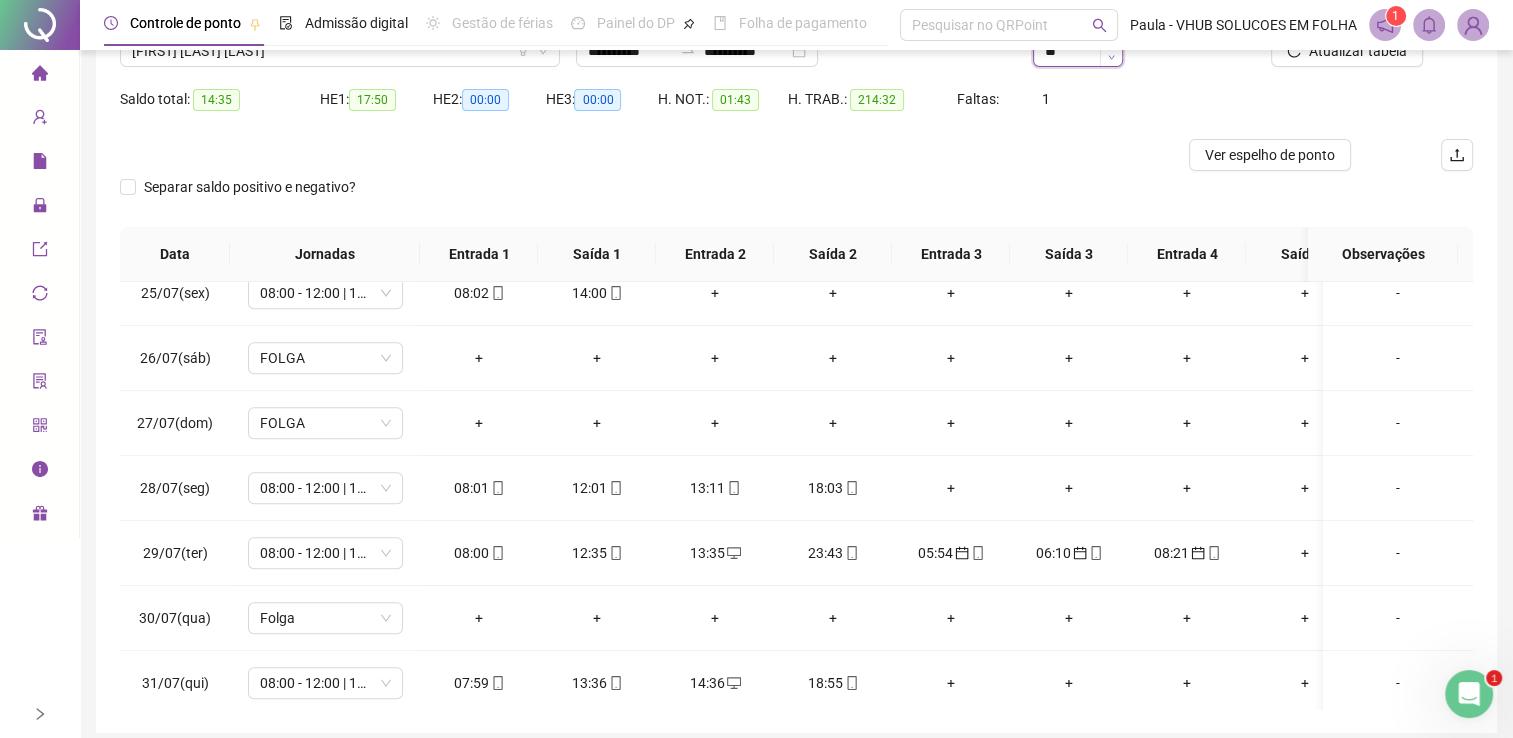 type on "*" 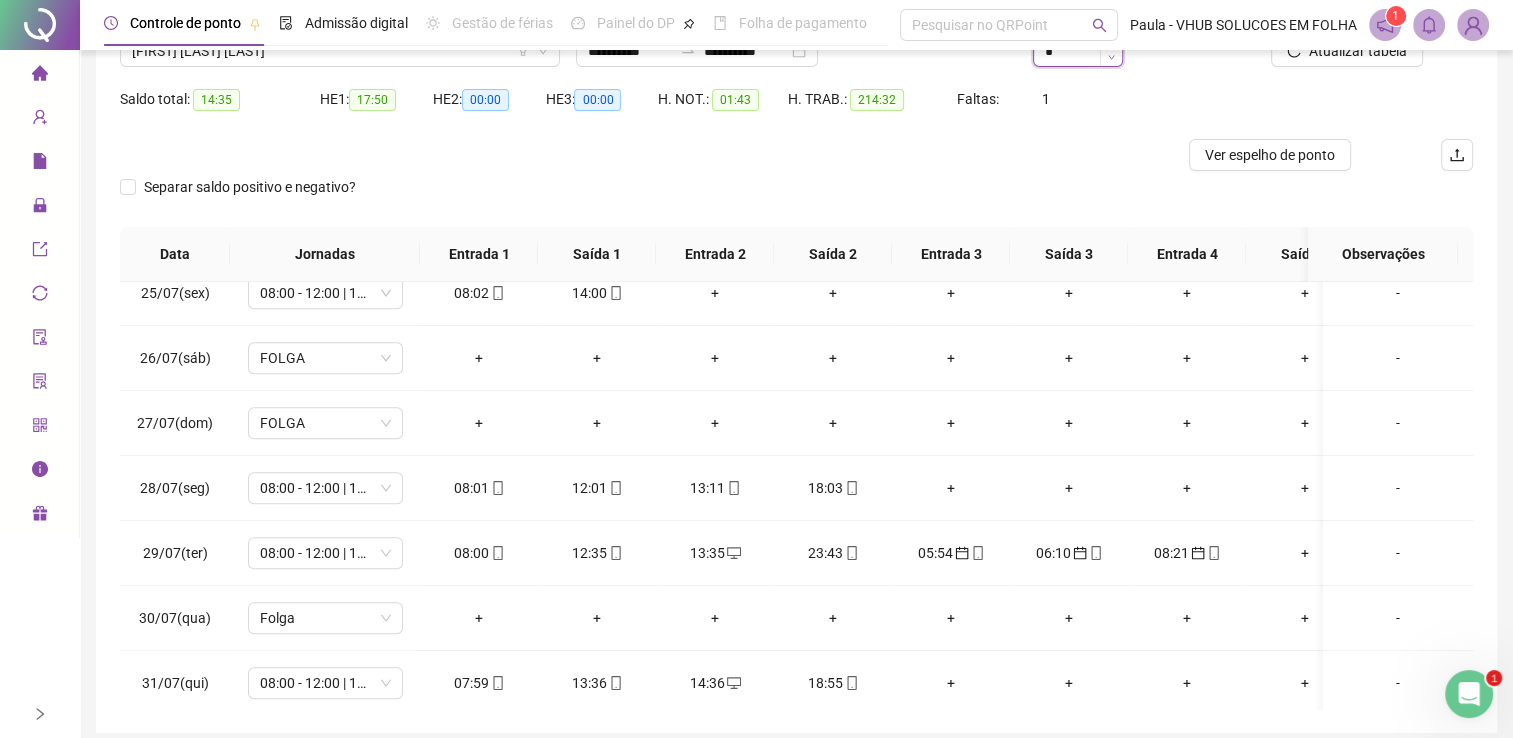 click 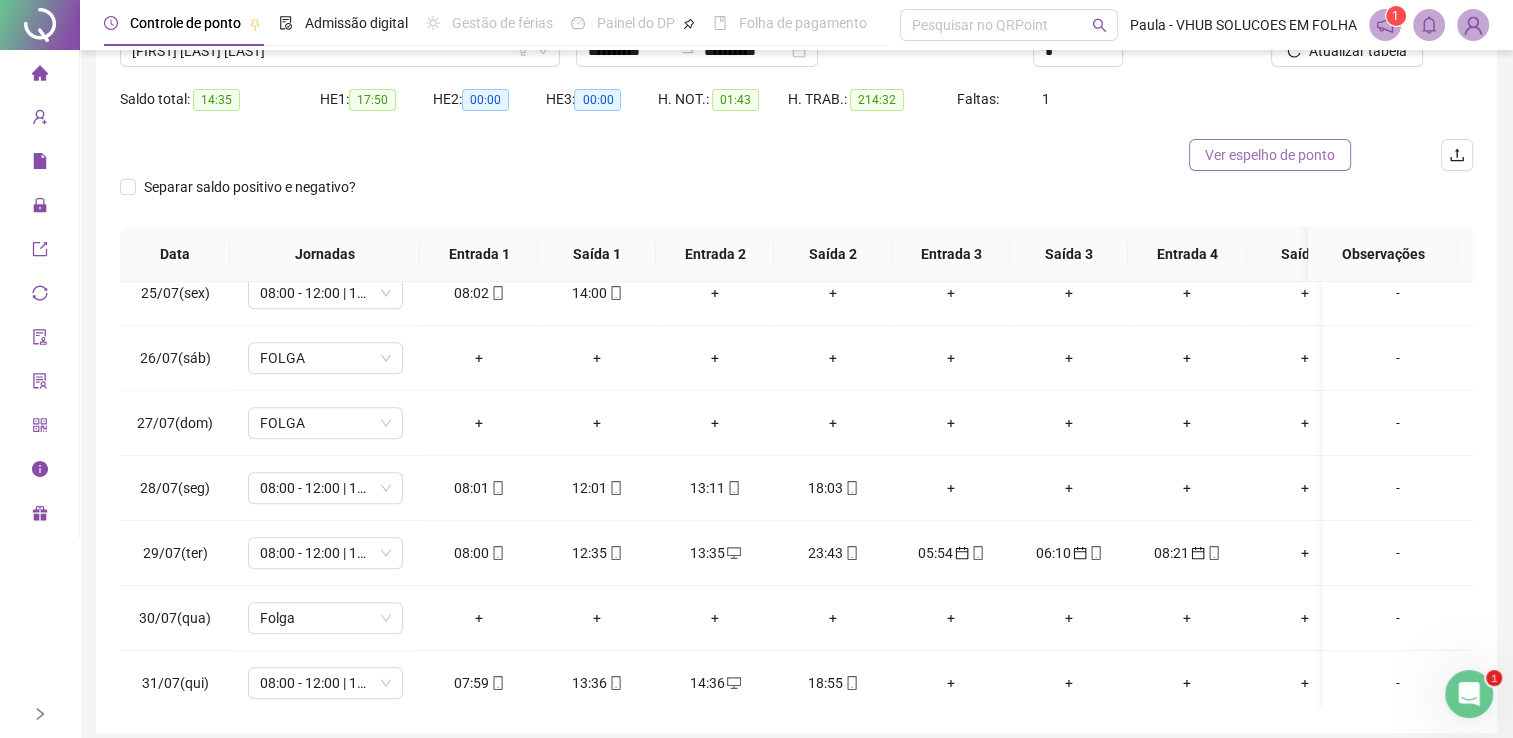 click on "Ver espelho de ponto" at bounding box center [1270, 155] 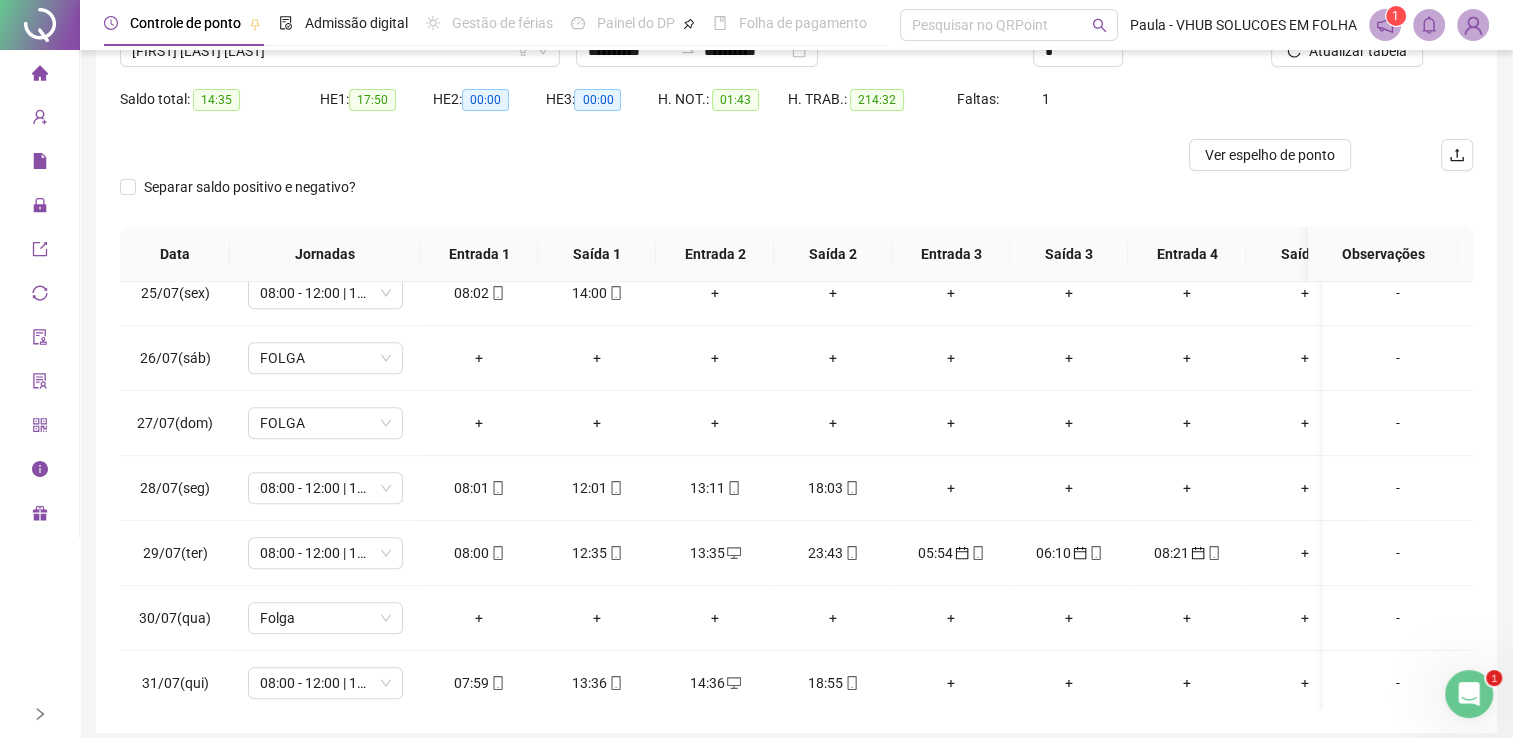 click at bounding box center [627, 155] 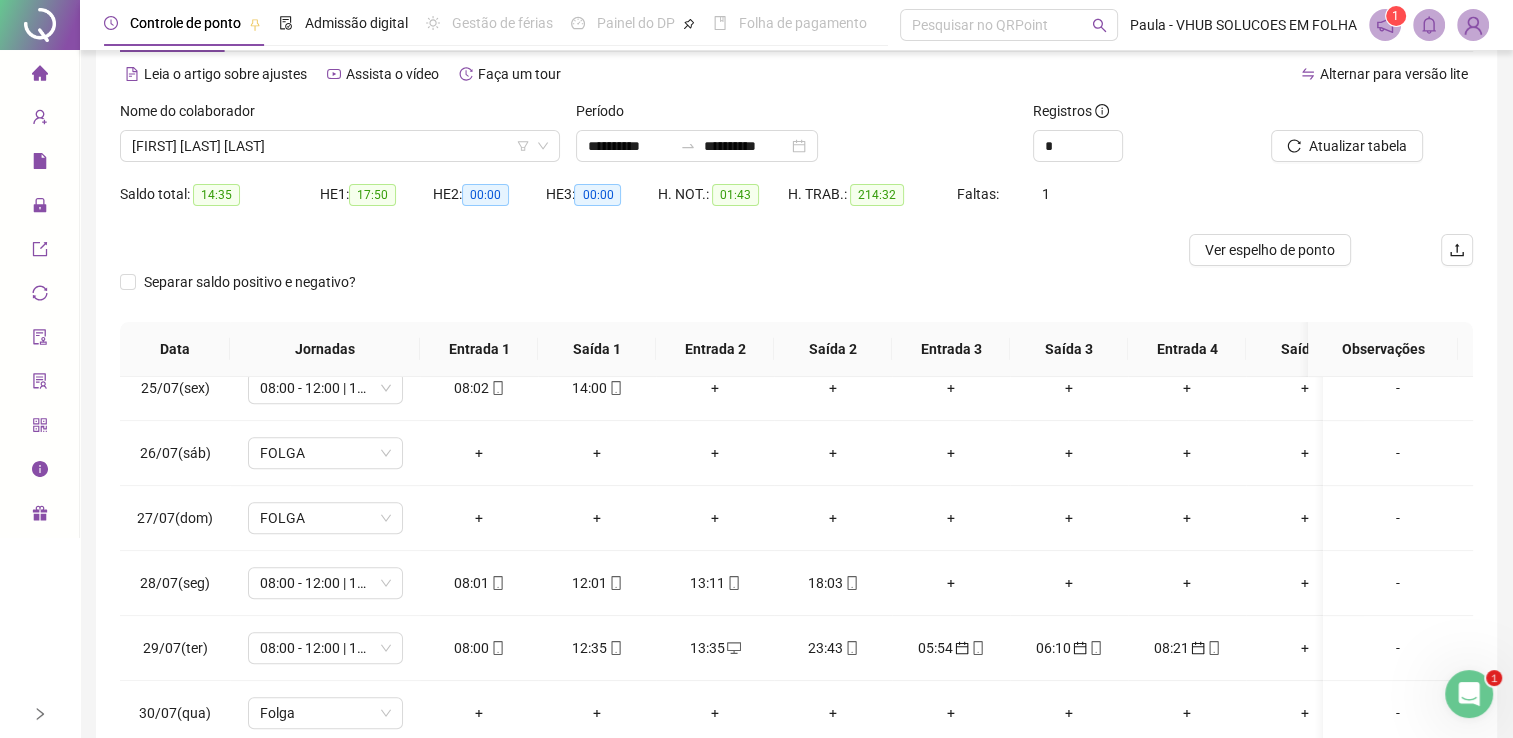 scroll, scrollTop: 59, scrollLeft: 0, axis: vertical 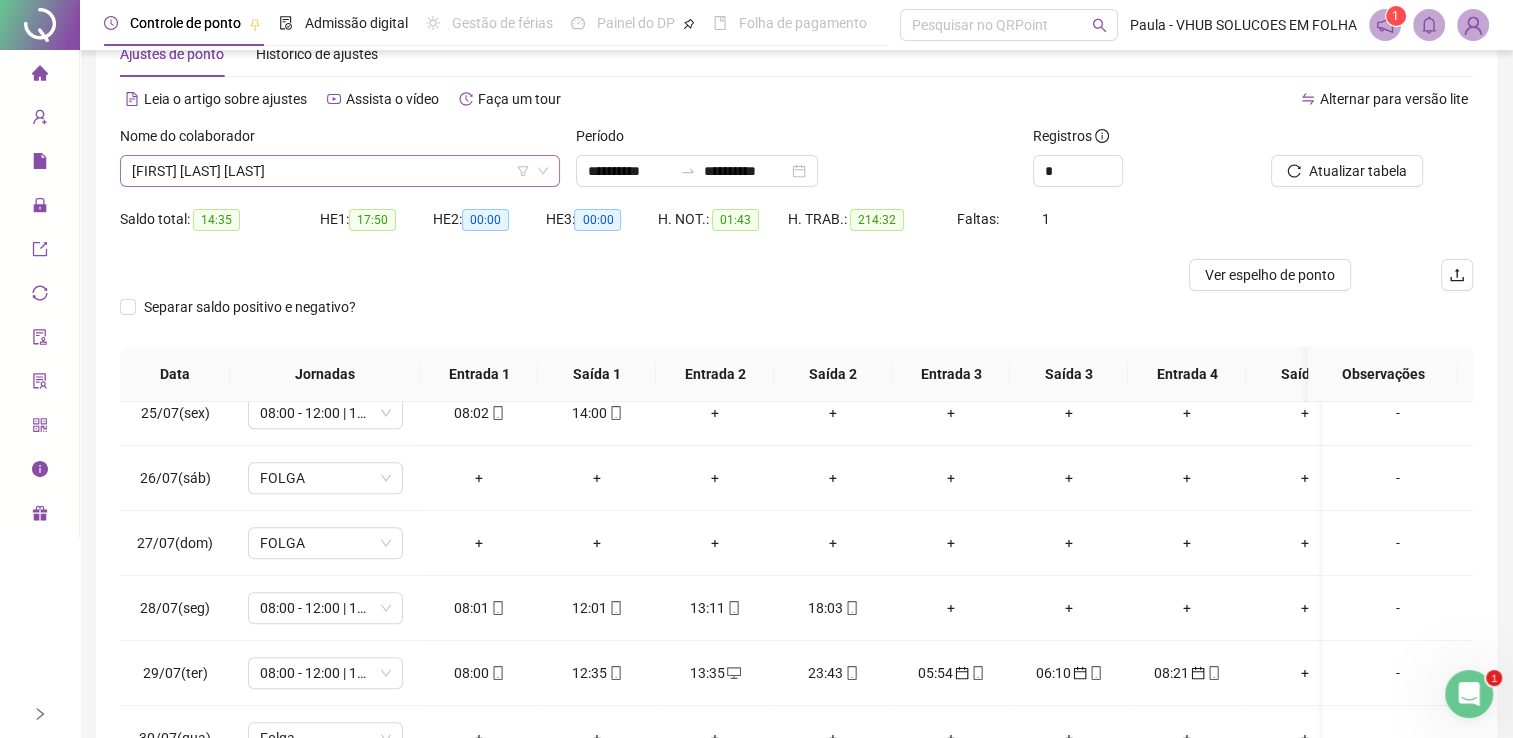 click on "[FIRST] [LAST] [LAST]" at bounding box center [340, 171] 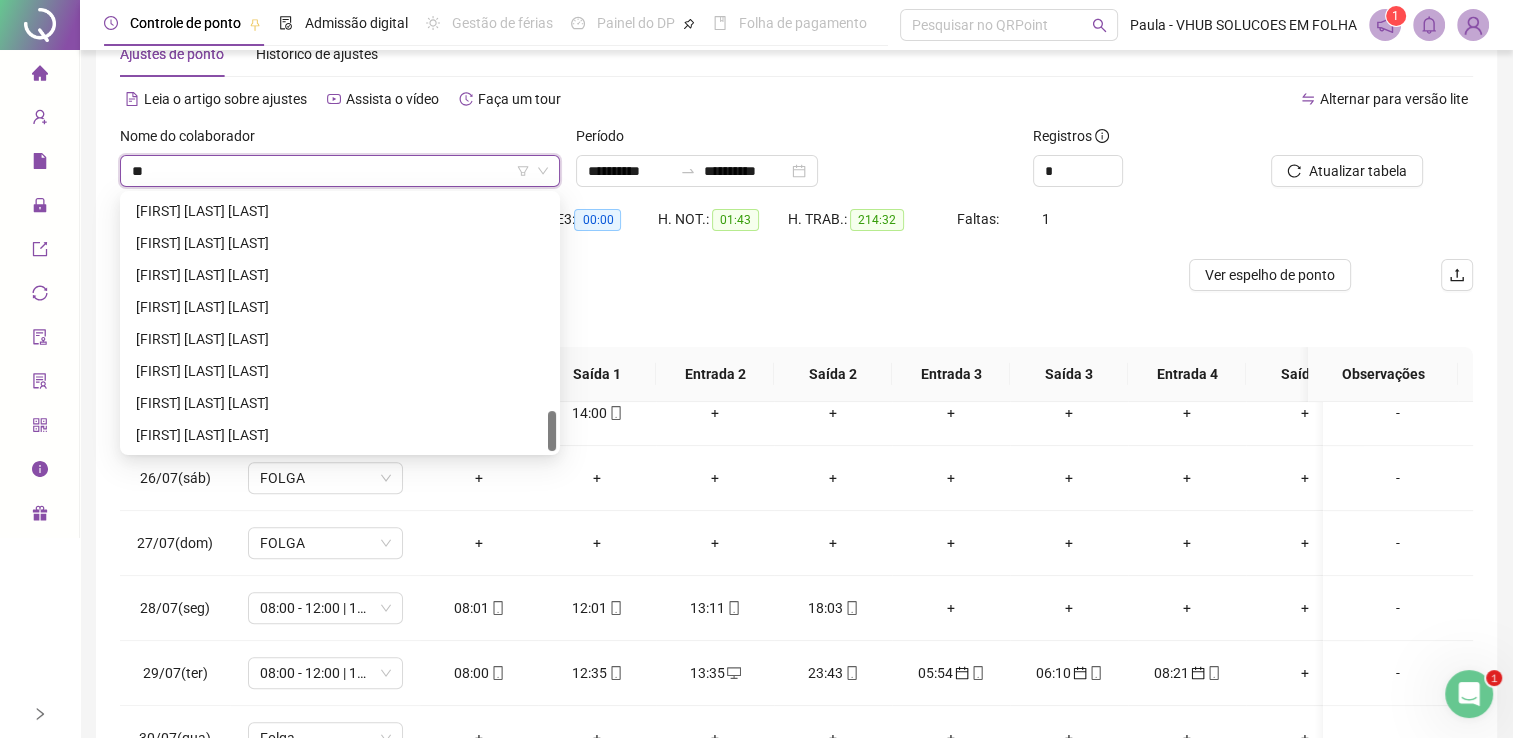 scroll, scrollTop: 0, scrollLeft: 0, axis: both 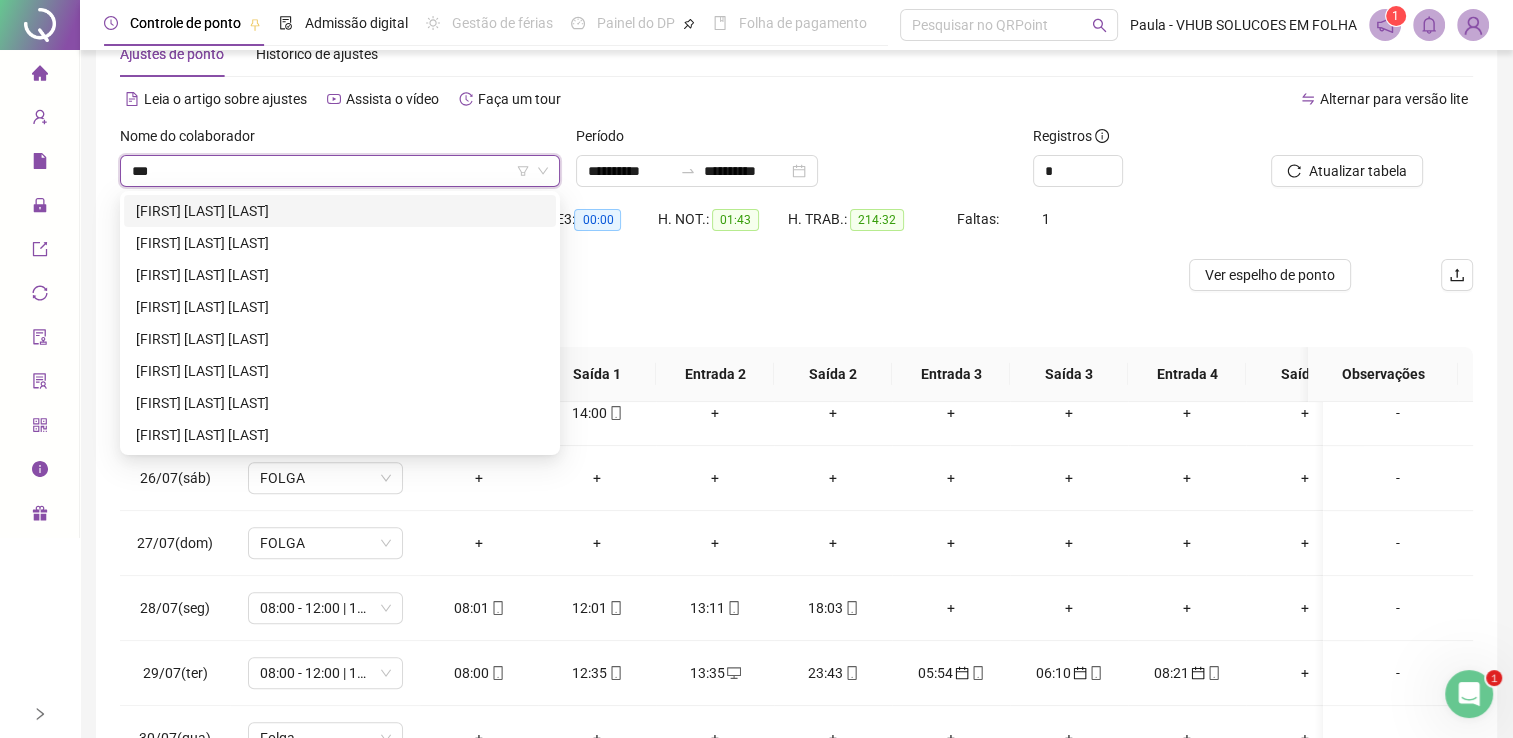 type on "****" 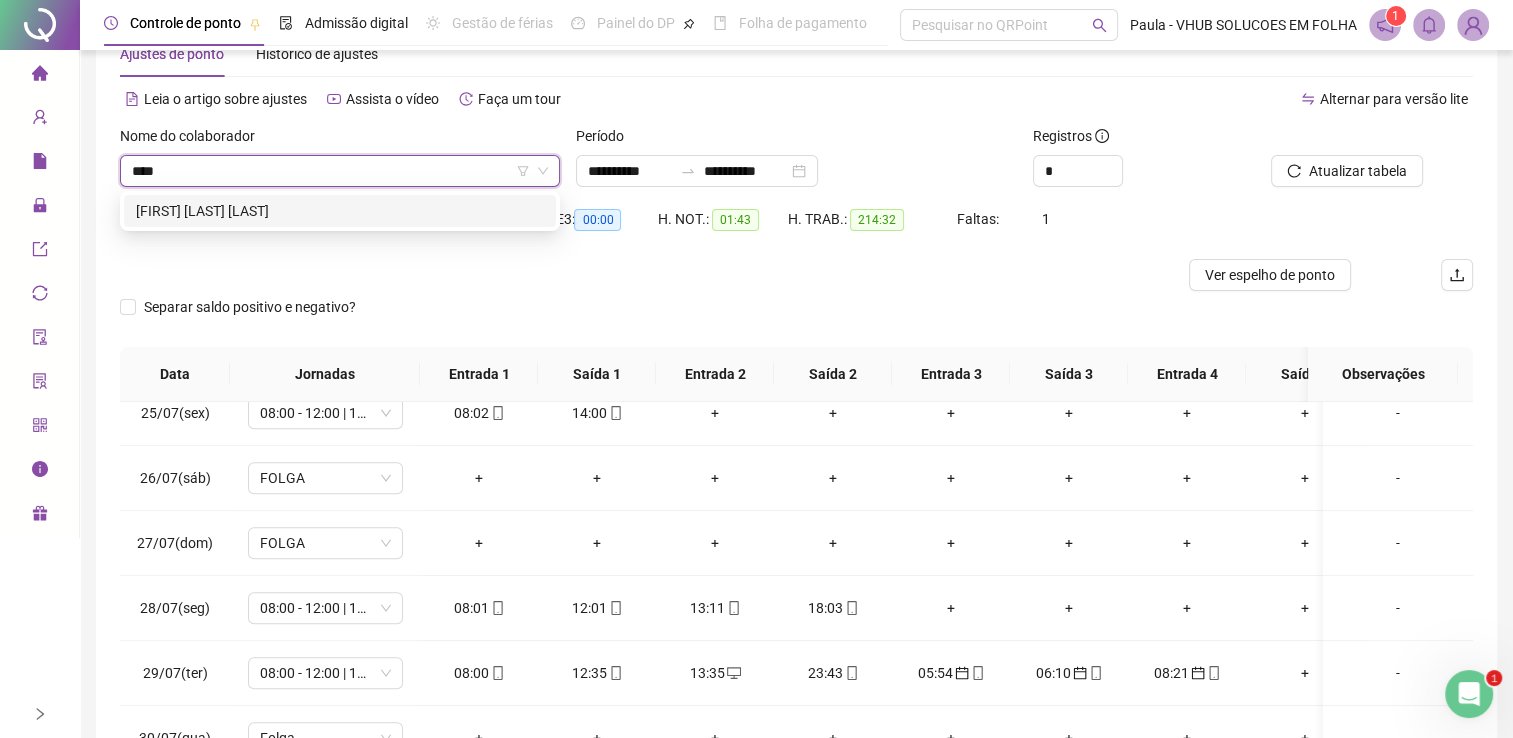 click on "[FIRST] [LAST] [LAST]" at bounding box center (340, 211) 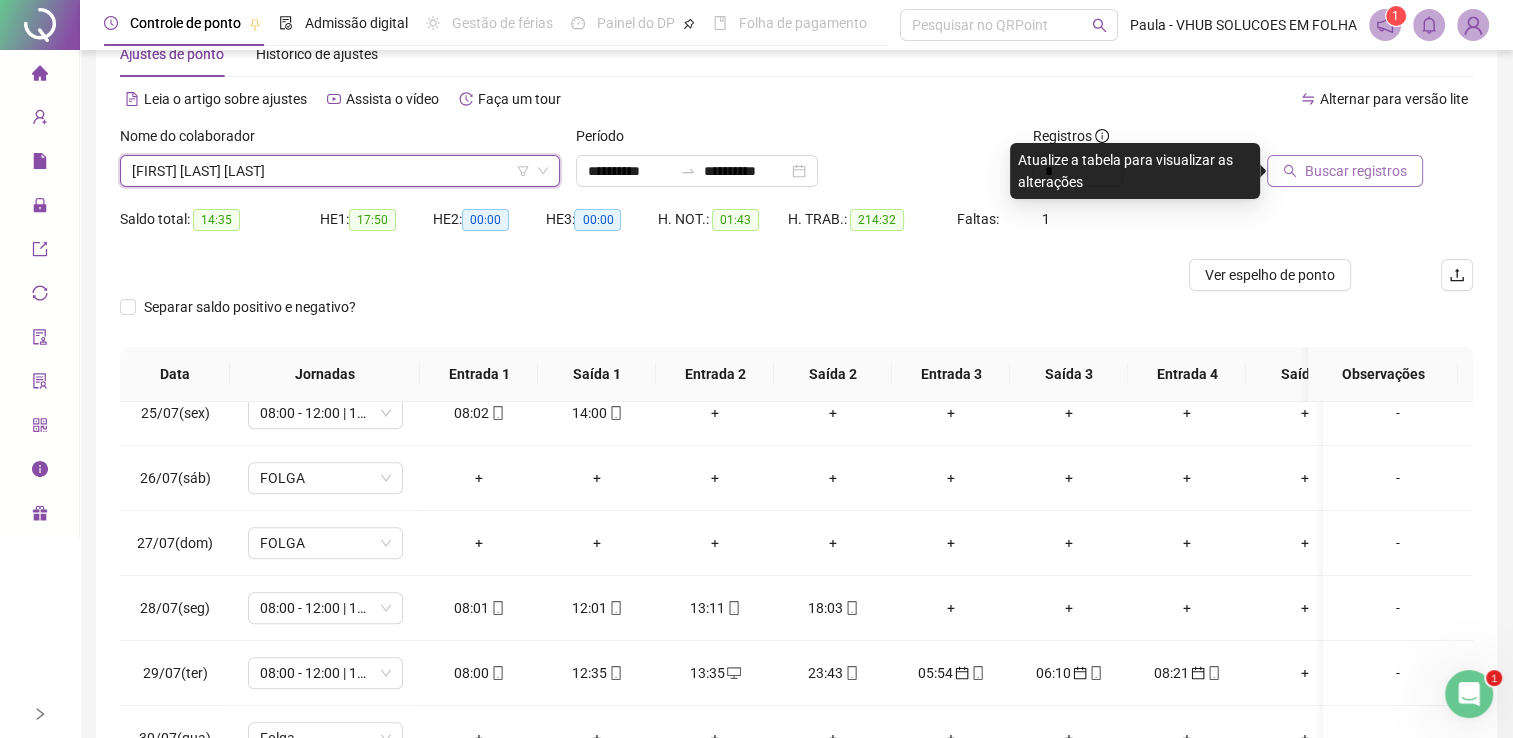 click on "Buscar registros" at bounding box center (1345, 171) 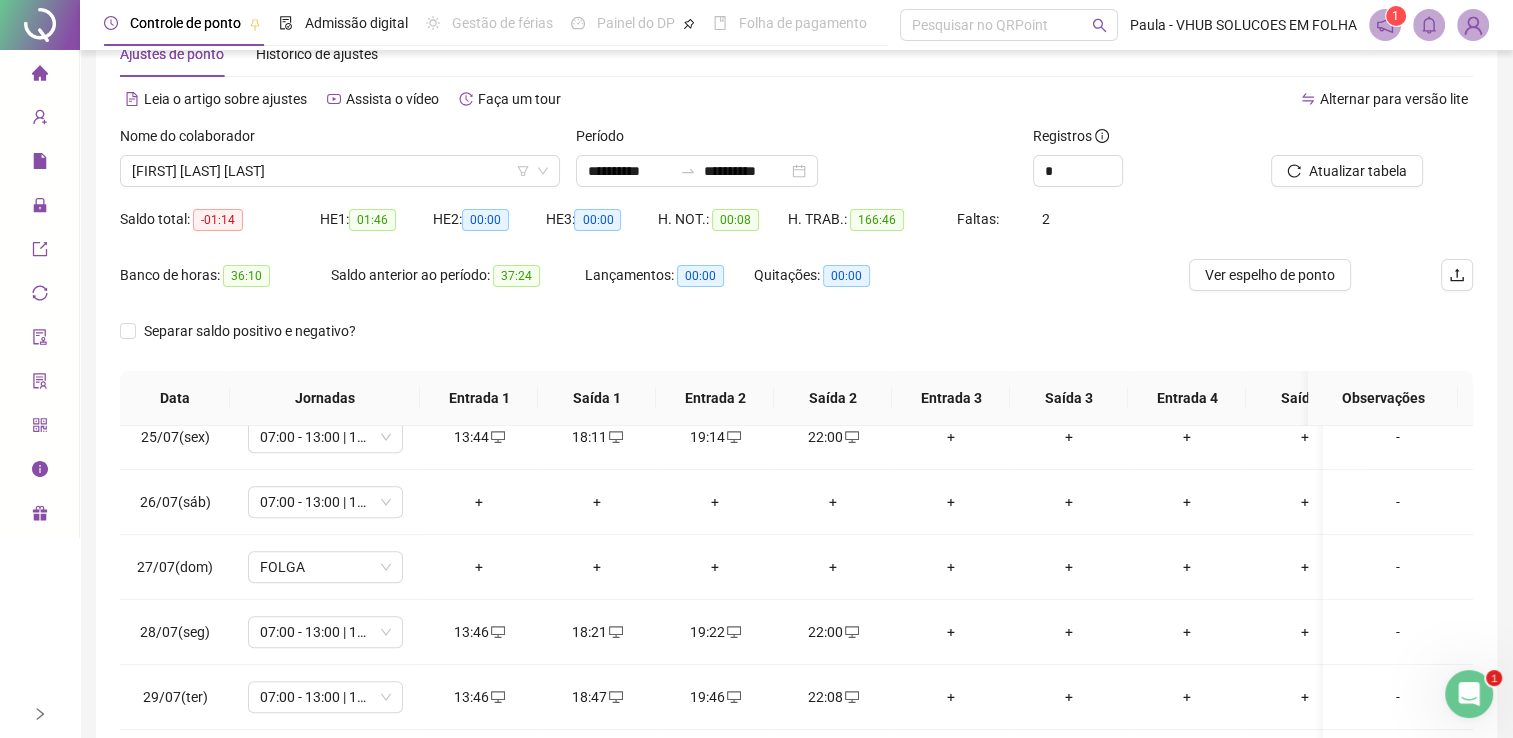 scroll, scrollTop: 283, scrollLeft: 0, axis: vertical 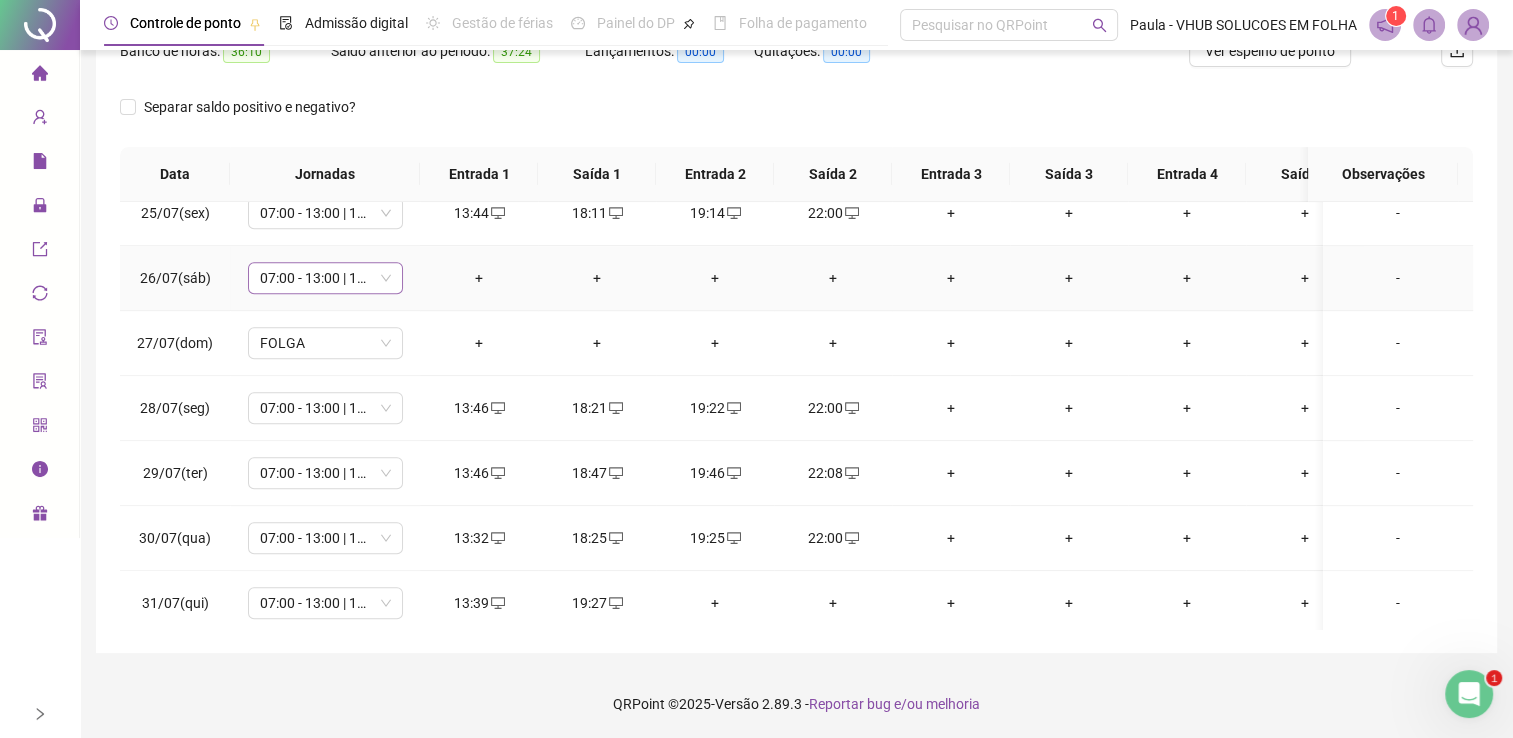 click on "07:00 - 13:00 | 14:00 - 15:00" at bounding box center [325, 278] 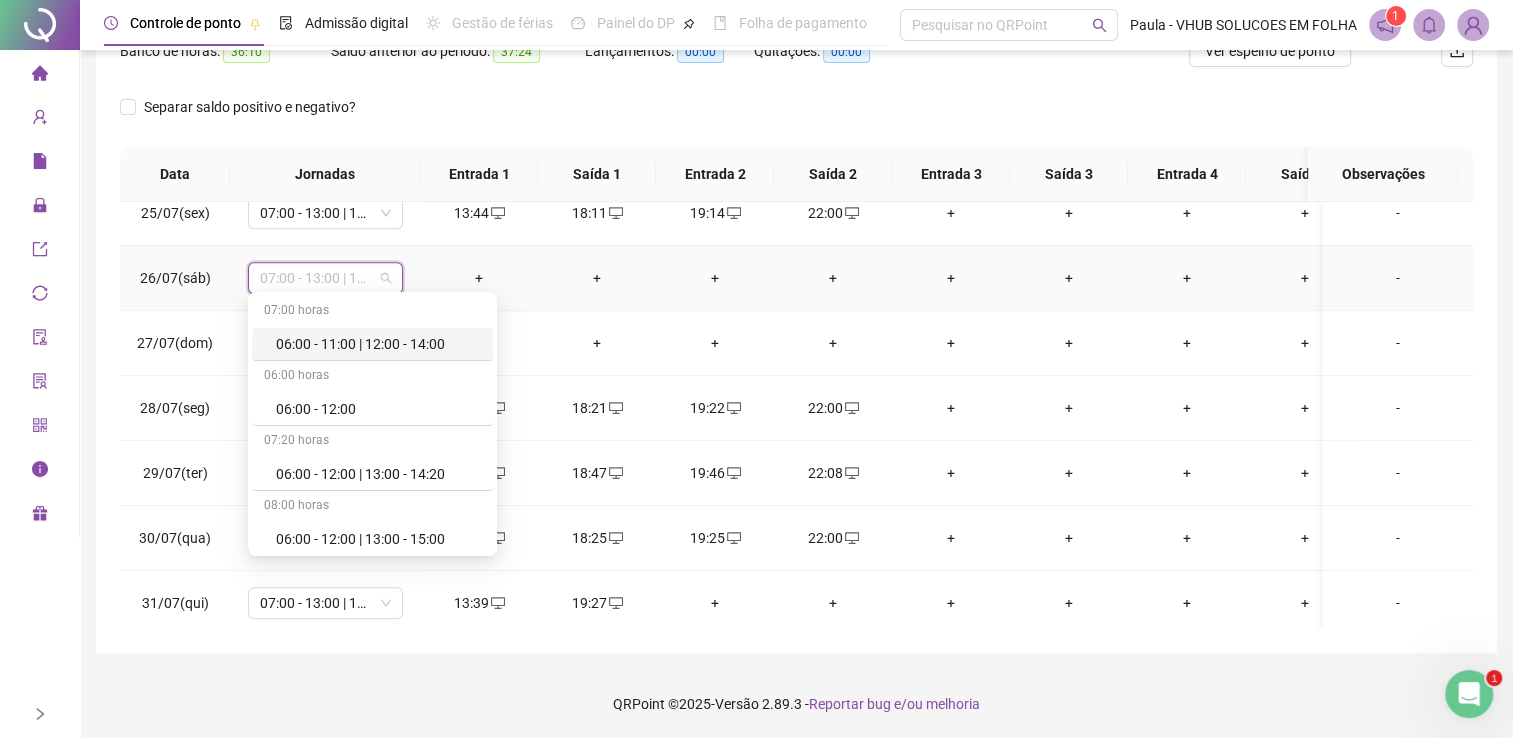 type on "*" 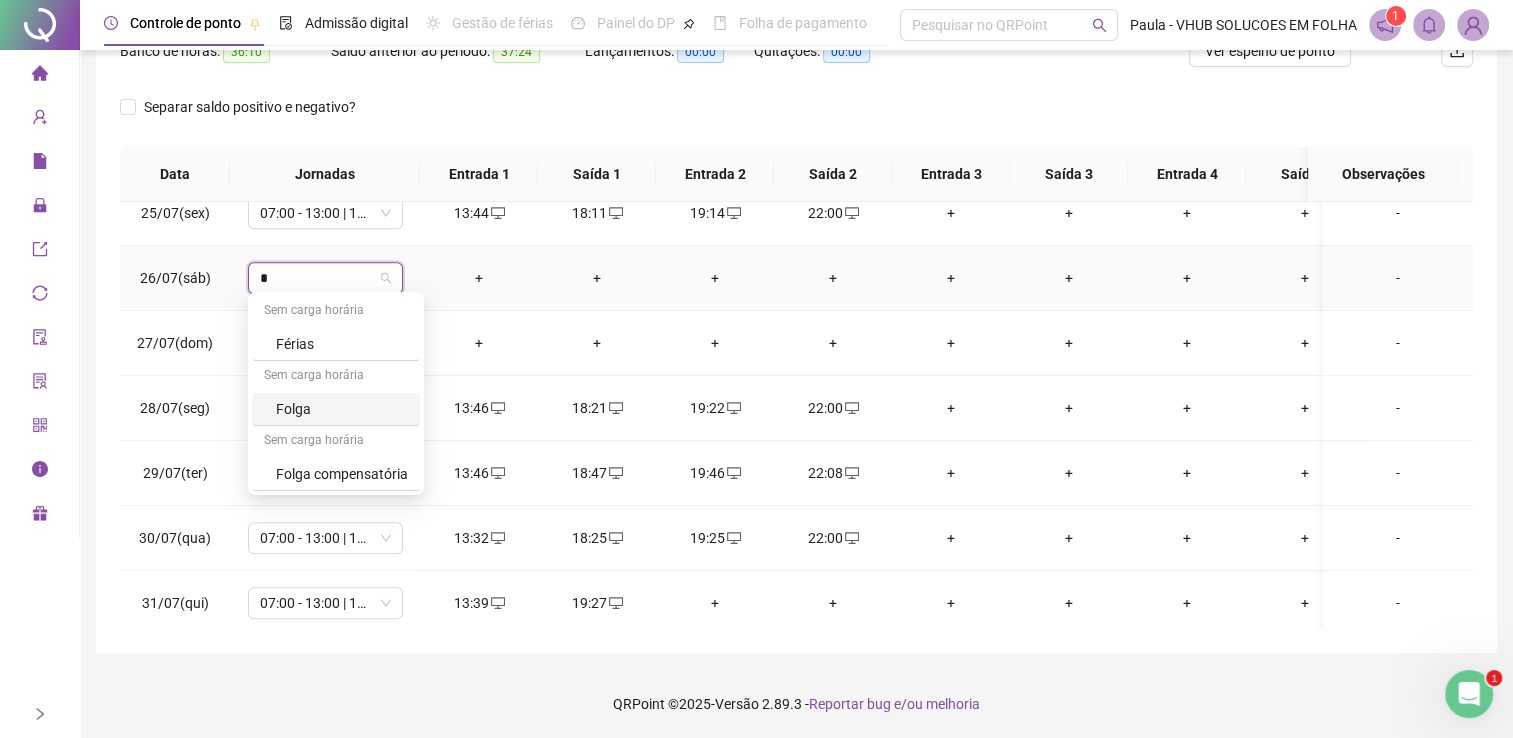 click on "Folga" at bounding box center (342, 409) 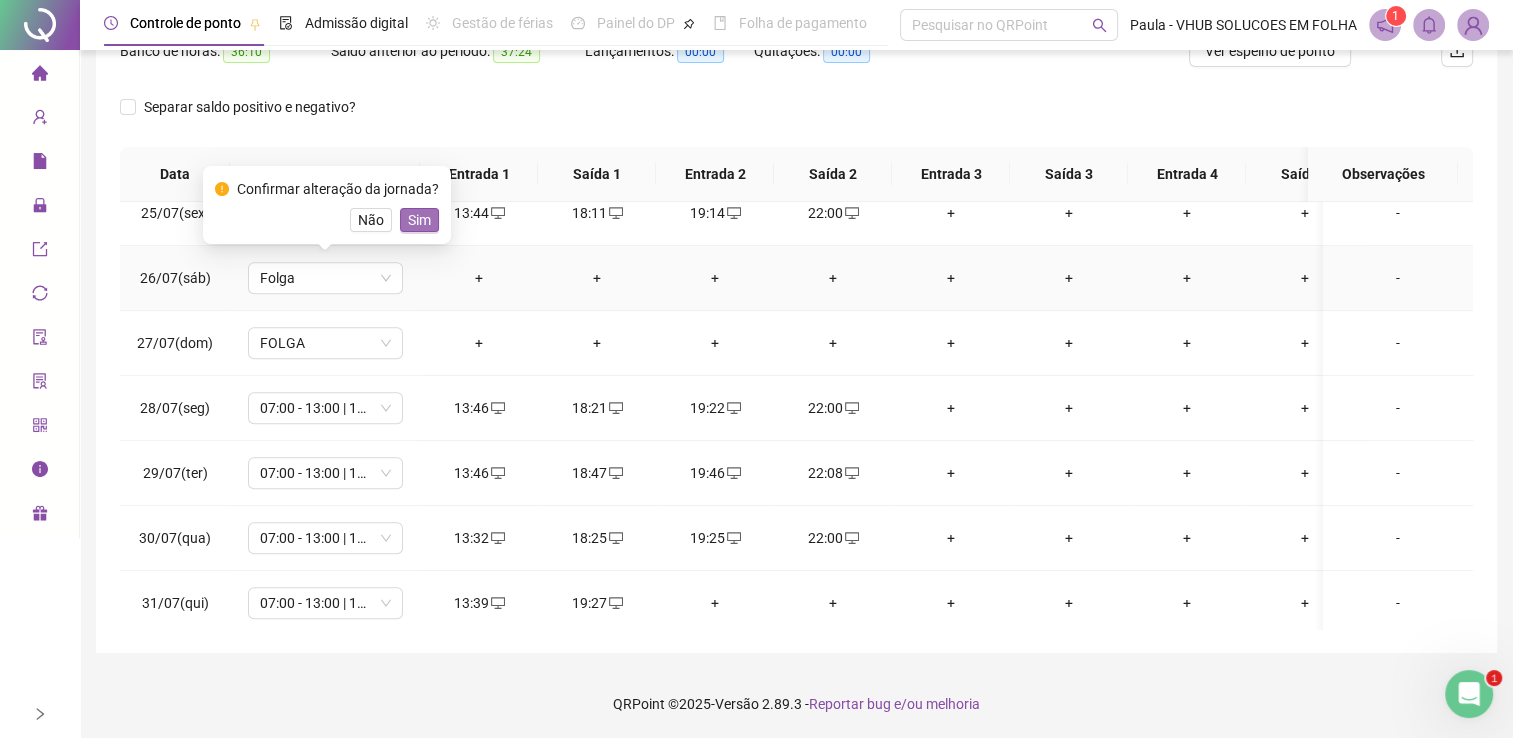 click on "Sim" at bounding box center [419, 220] 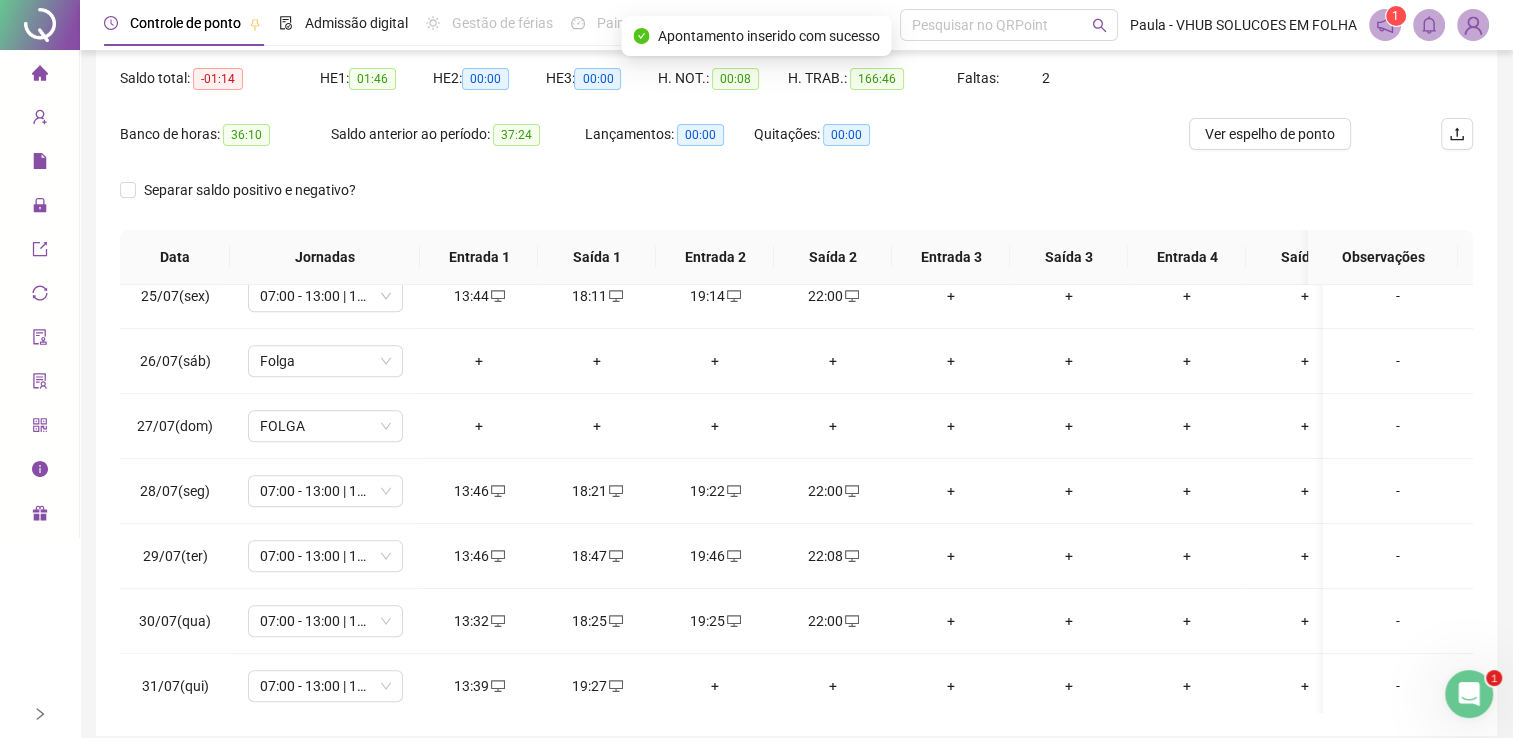 scroll, scrollTop: 203, scrollLeft: 0, axis: vertical 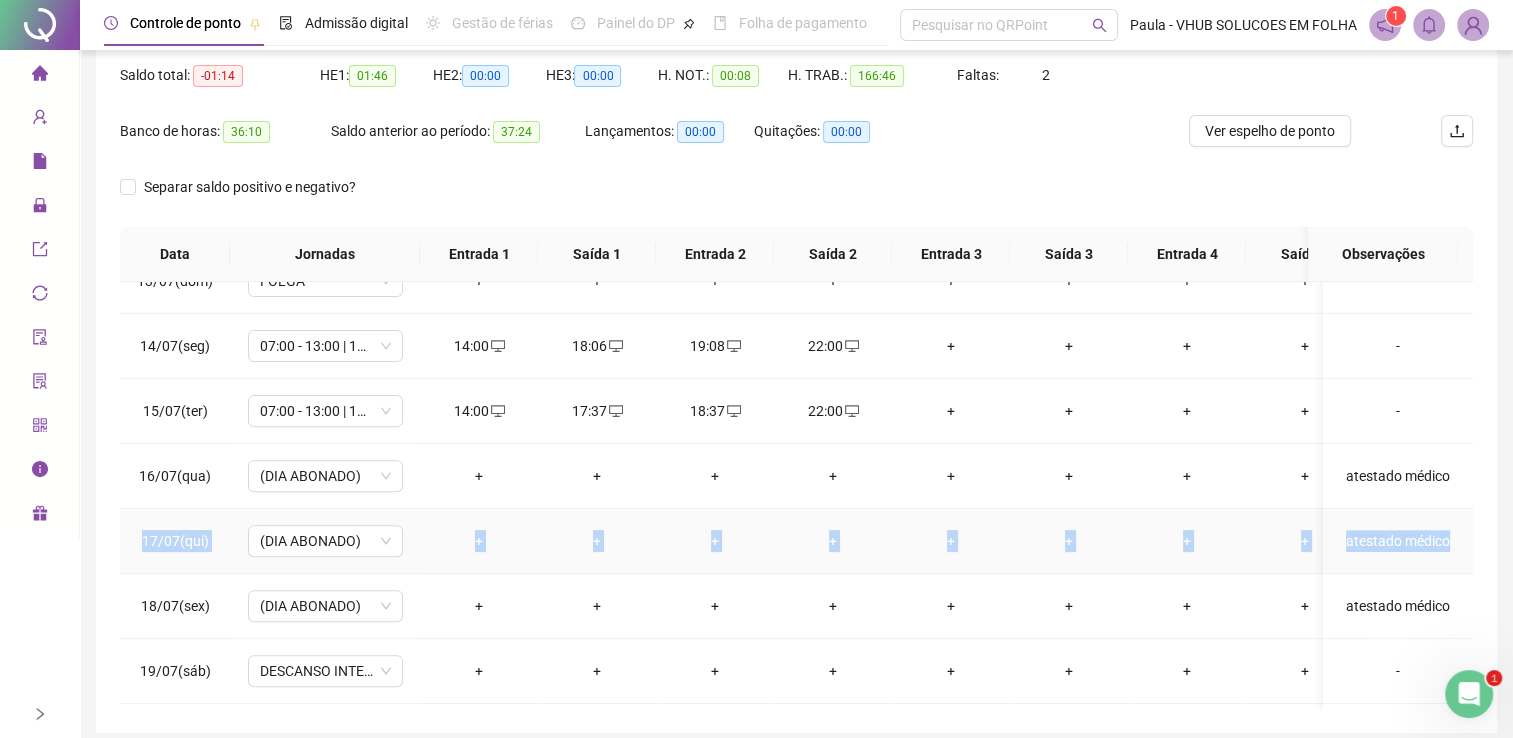 drag, startPoint x: 1432, startPoint y: 478, endPoint x: 1432, endPoint y: 546, distance: 68 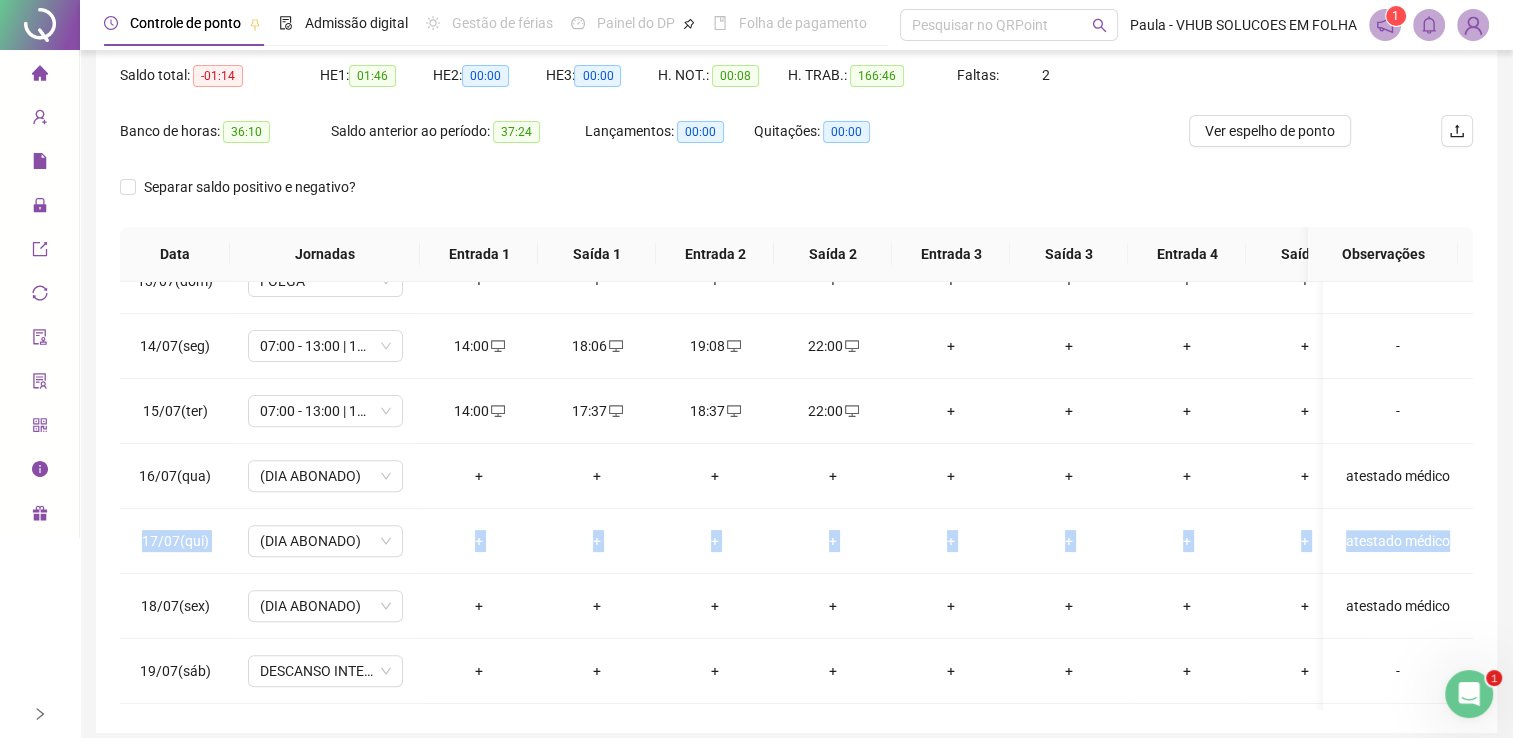 scroll, scrollTop: 1173, scrollLeft: 0, axis: vertical 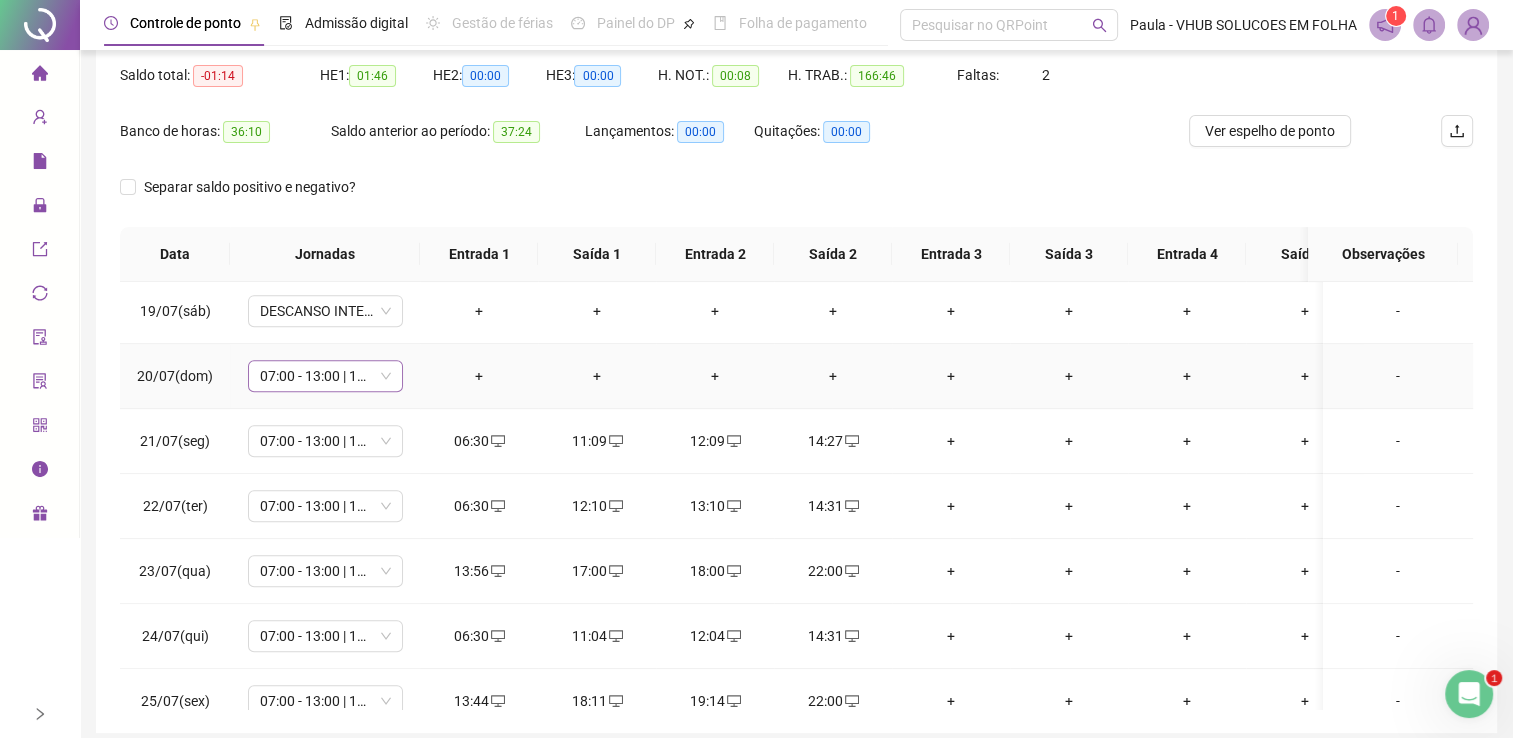click on "07:00 - 13:00 | 14:00 - 15:00" at bounding box center (325, 376) 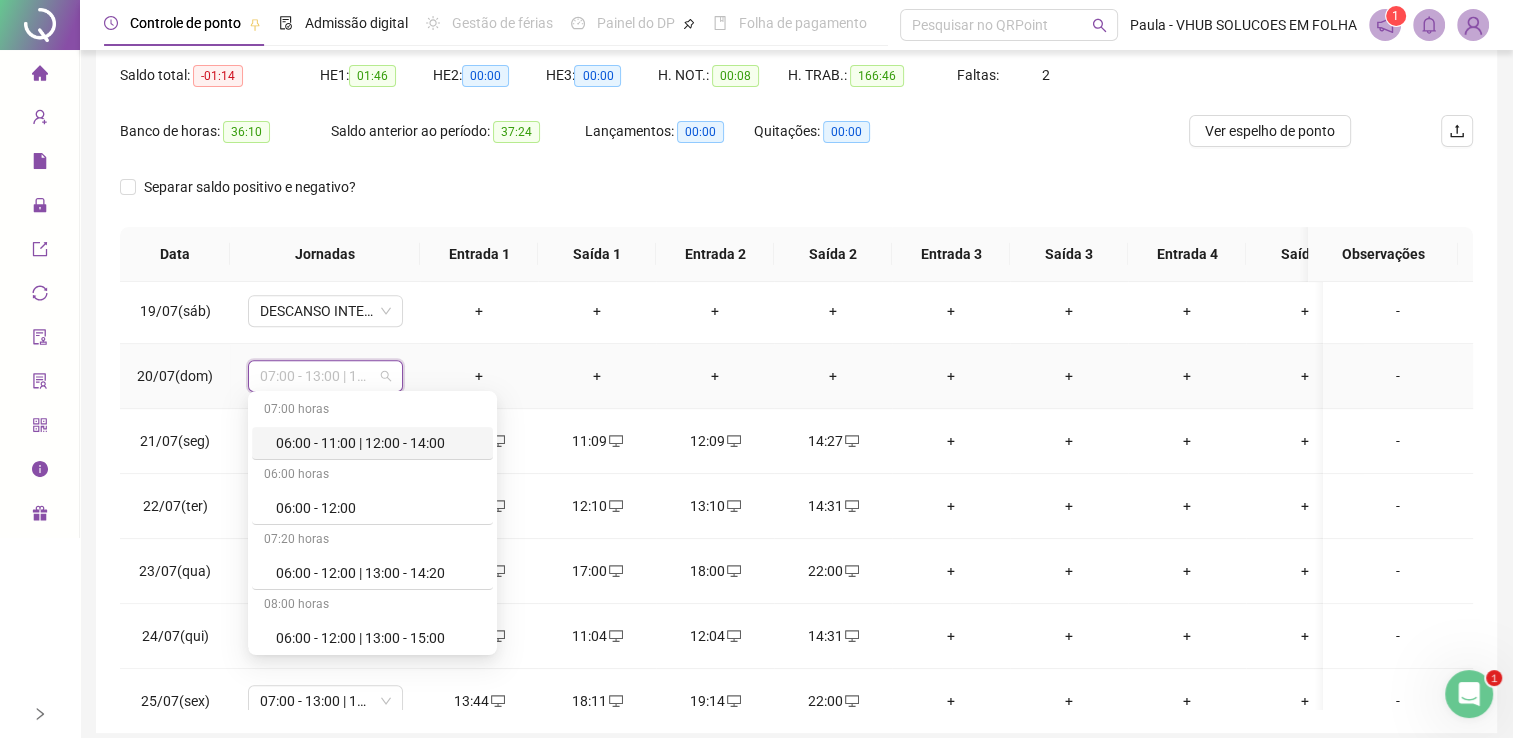 type on "*" 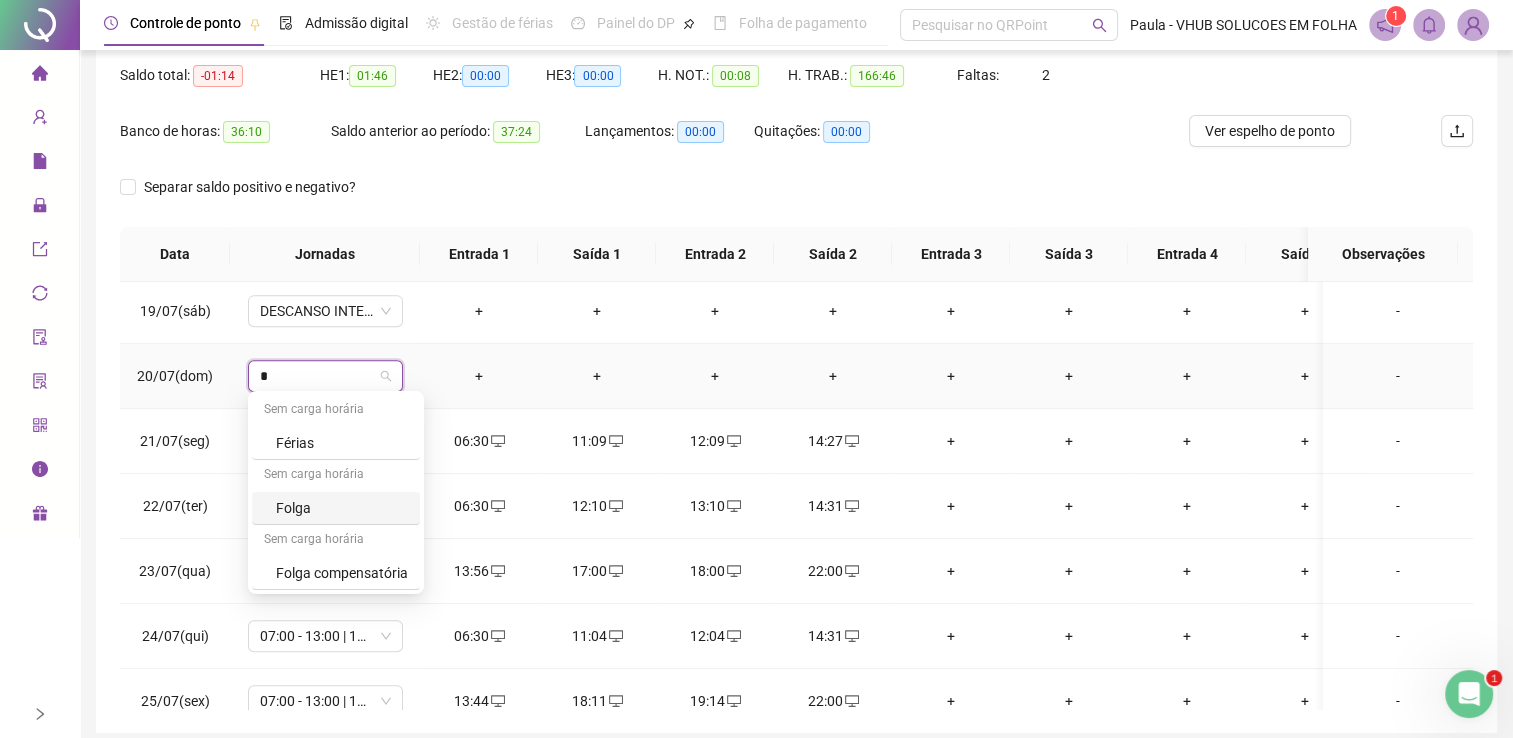 click on "Folga" at bounding box center [342, 508] 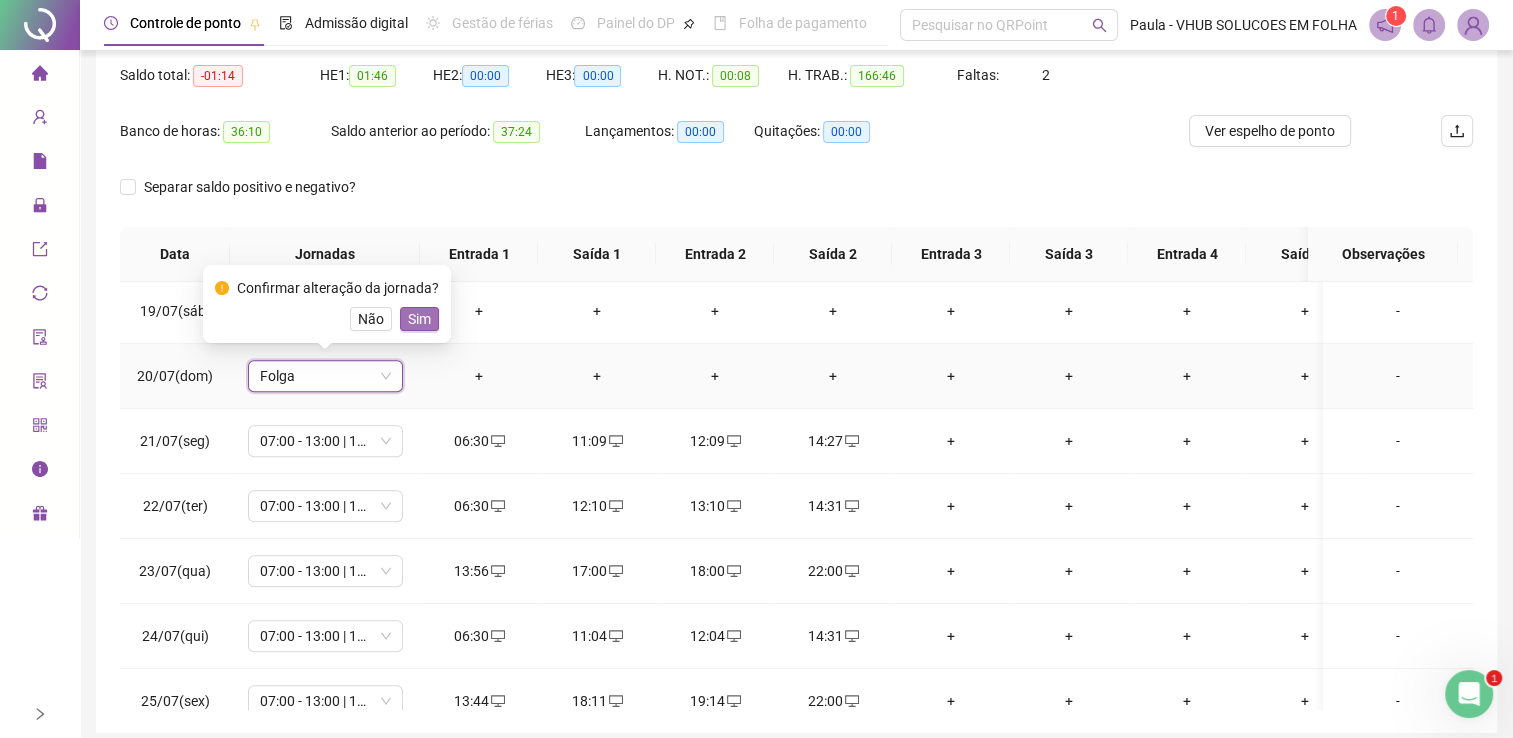 click on "Sim" at bounding box center [419, 319] 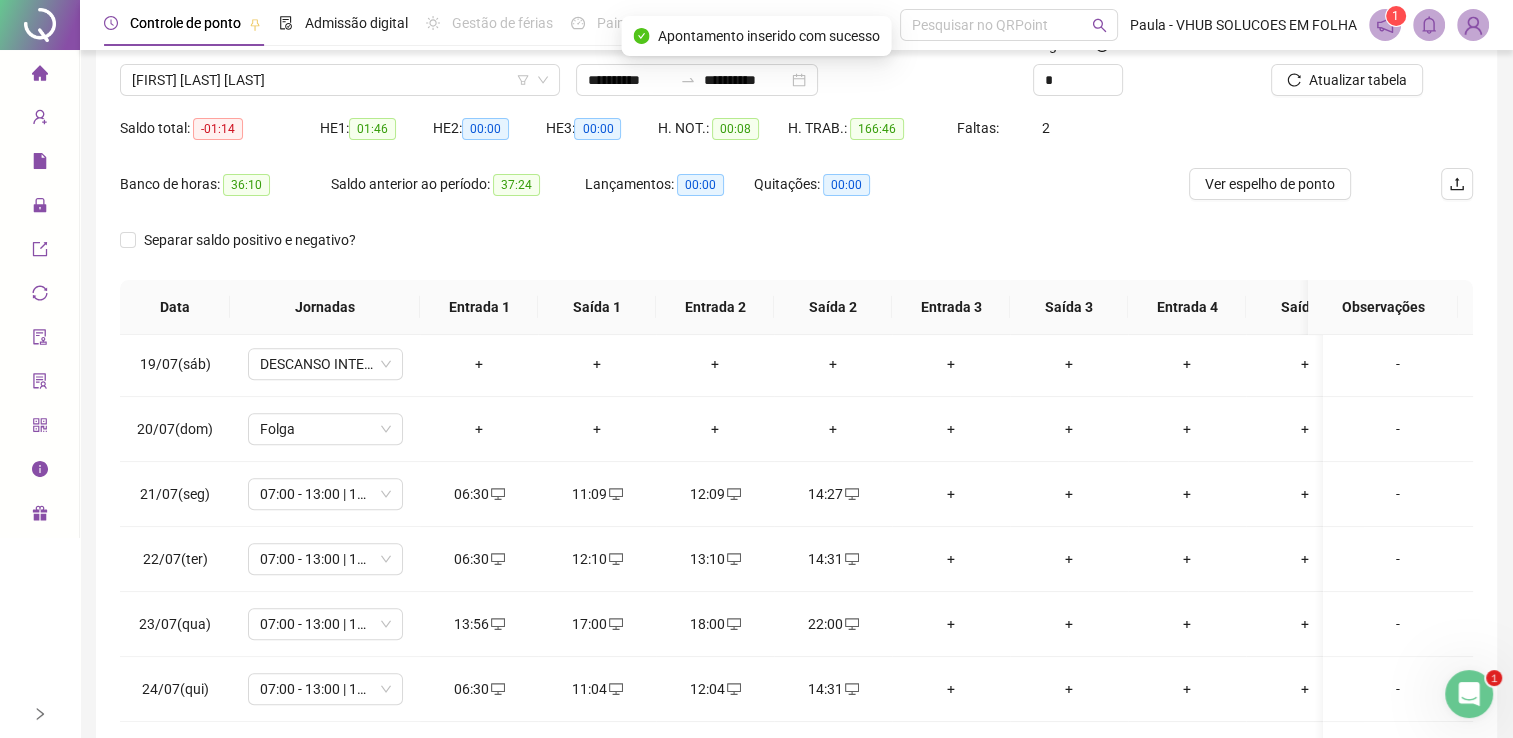 scroll, scrollTop: 143, scrollLeft: 0, axis: vertical 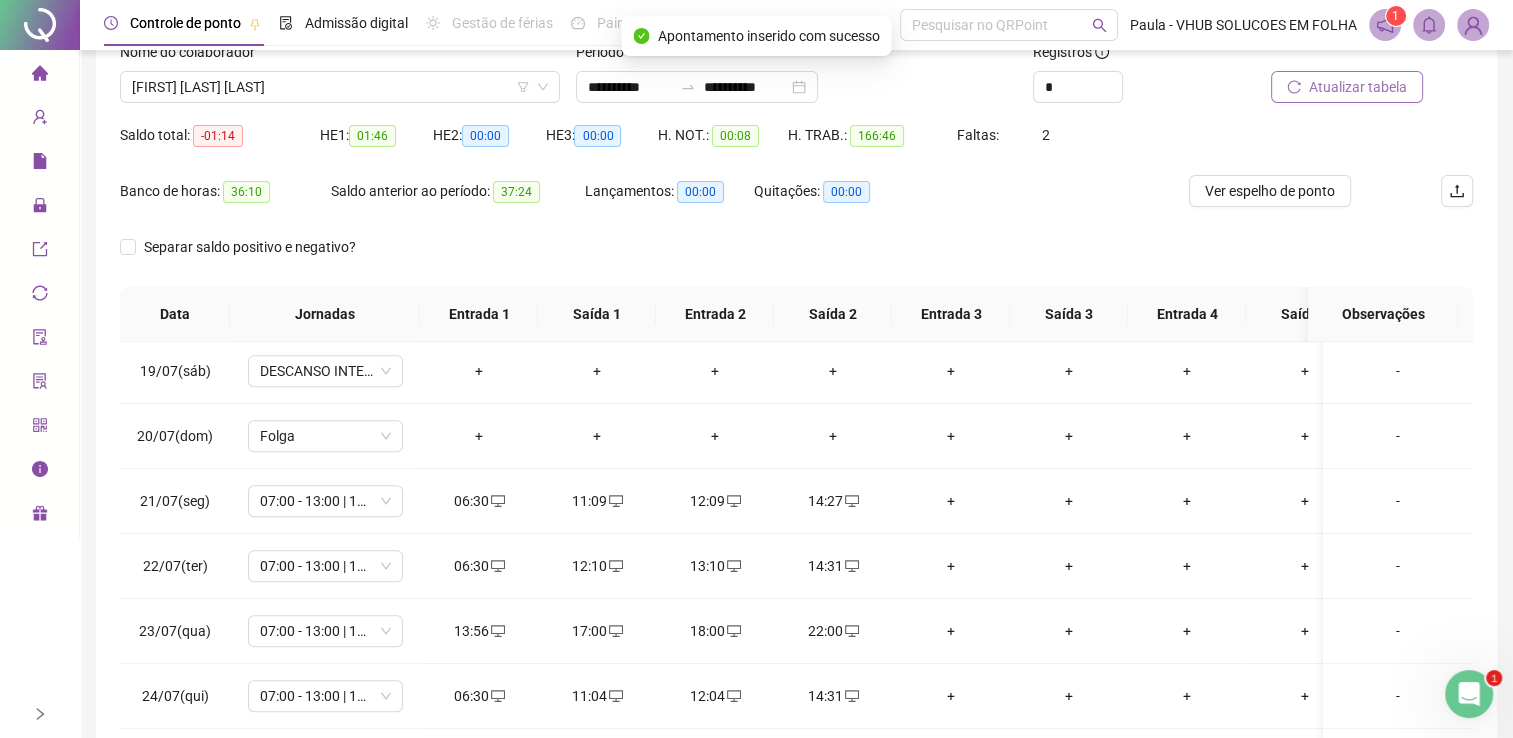 click on "Atualizar tabela" at bounding box center (1347, 87) 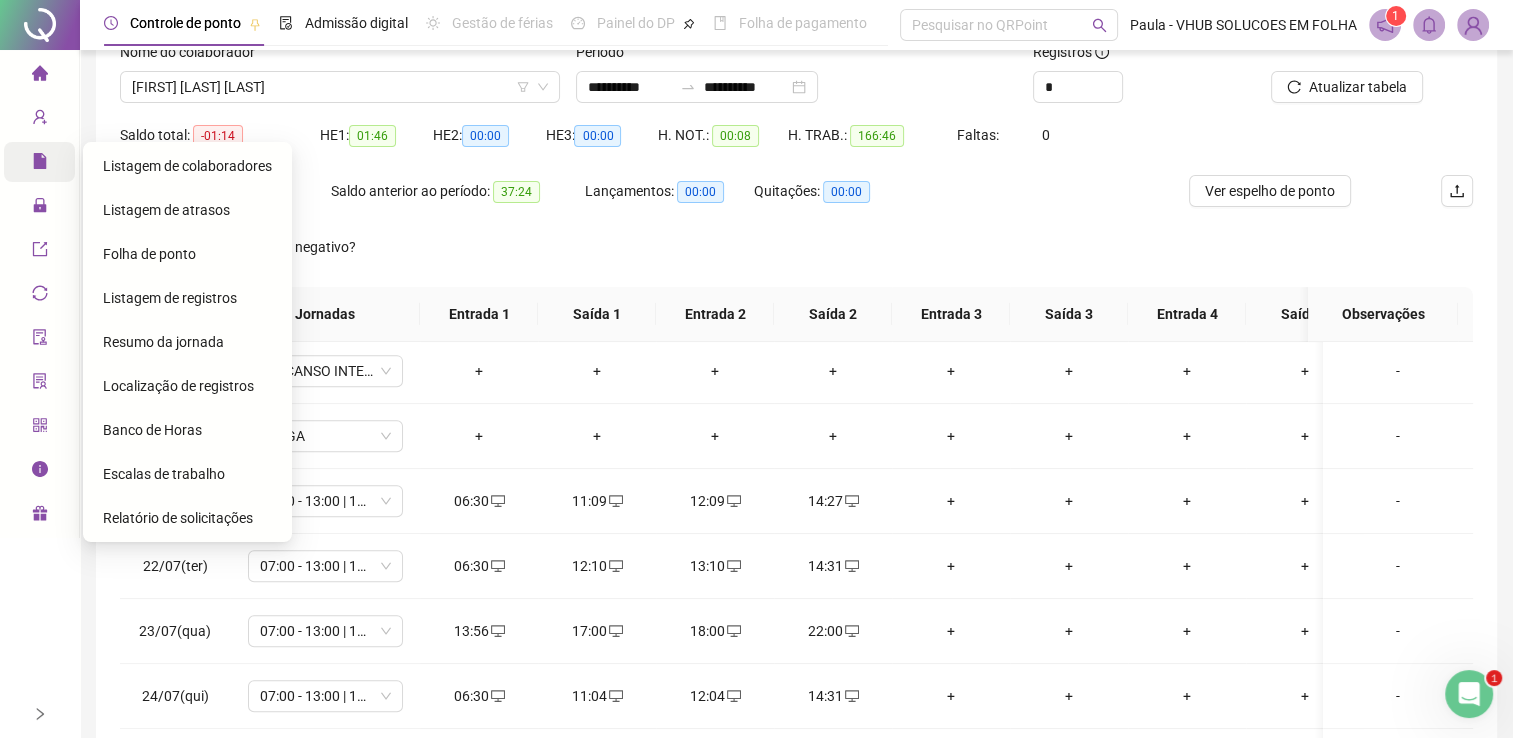 click on "Relatórios" at bounding box center [76, 162] 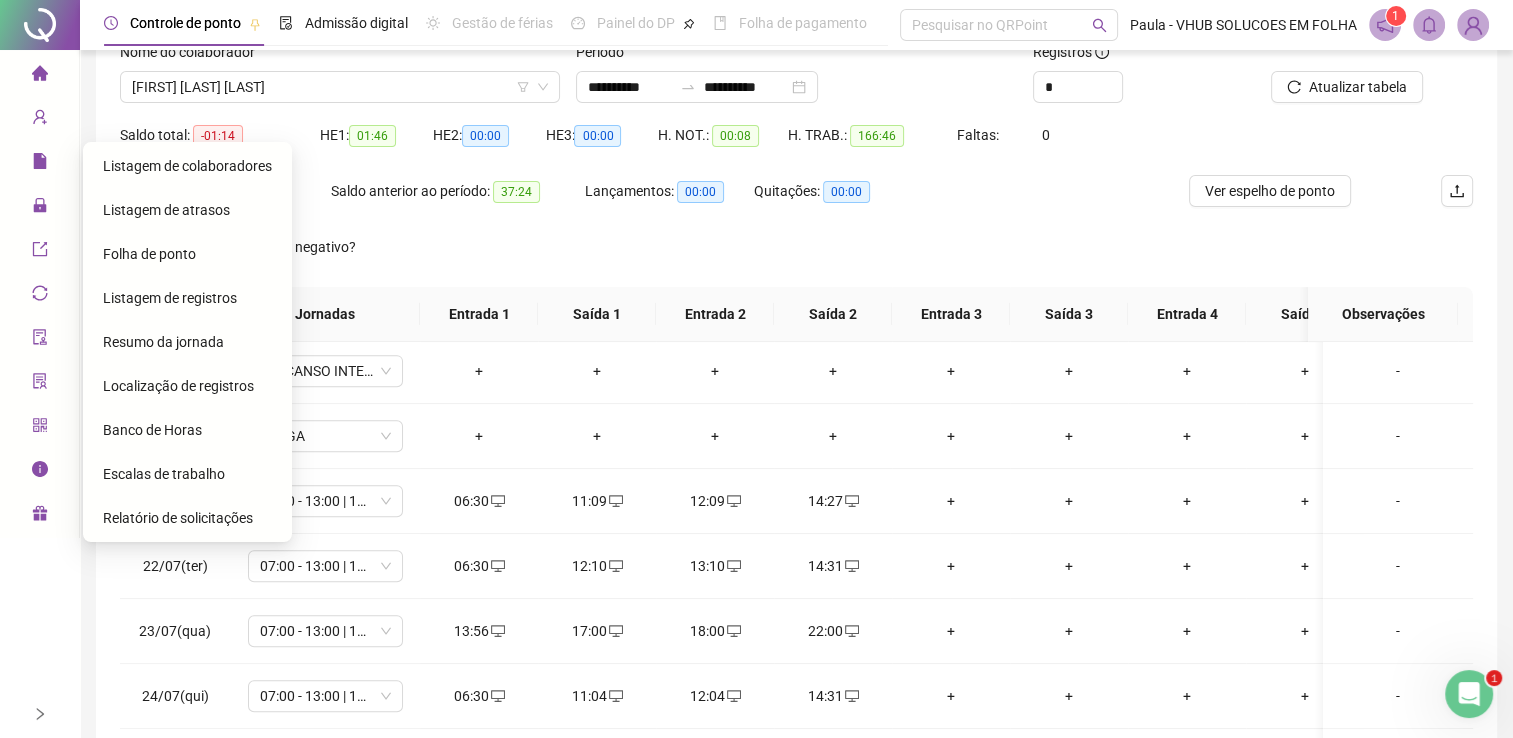 click on "Folha de ponto" at bounding box center [149, 254] 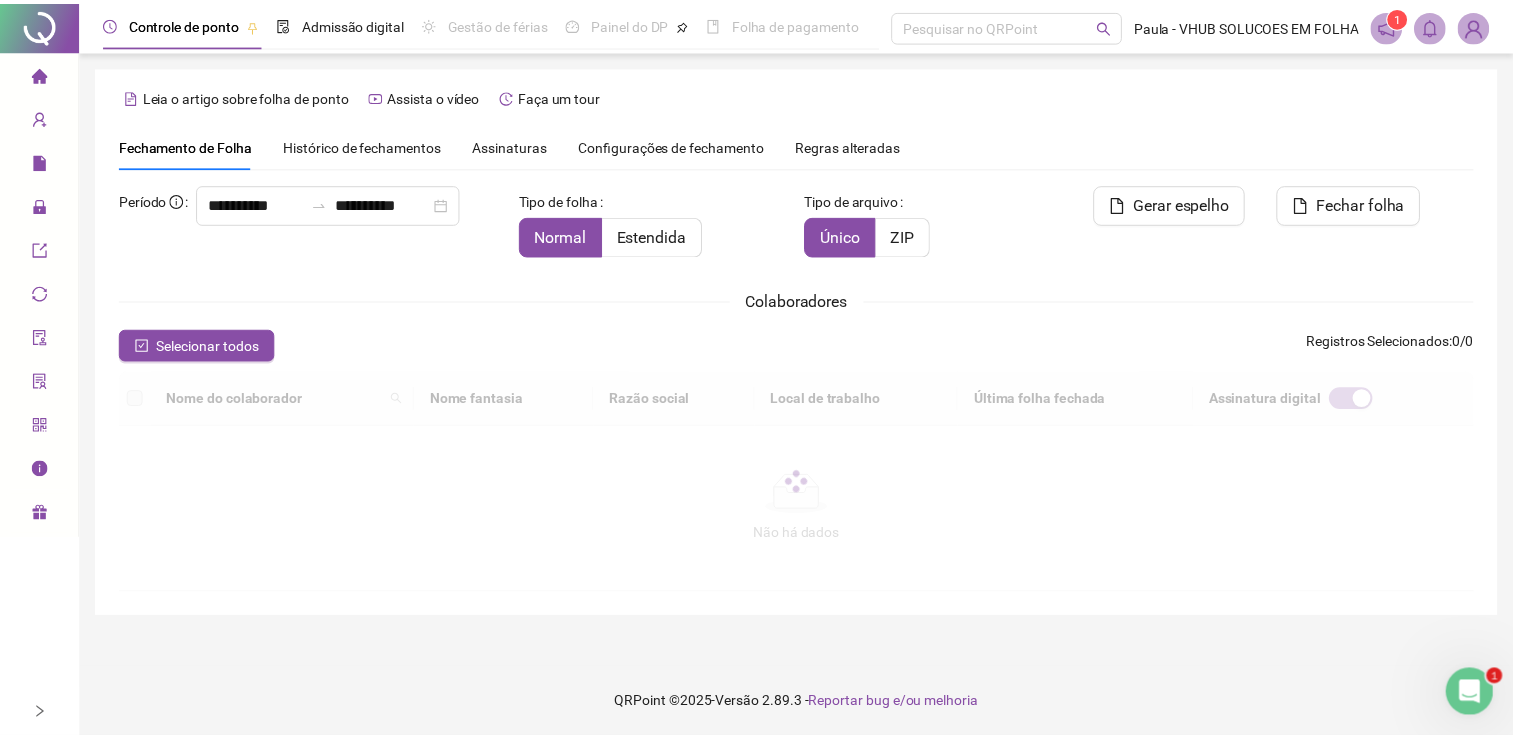 scroll, scrollTop: 40, scrollLeft: 0, axis: vertical 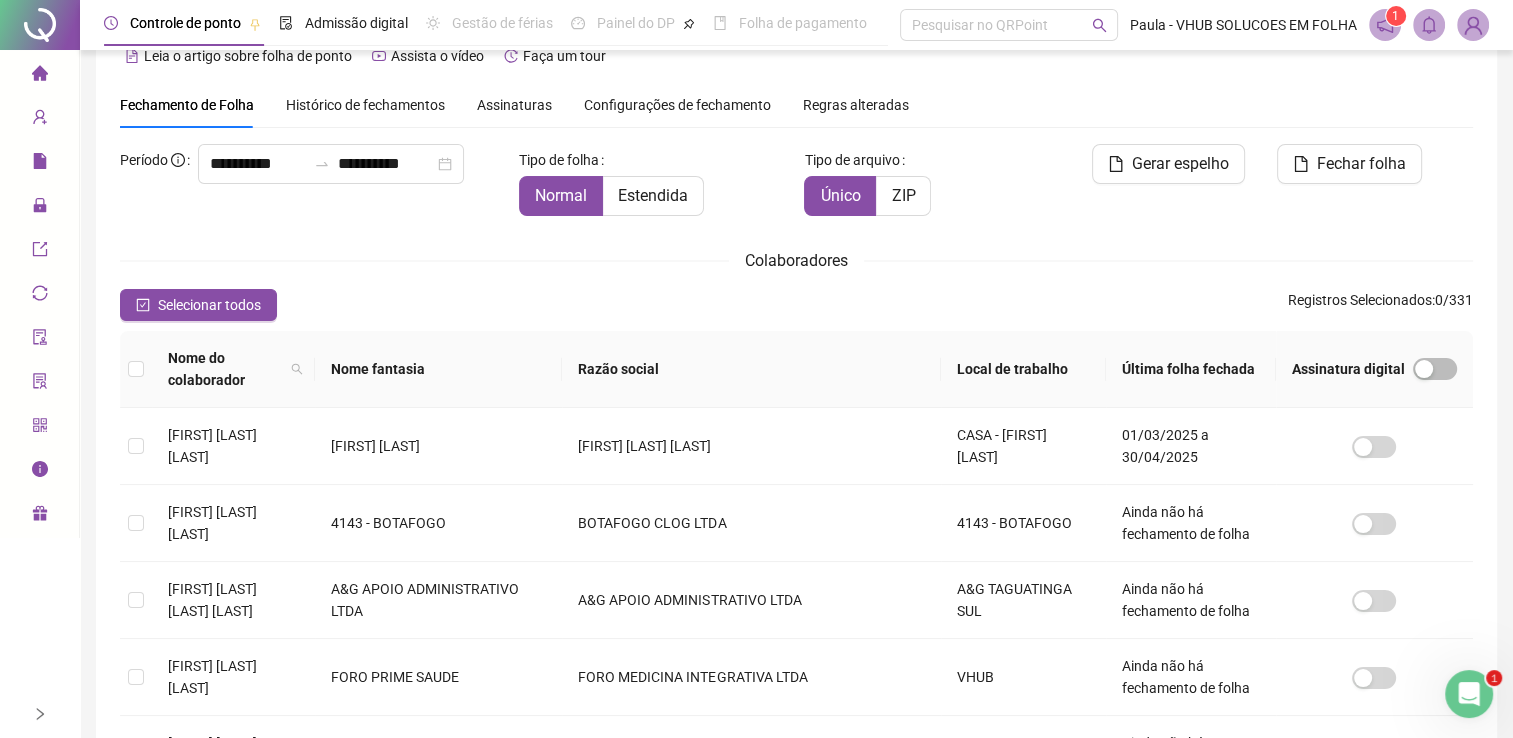 click on "Nome fantasia" at bounding box center [438, 369] 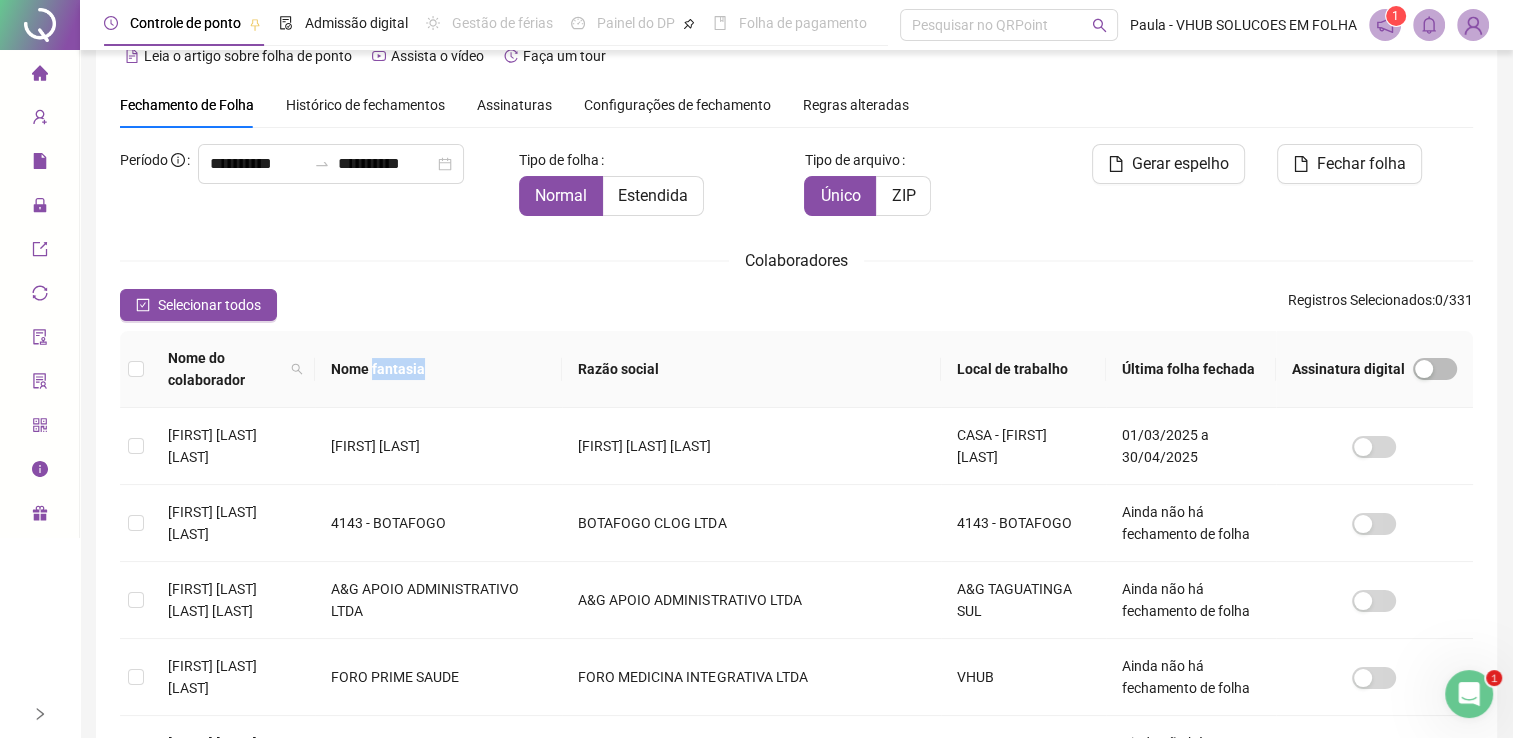 click on "Nome fantasia" at bounding box center (438, 369) 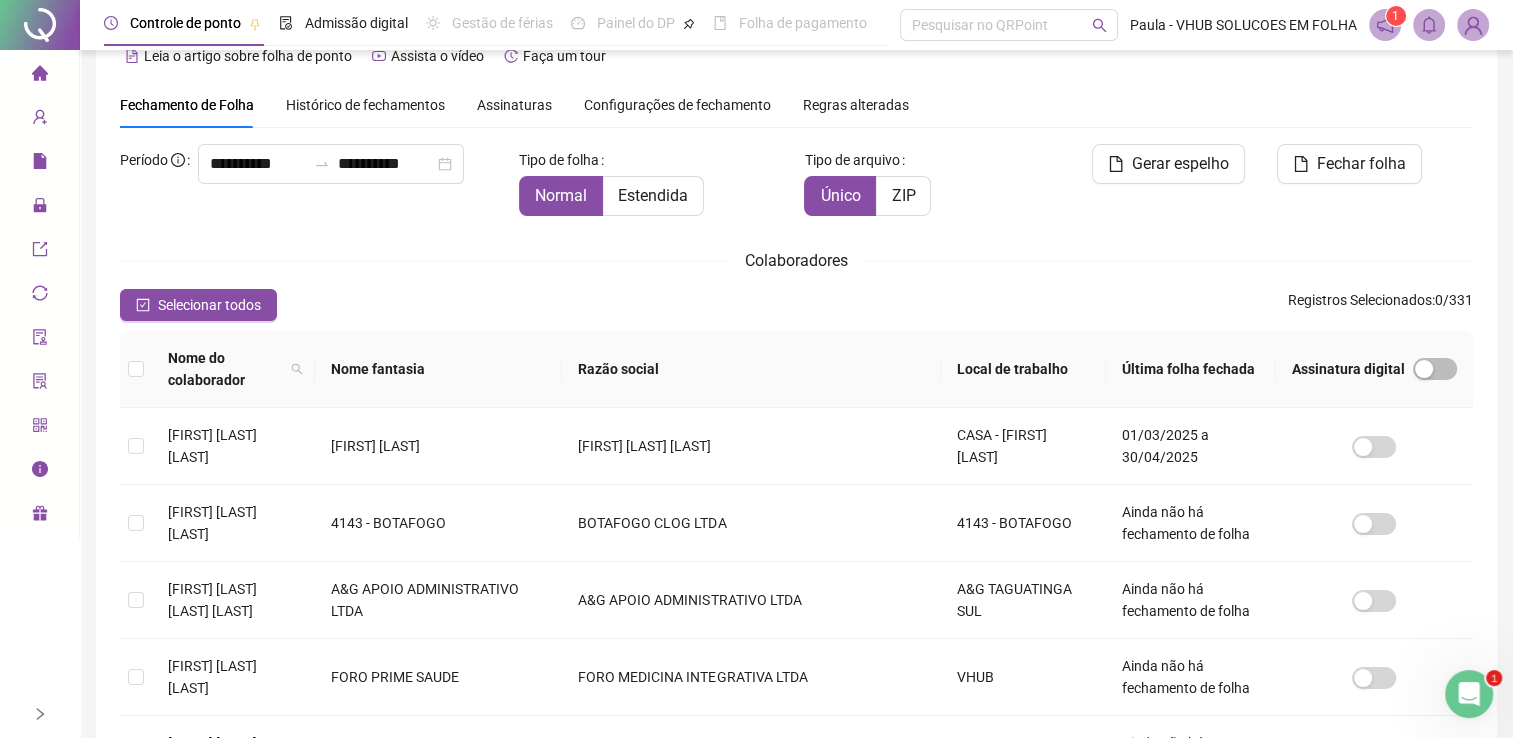 click on "Nome fantasia" at bounding box center [438, 369] 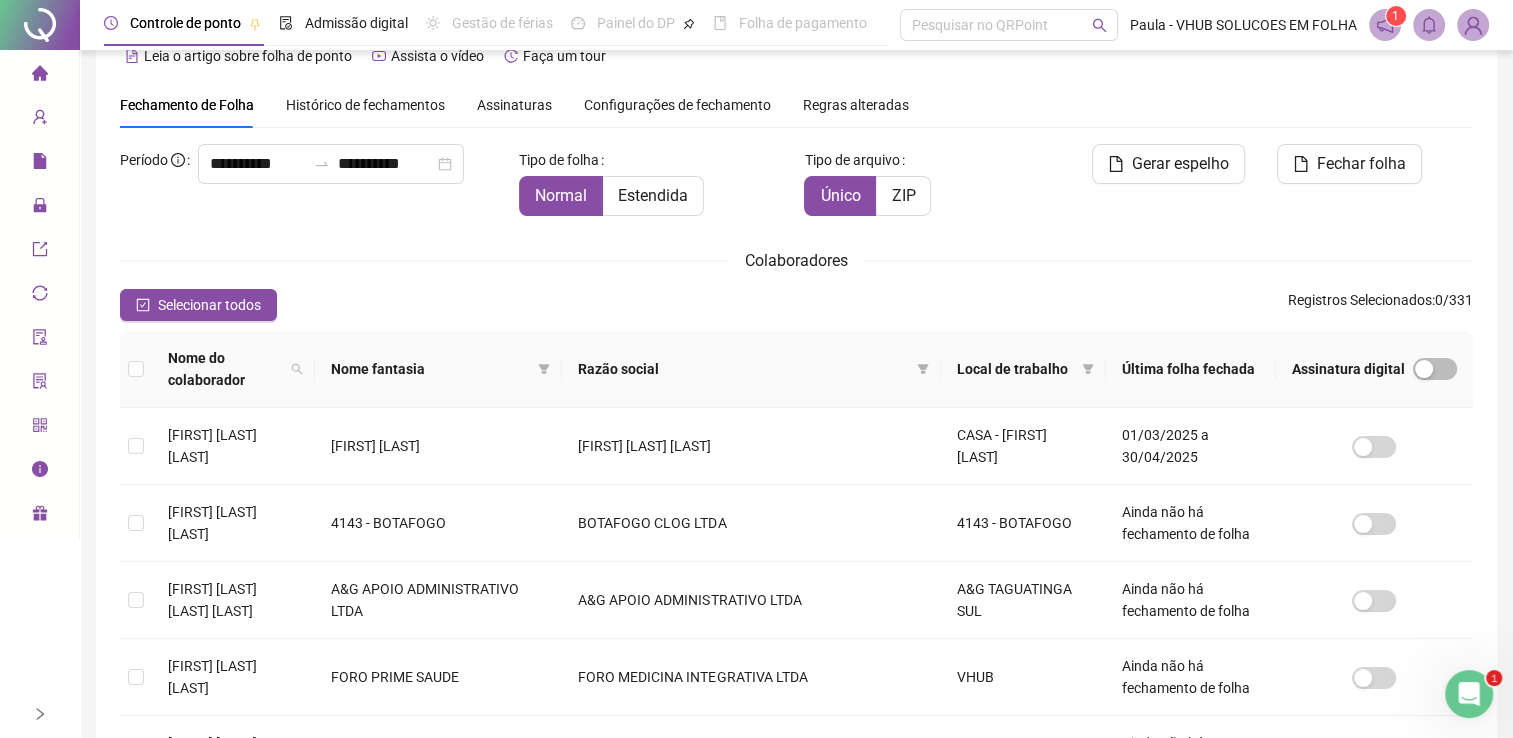 click on "Nome fantasia" at bounding box center (430, 369) 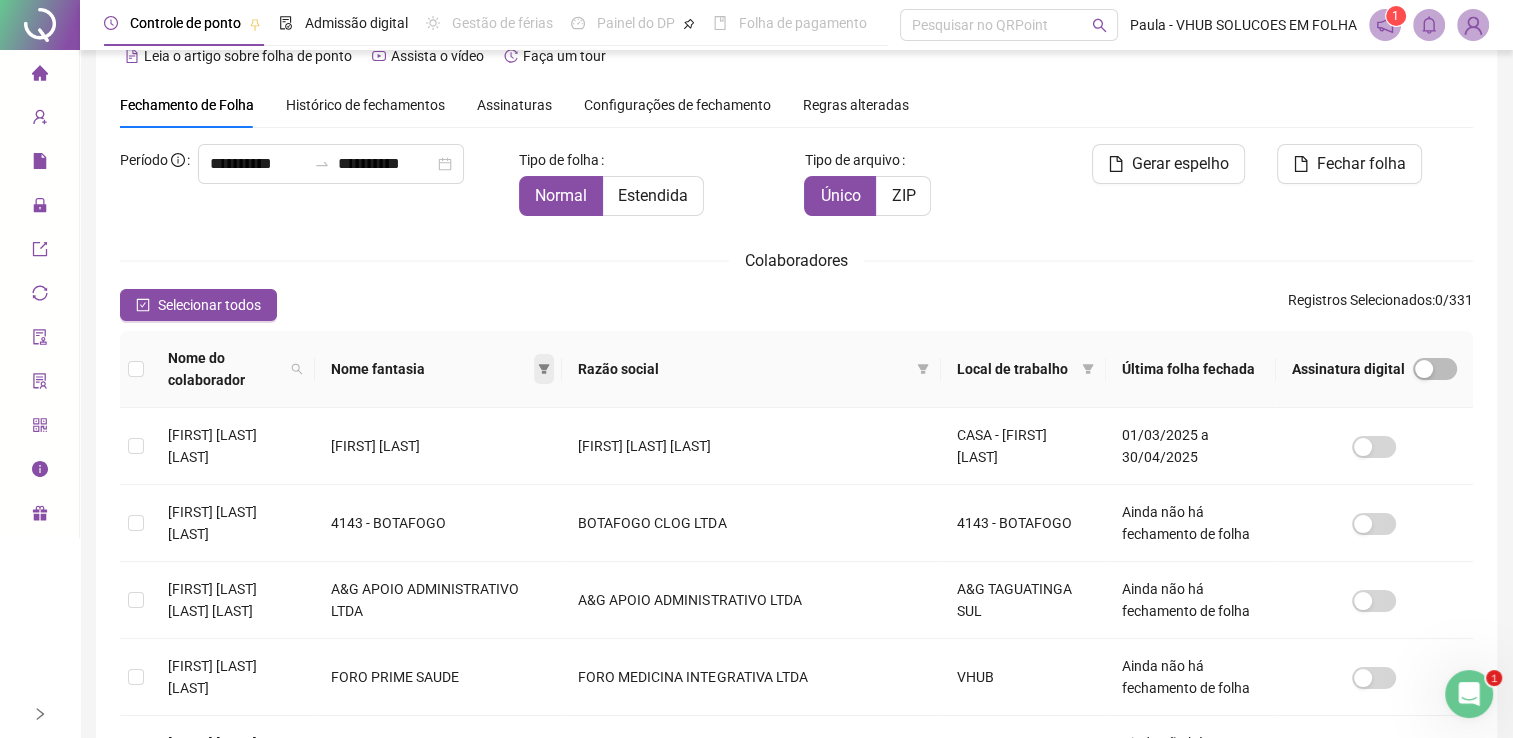 click 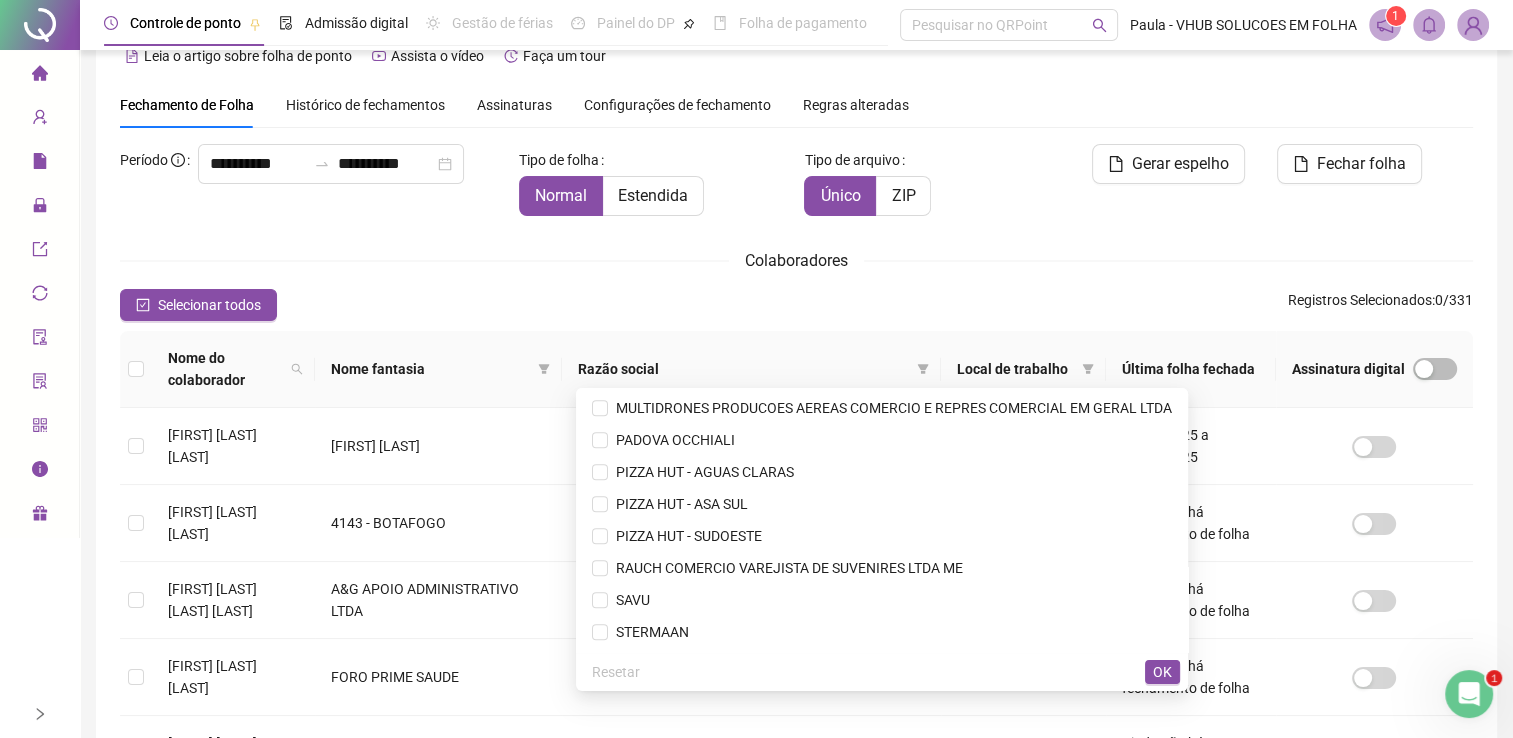 scroll, scrollTop: 1632, scrollLeft: 0, axis: vertical 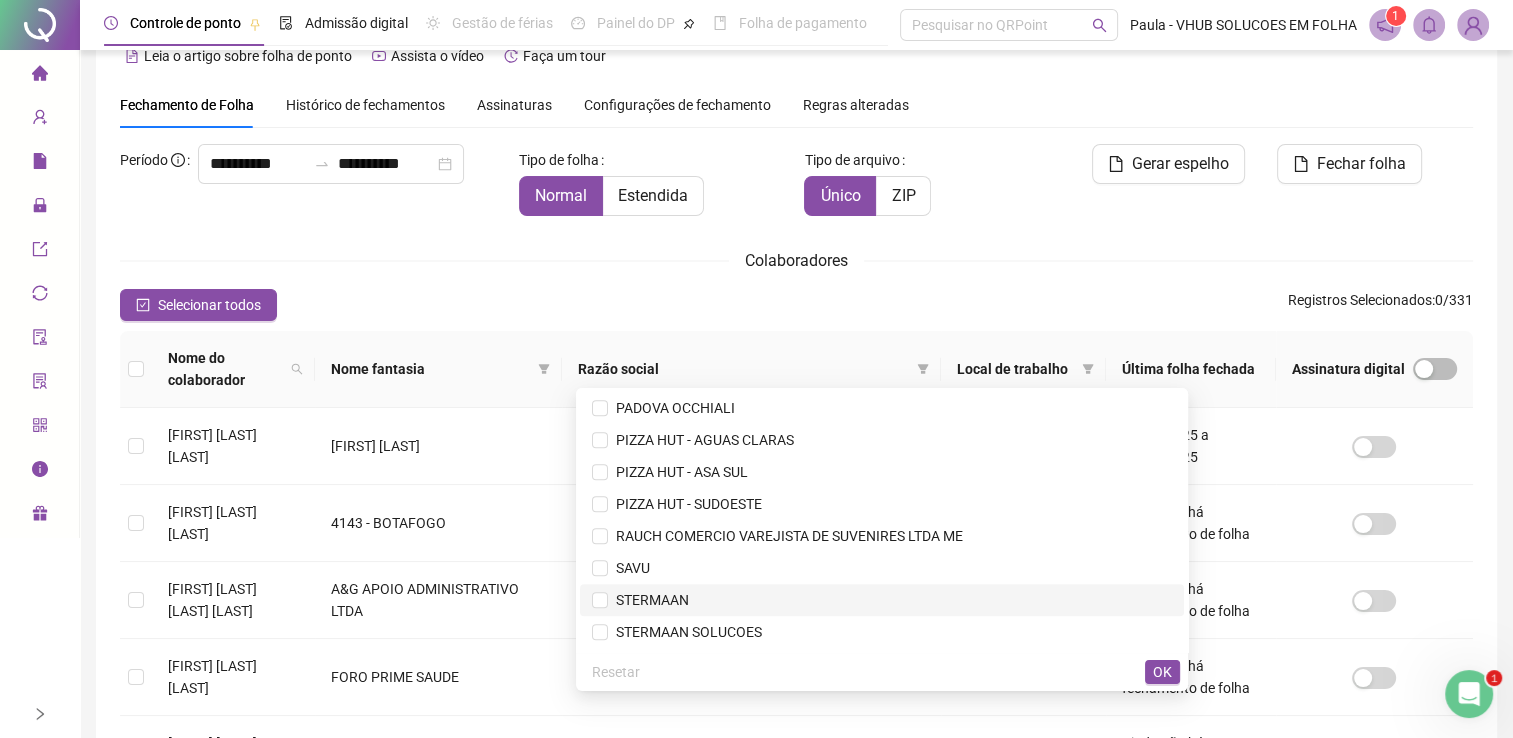 click on "STERMAAN" at bounding box center [882, 600] 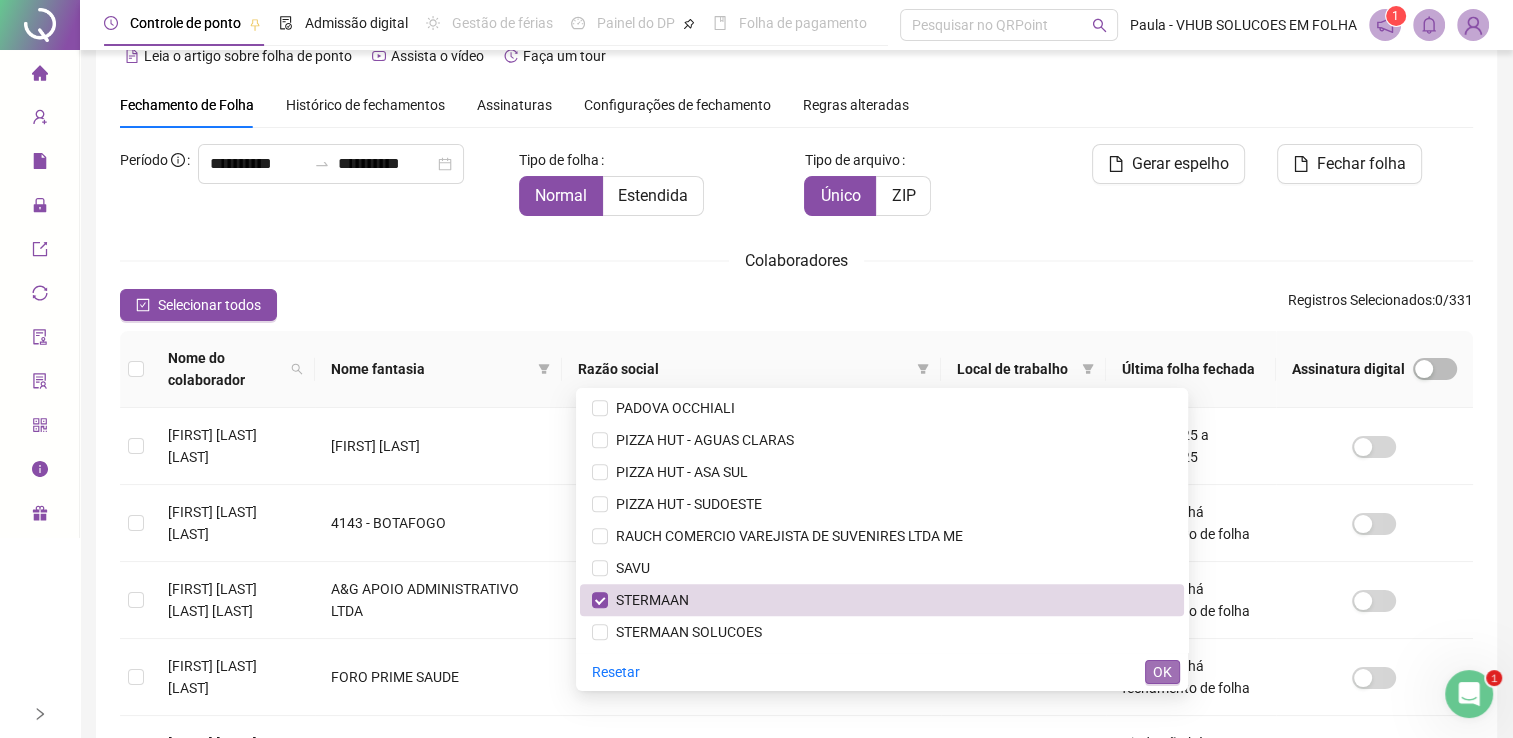 click on "OK" at bounding box center (1162, 672) 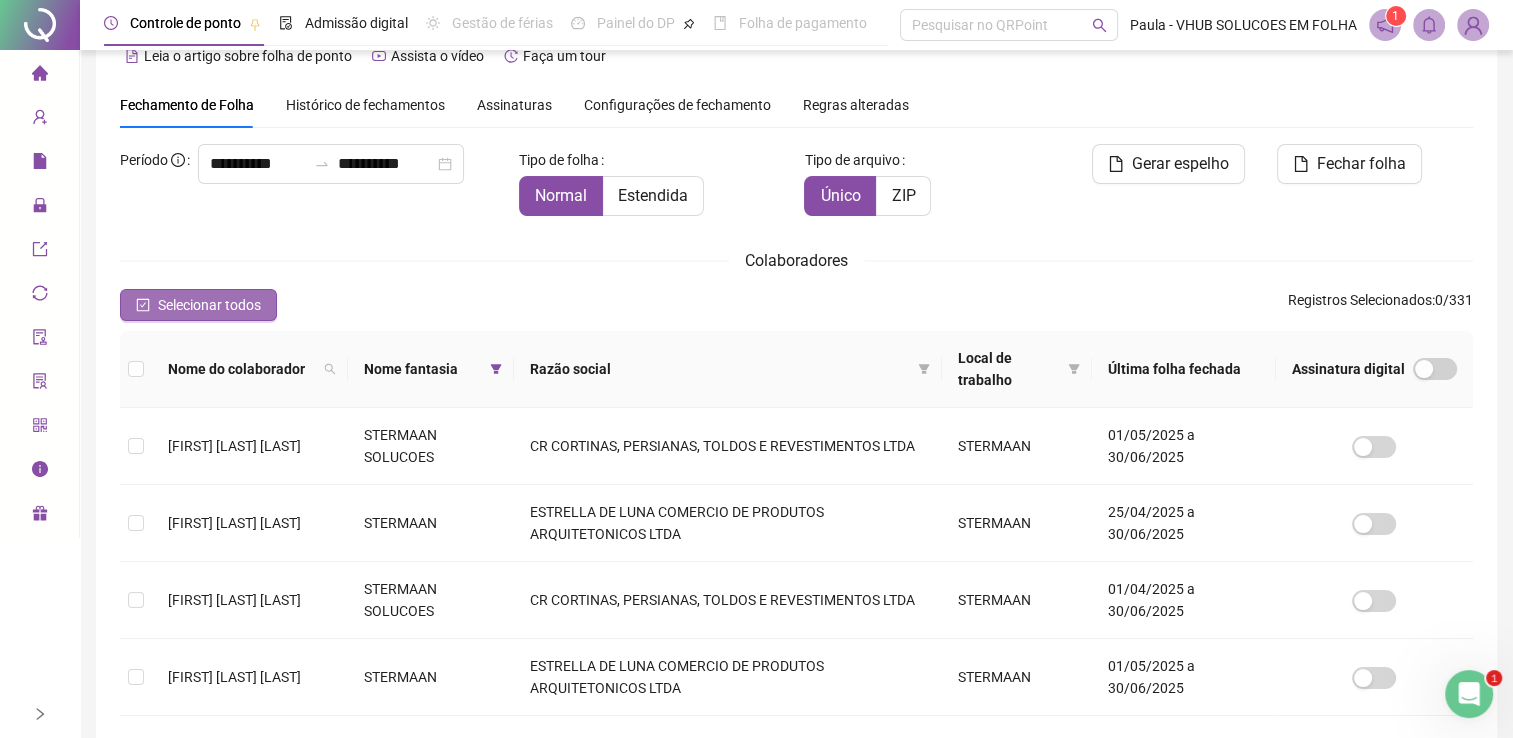 click on "Selecionar todos" at bounding box center (209, 305) 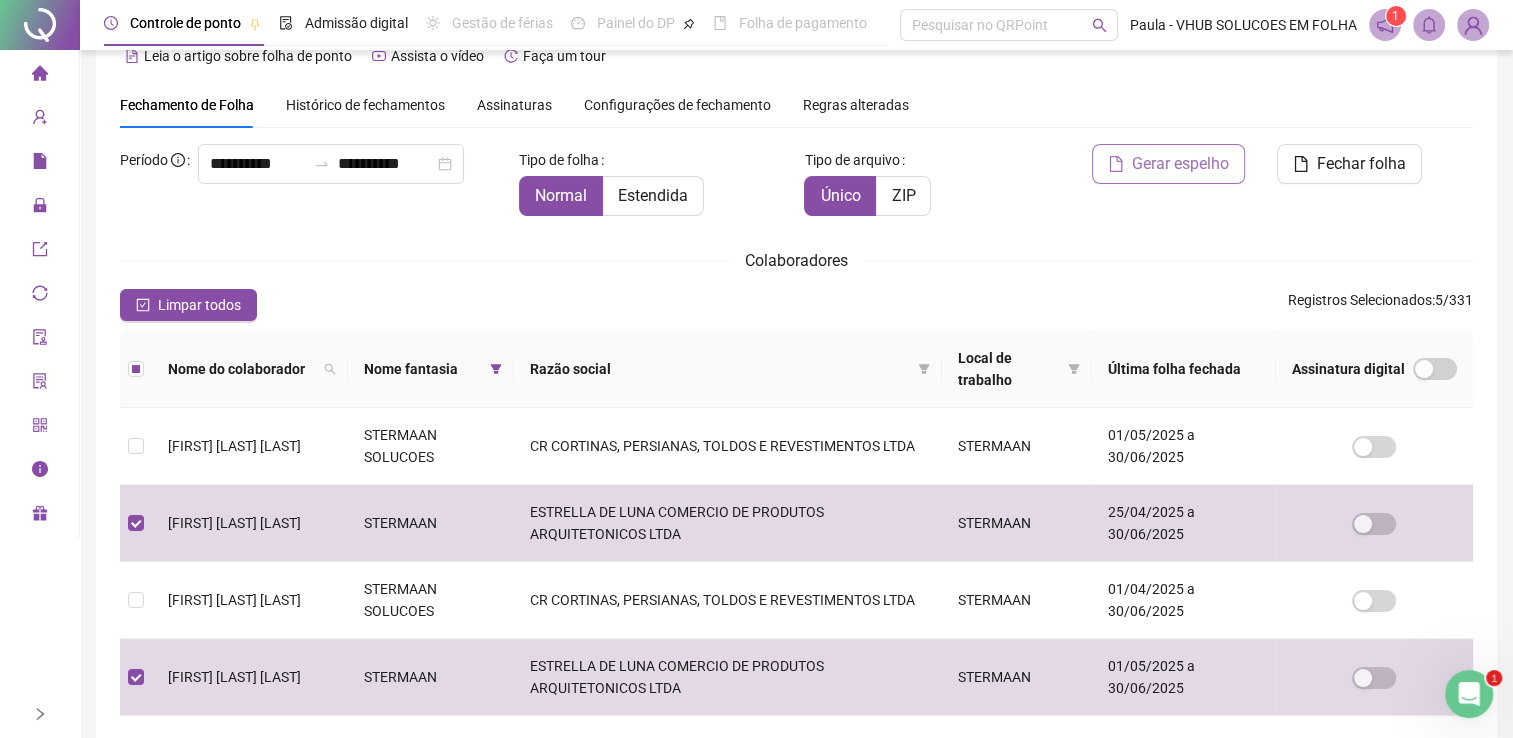 click on "Gerar espelho" at bounding box center (1180, 164) 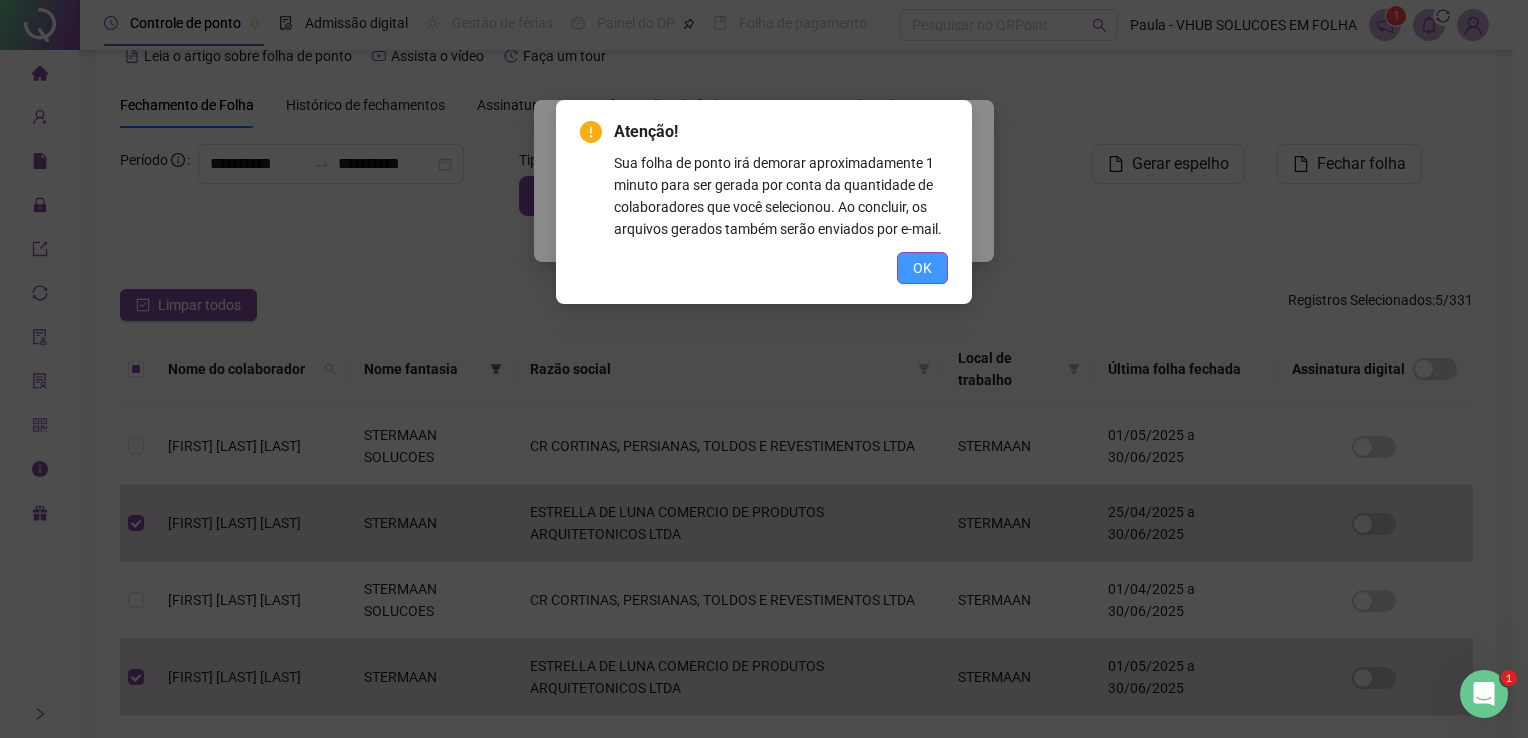 click on "OK" at bounding box center (922, 268) 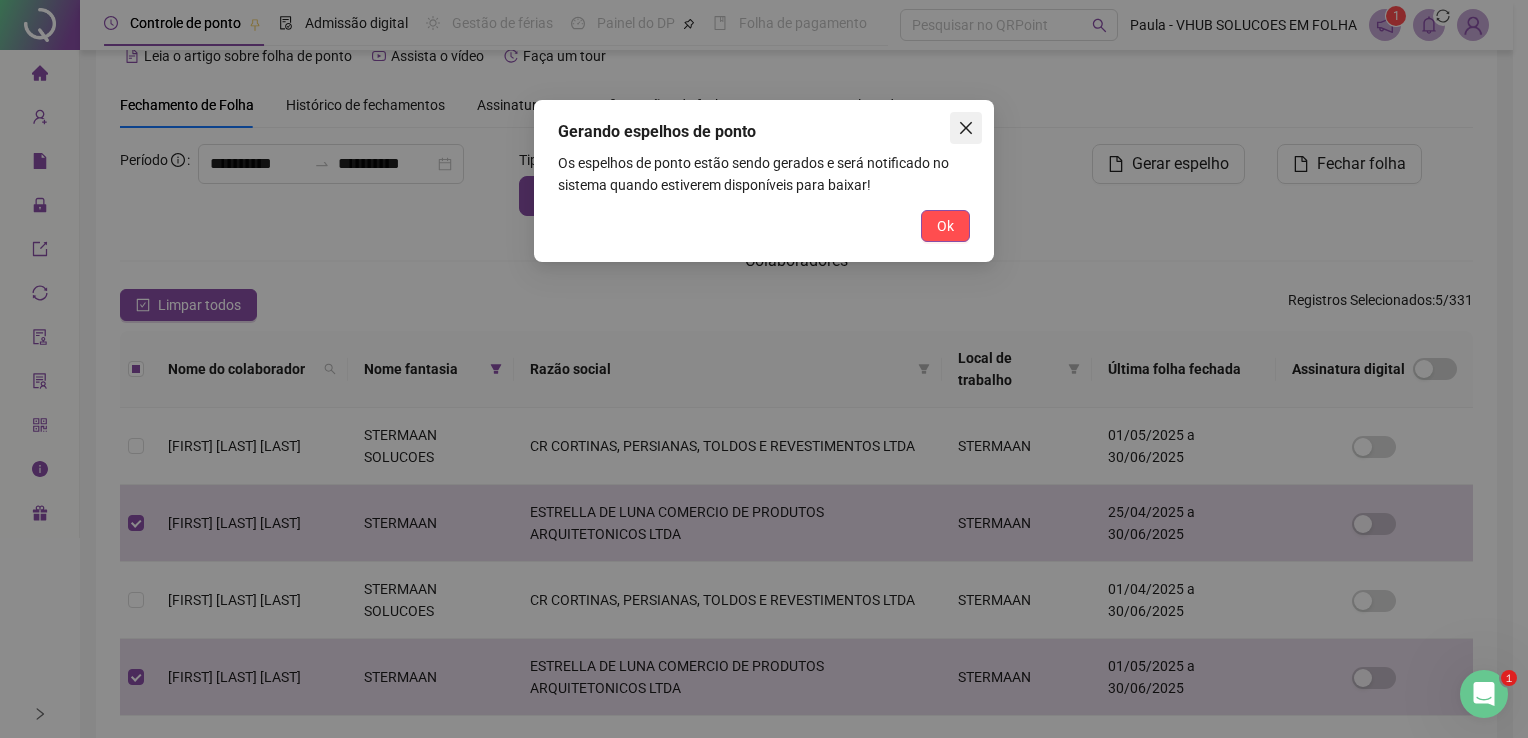 click 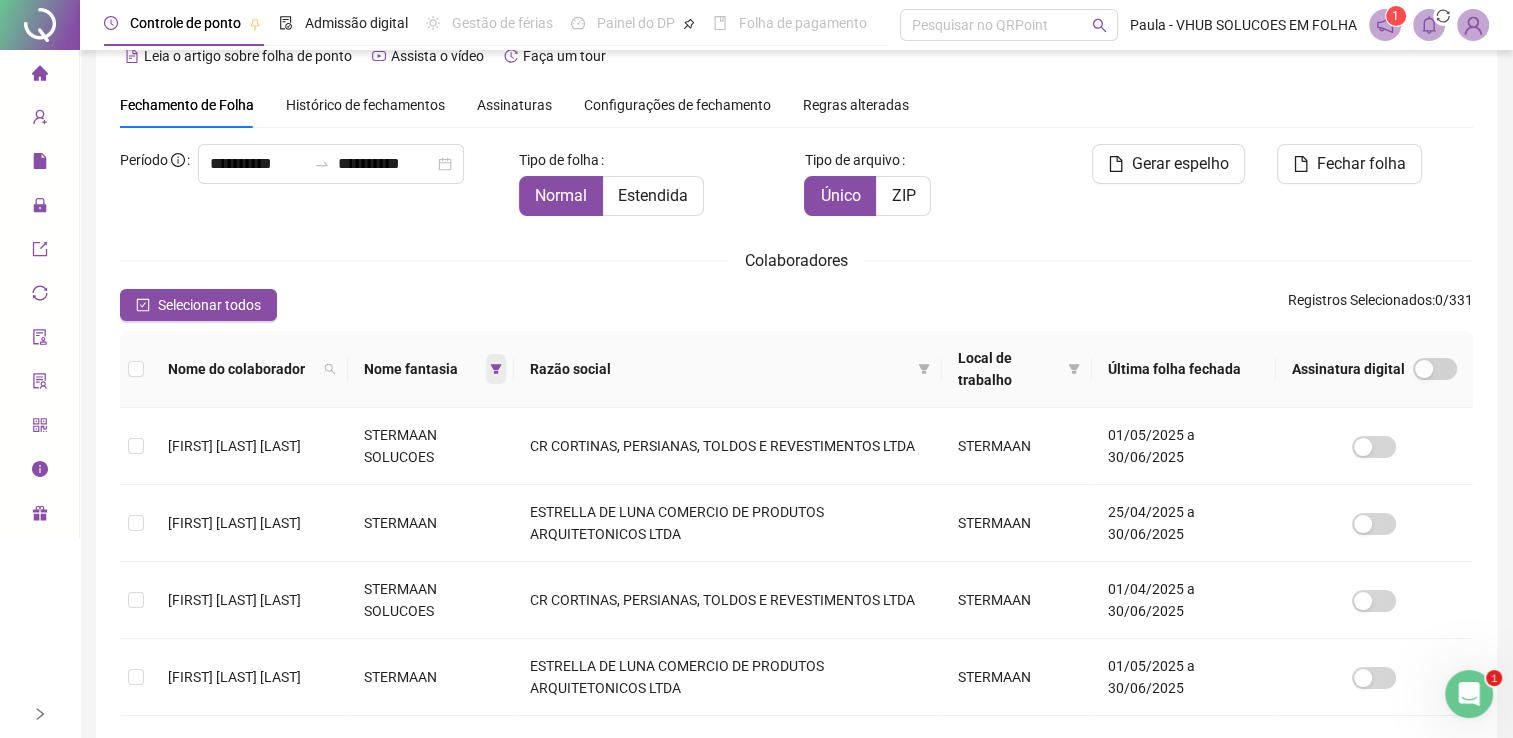 click at bounding box center [496, 369] 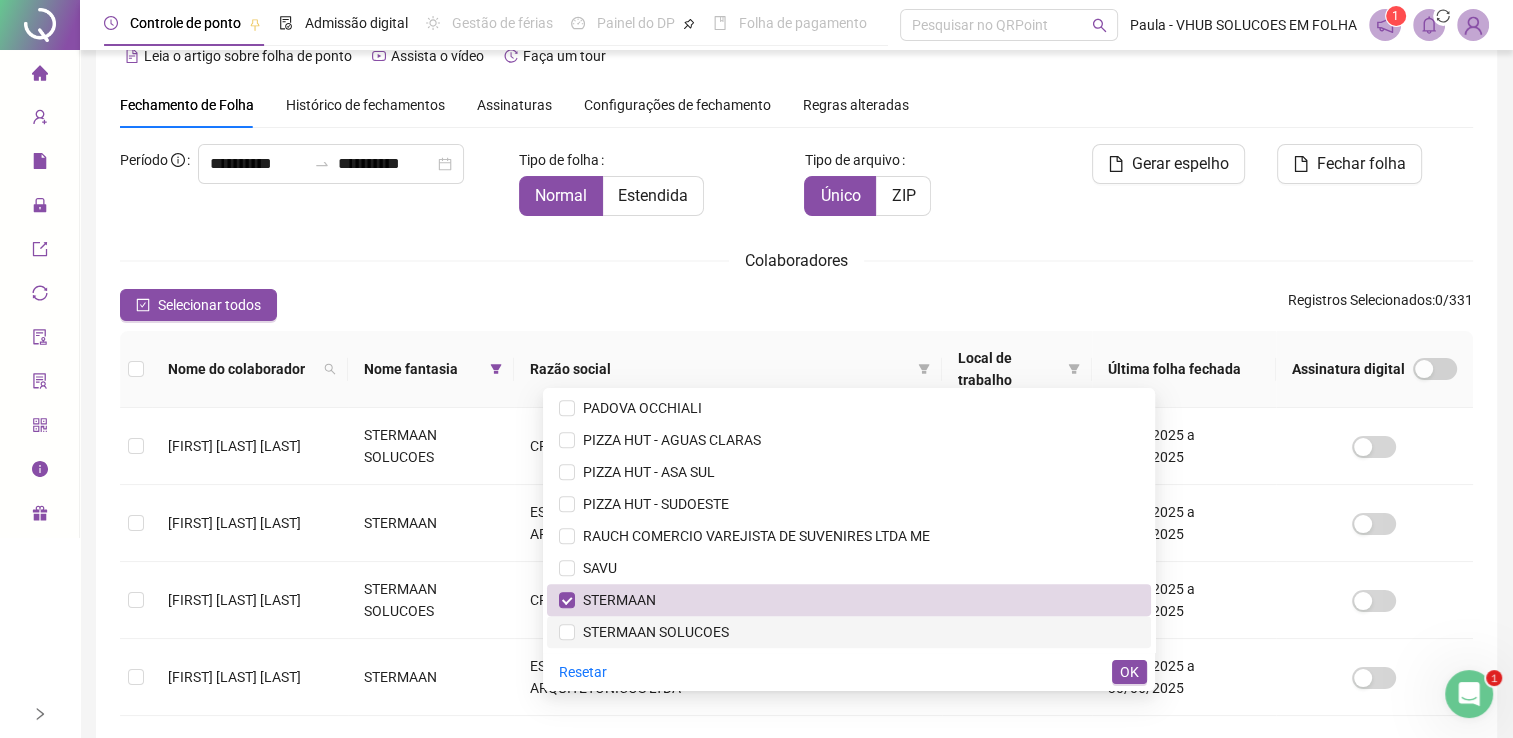 click on "STERMAAN SOLUCOES" at bounding box center [652, 632] 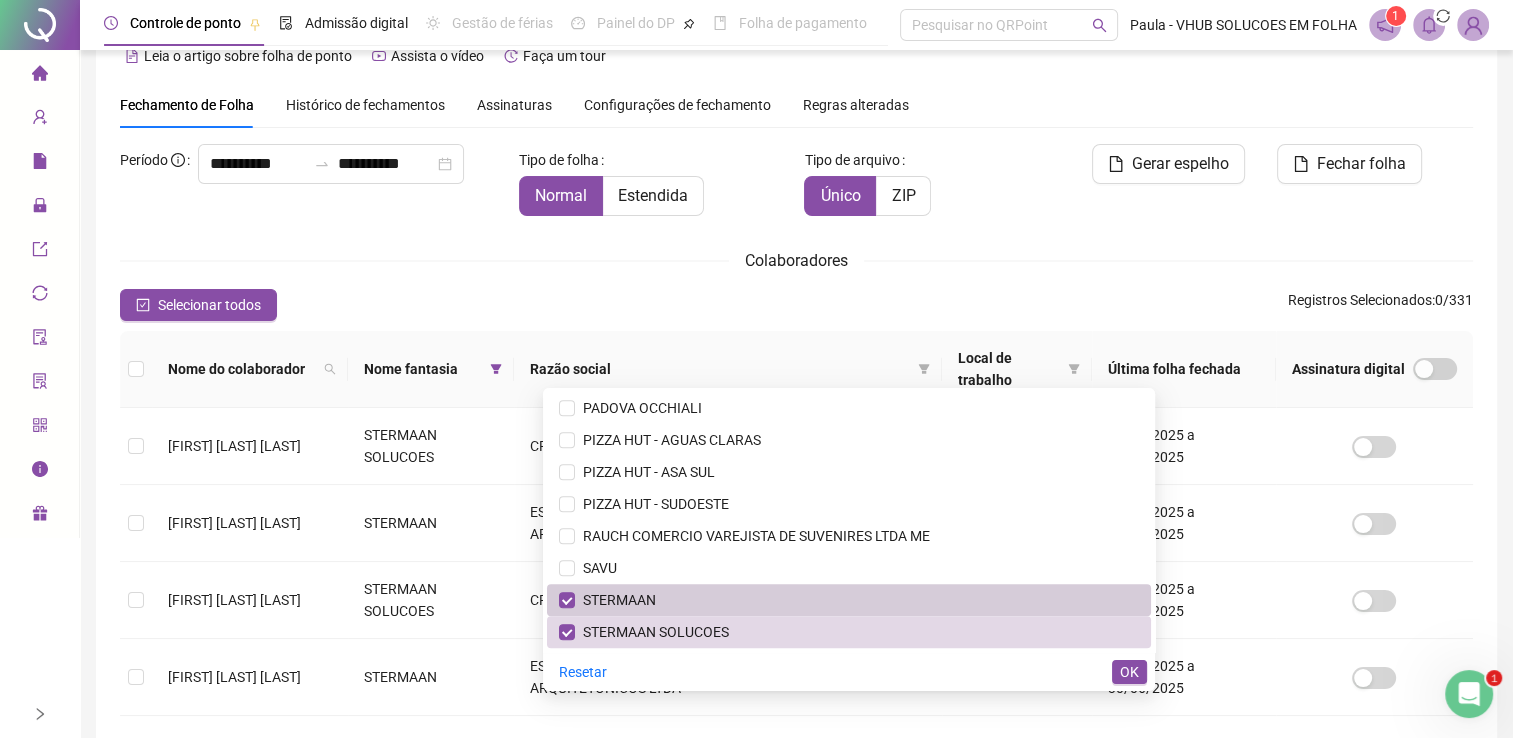 click on "STERMAAN" at bounding box center [615, 600] 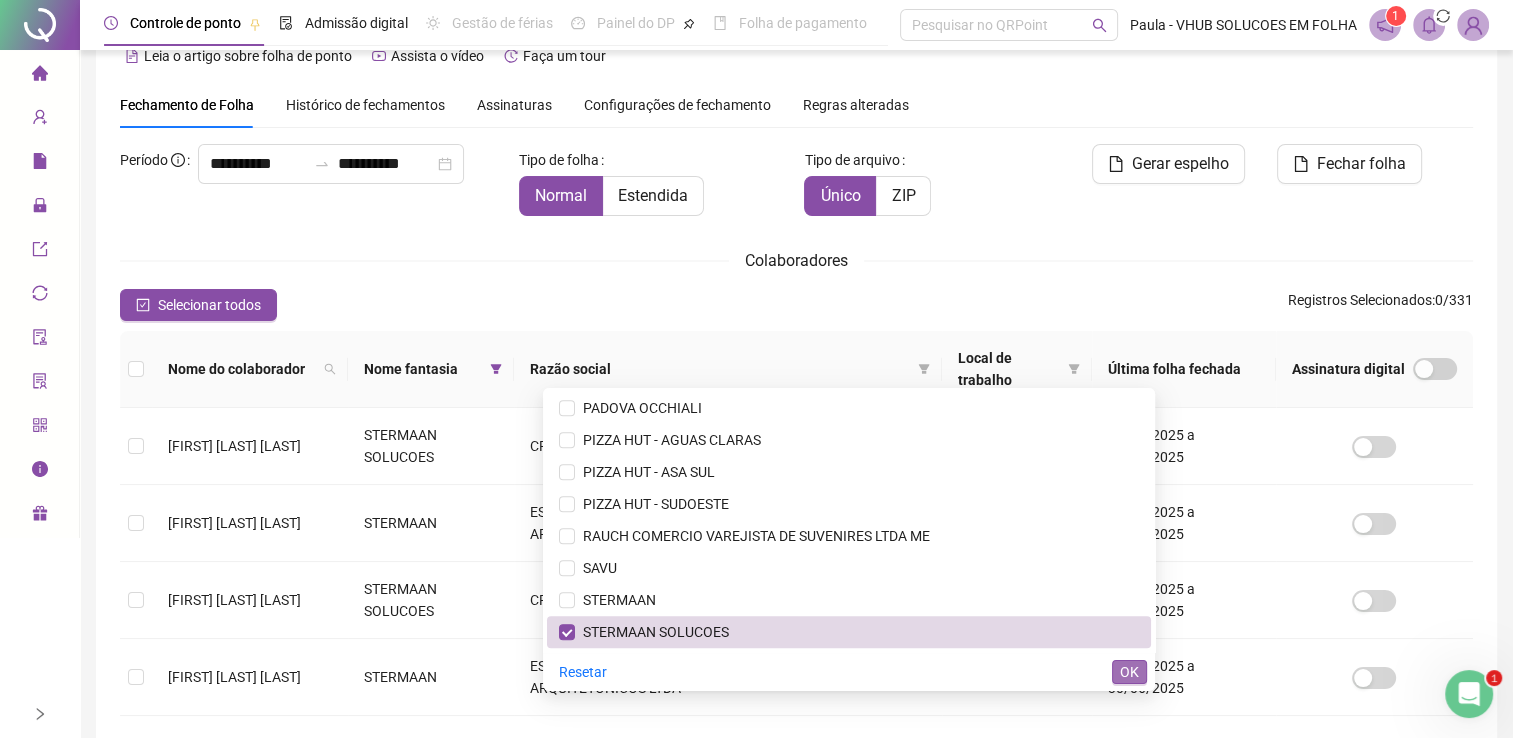 click on "OK" at bounding box center (1129, 672) 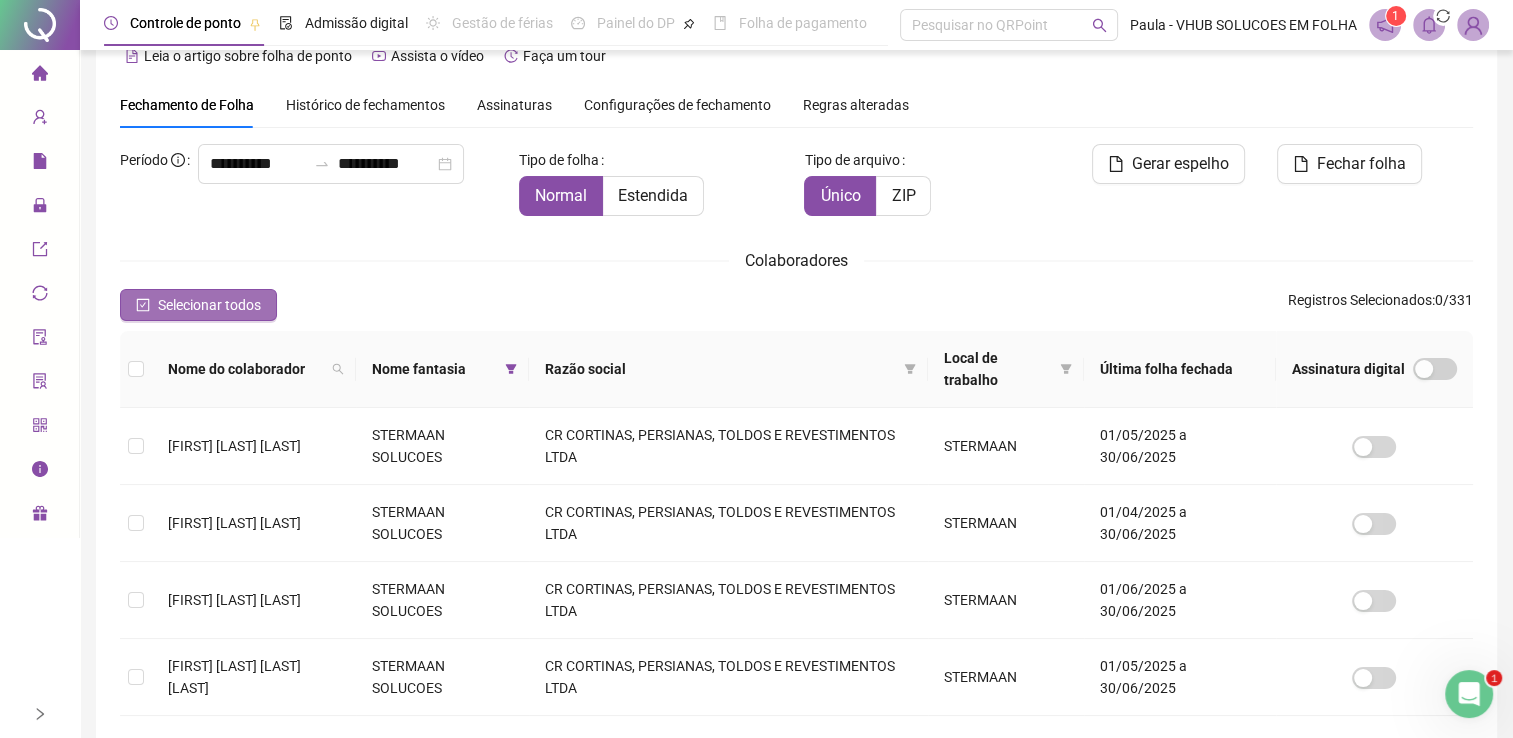 click on "Selecionar todos" at bounding box center (209, 305) 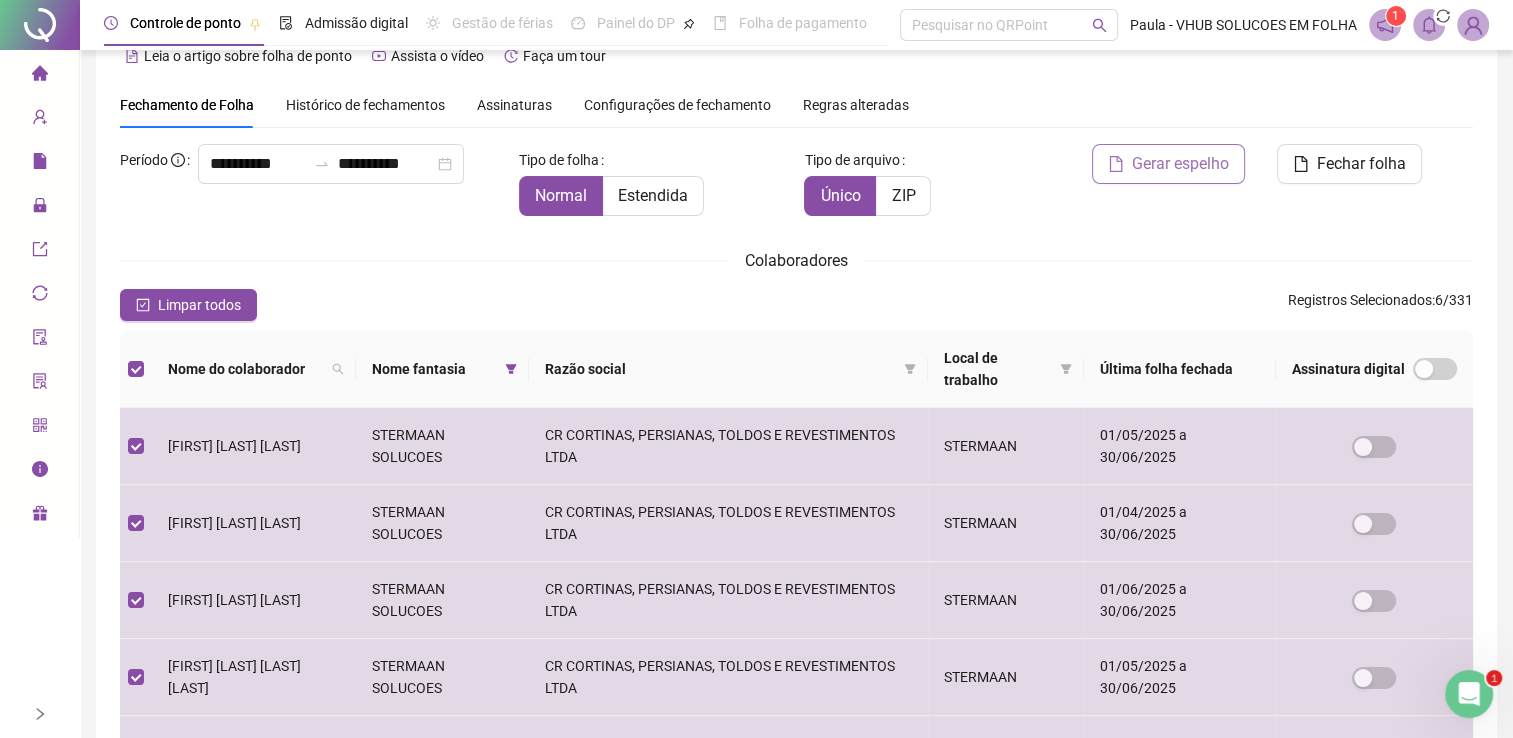 click on "Gerar espelho" at bounding box center [1180, 164] 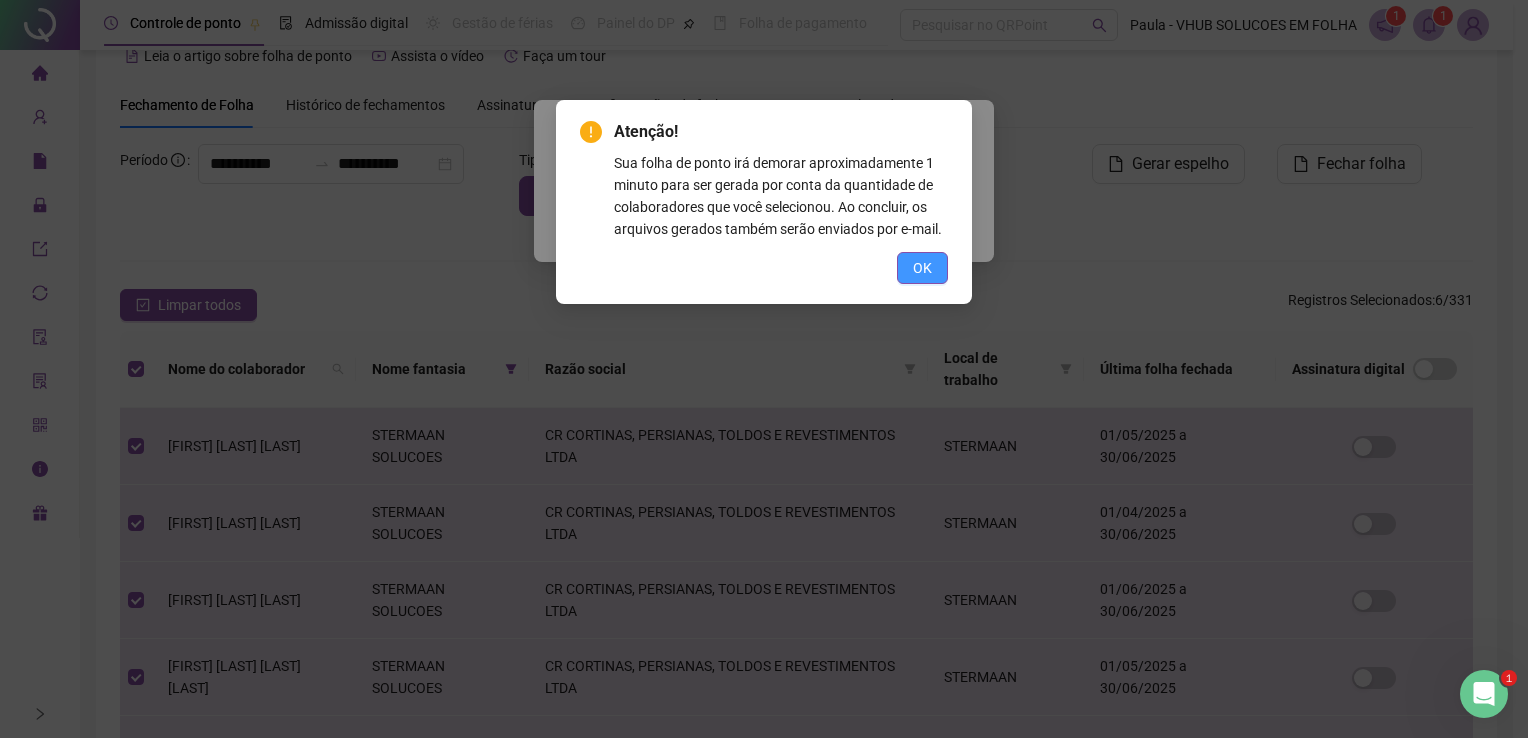 click on "OK" at bounding box center (922, 268) 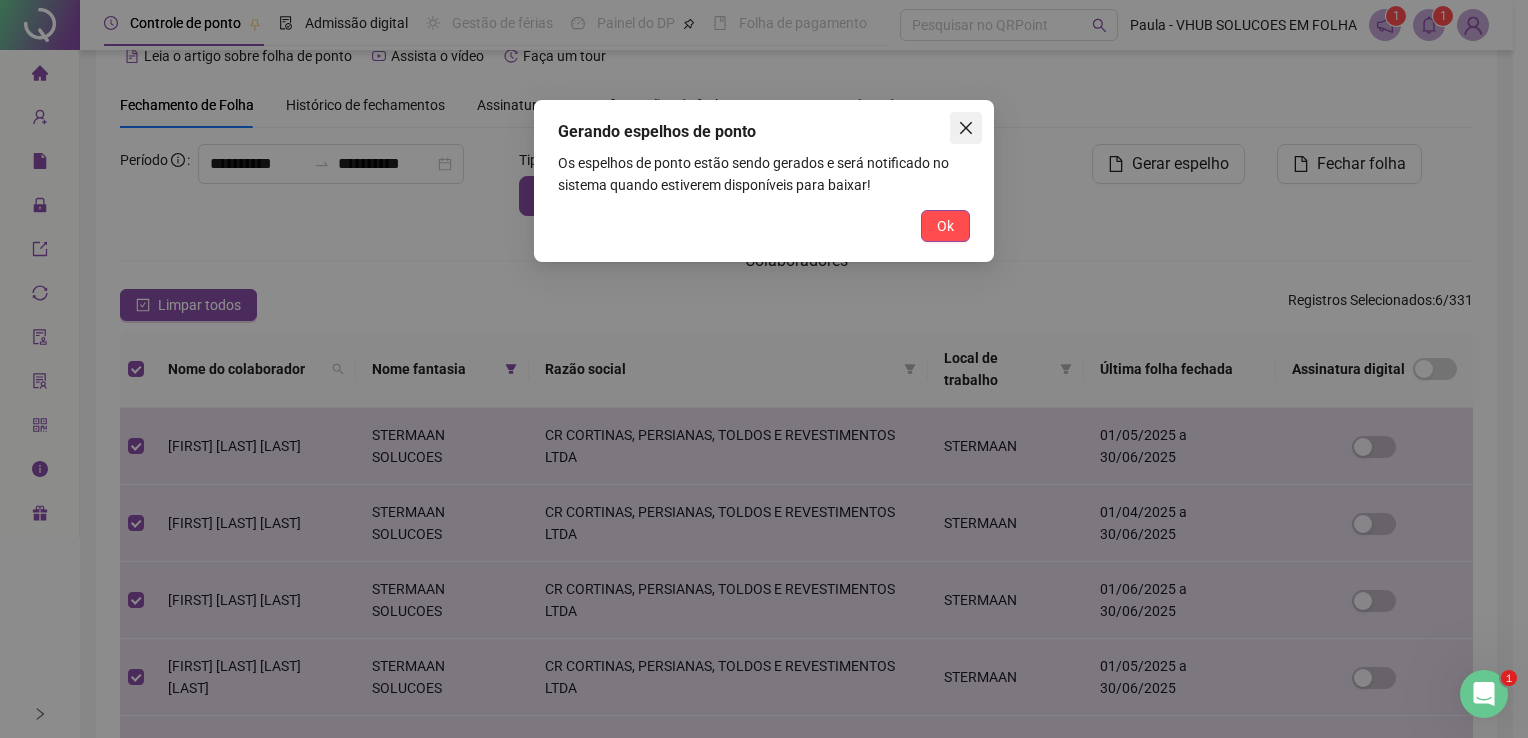 click at bounding box center (966, 128) 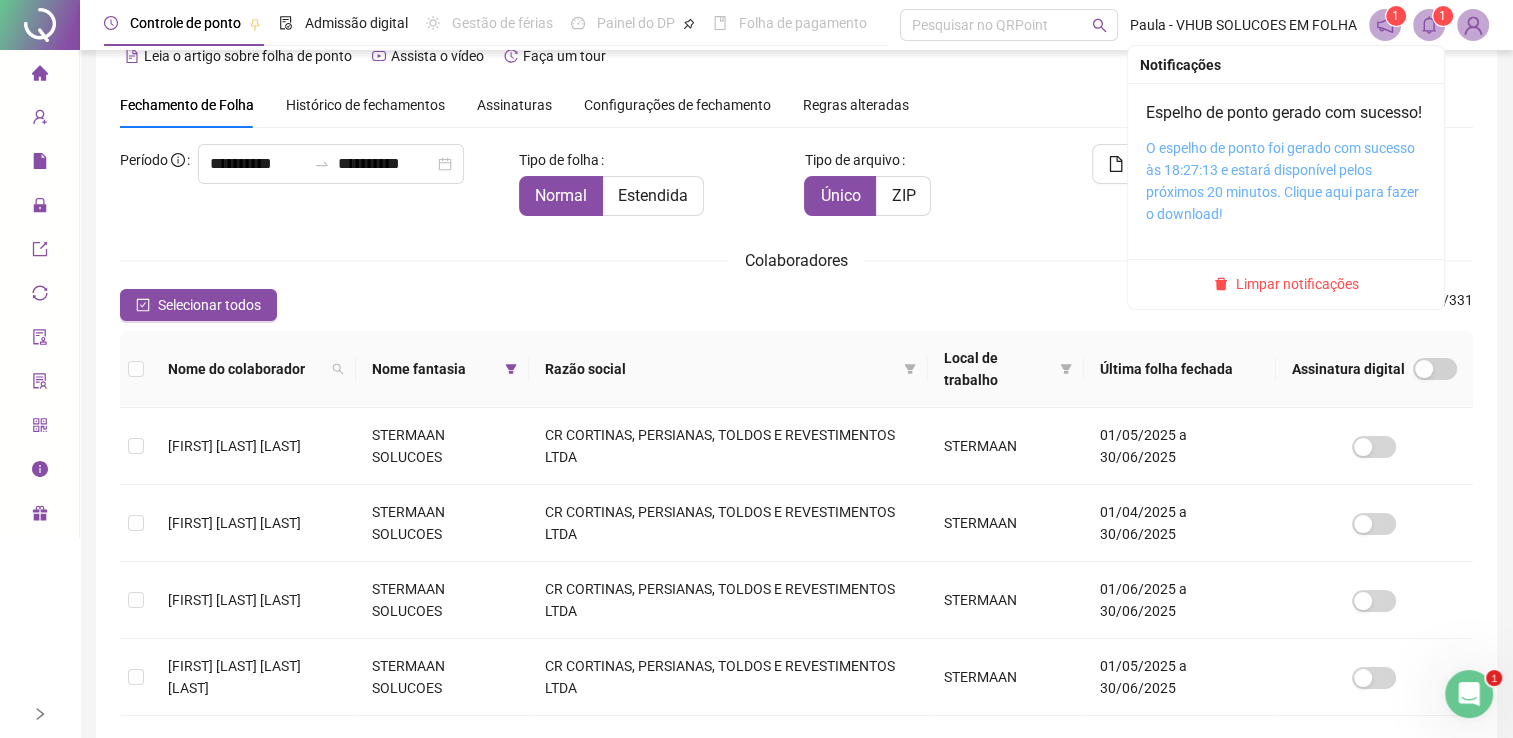 click on "O espelho de ponto foi gerado com sucesso às 18:27:13 e estará disponível pelos próximos 20 minutos.
Clique aqui para fazer o download!" at bounding box center (1282, 181) 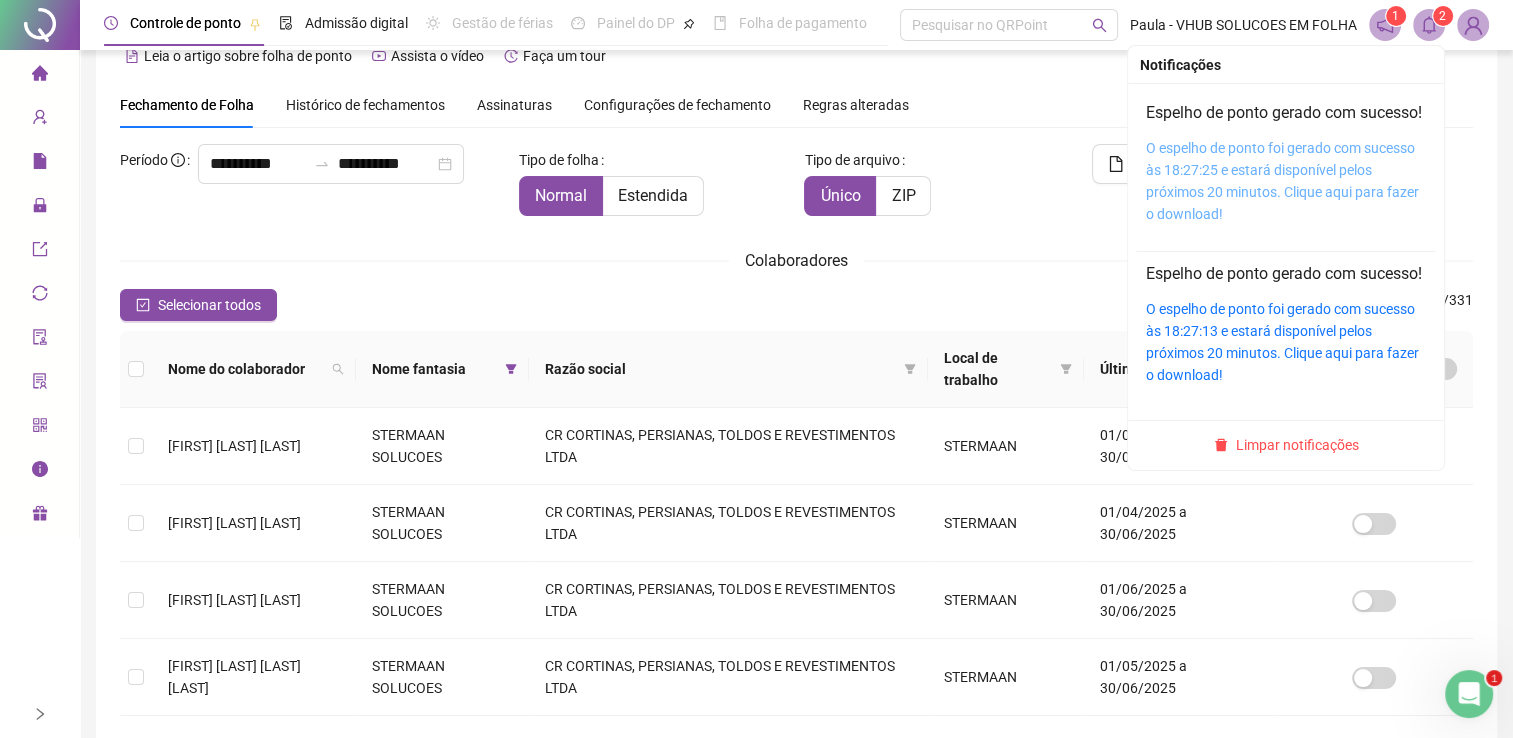 click on "O espelho de ponto foi gerado com sucesso às 18:27:25 e estará disponível pelos próximos 20 minutos.
Clique aqui para fazer o download!" at bounding box center (1282, 181) 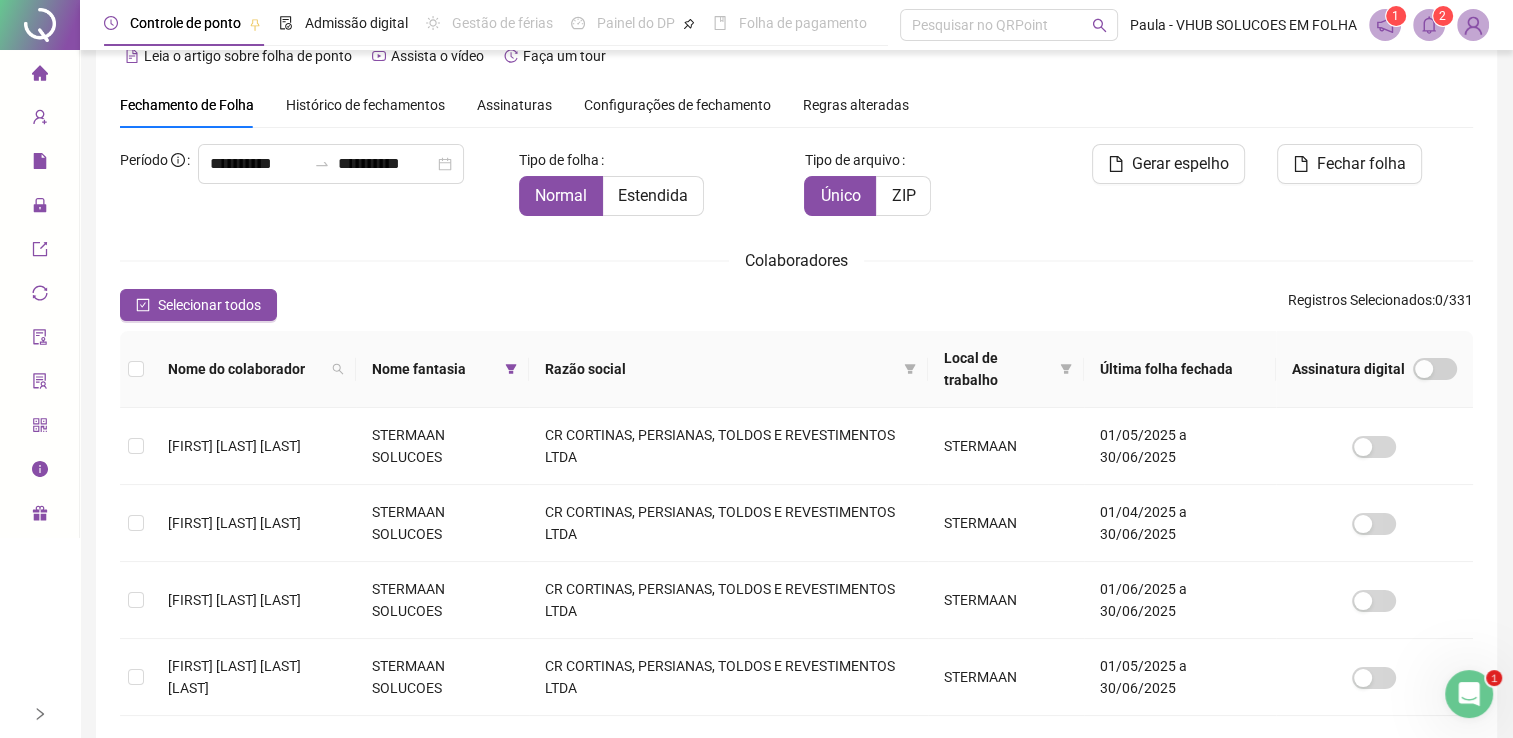 click on "**********" at bounding box center [796, 539] 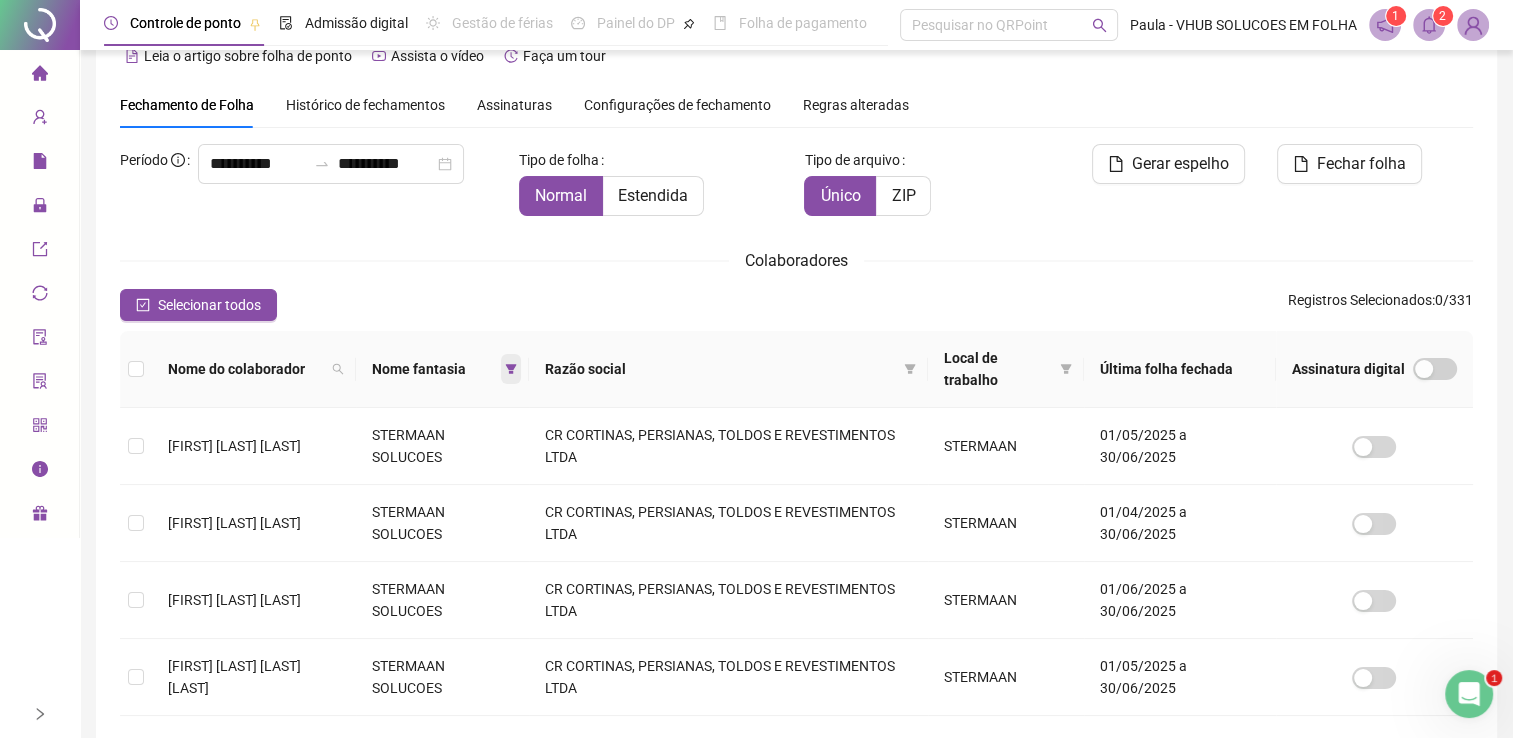 click at bounding box center (511, 369) 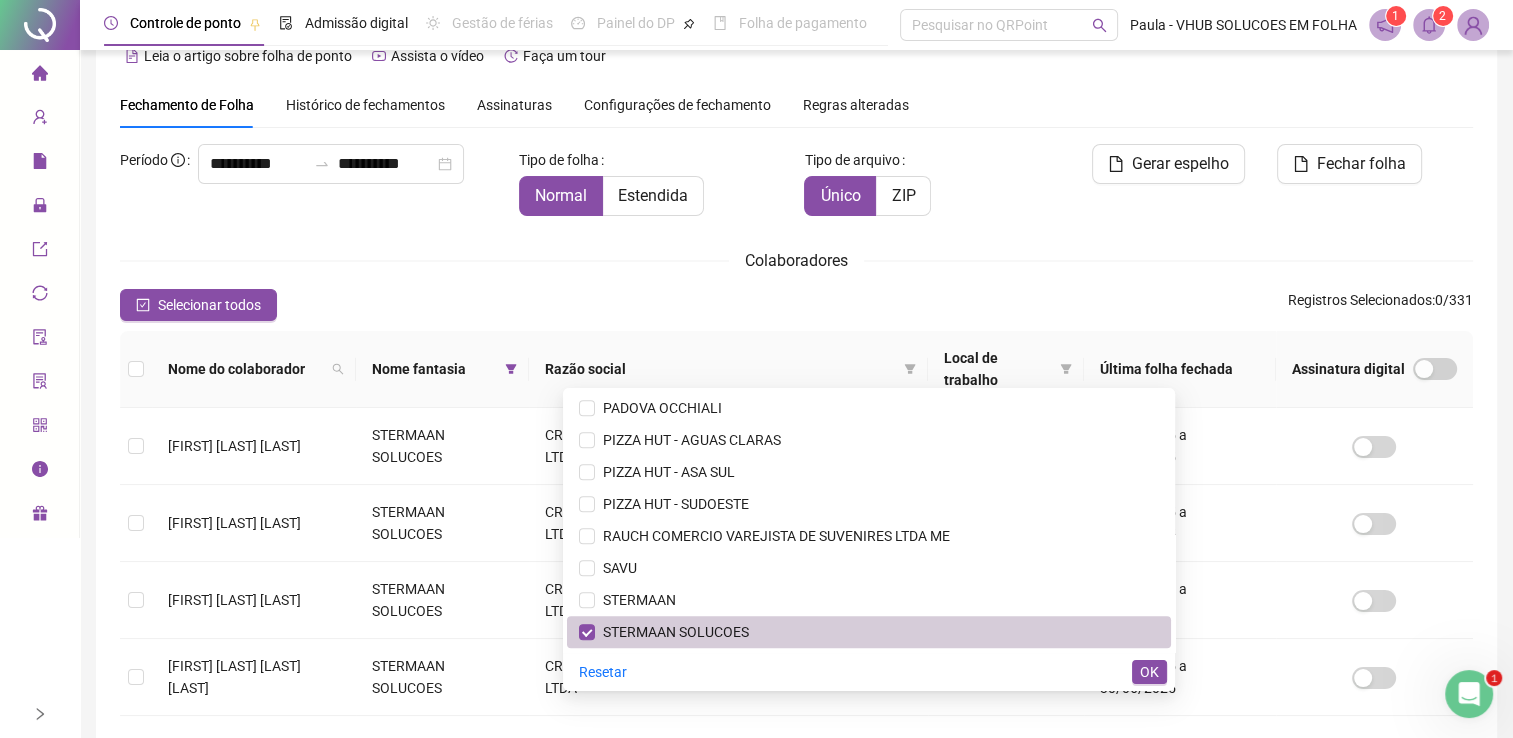 click on "STERMAAN SOLUCOES" at bounding box center [672, 632] 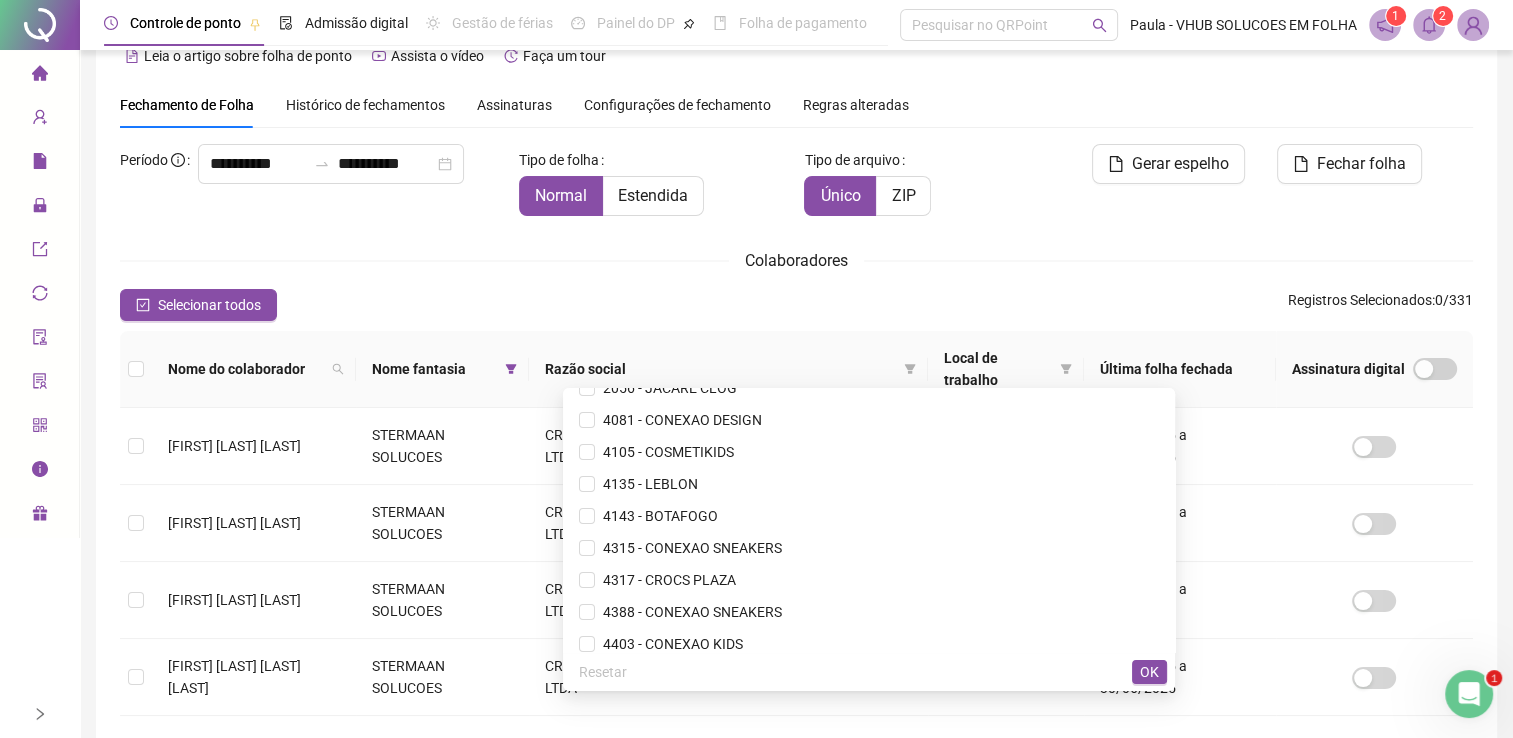 scroll, scrollTop: 0, scrollLeft: 0, axis: both 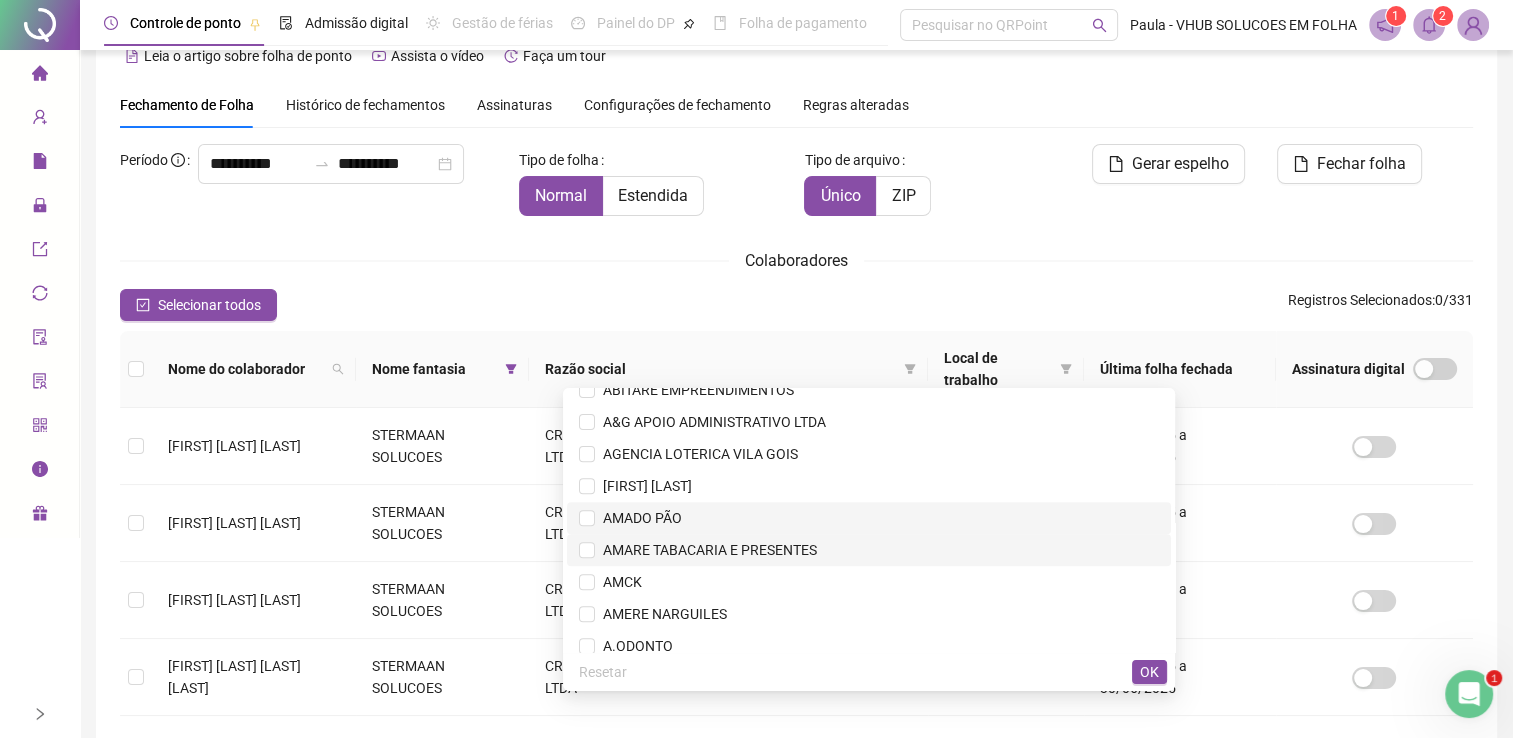 click on "AMADO PÃO" at bounding box center [869, 518] 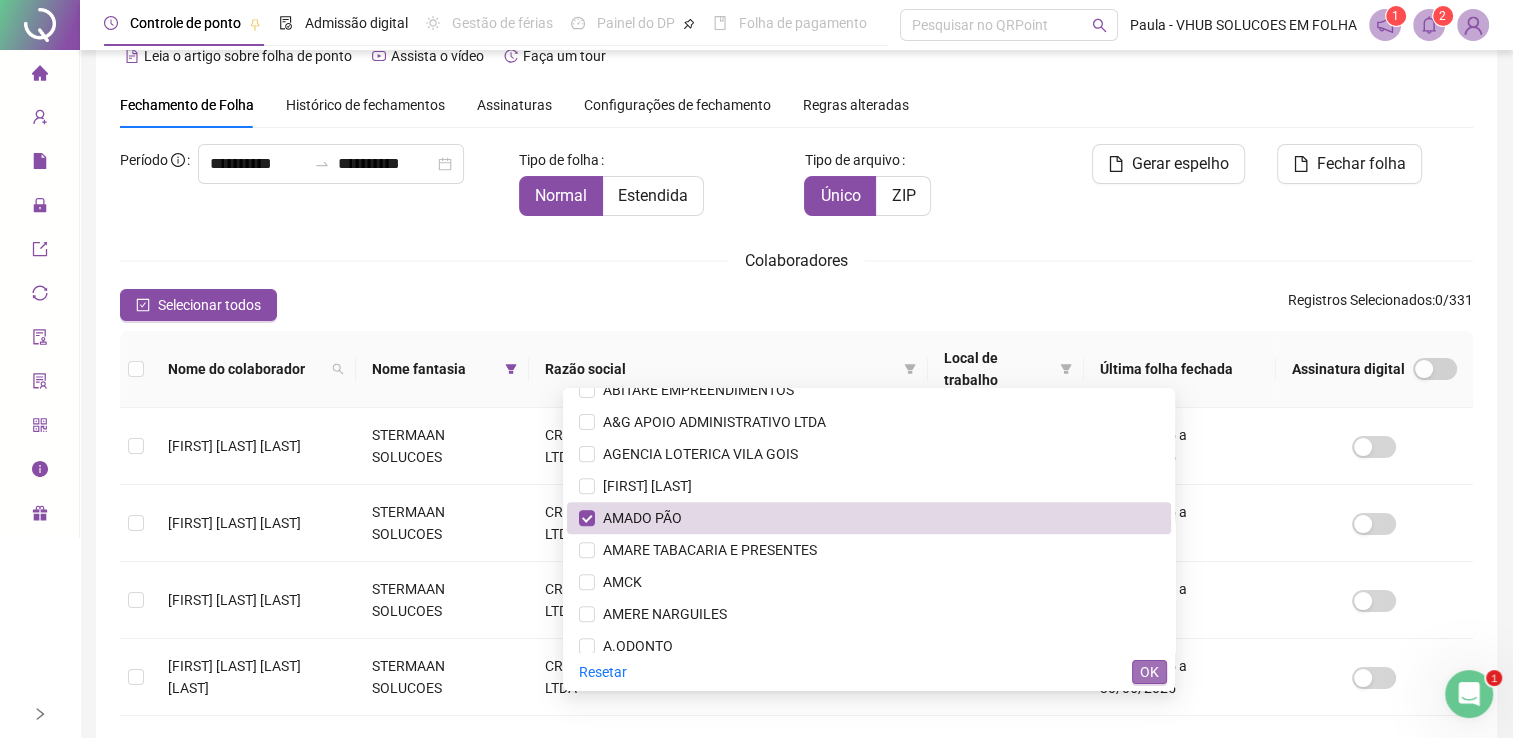 click on "OK" at bounding box center (1149, 672) 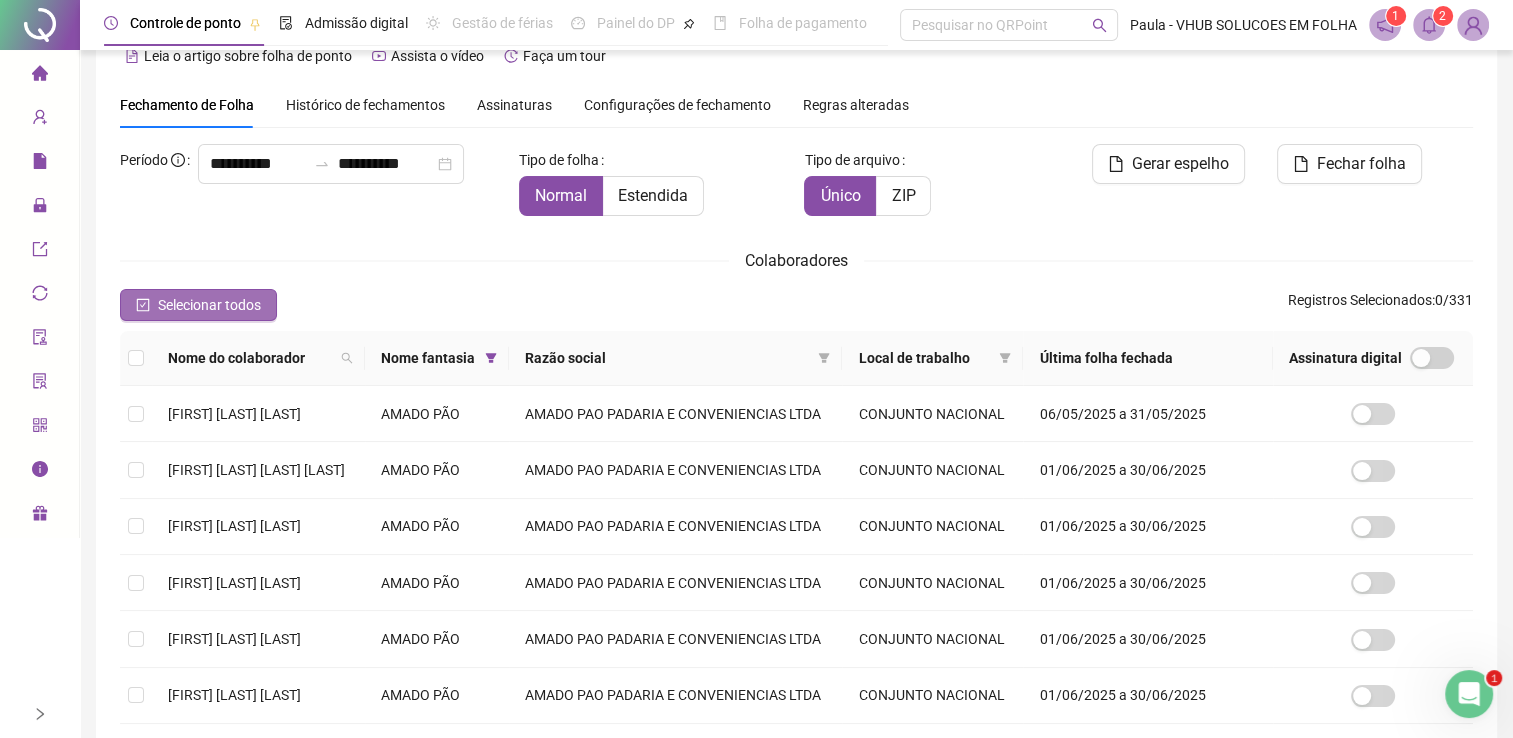 click on "Selecionar todos" at bounding box center [198, 305] 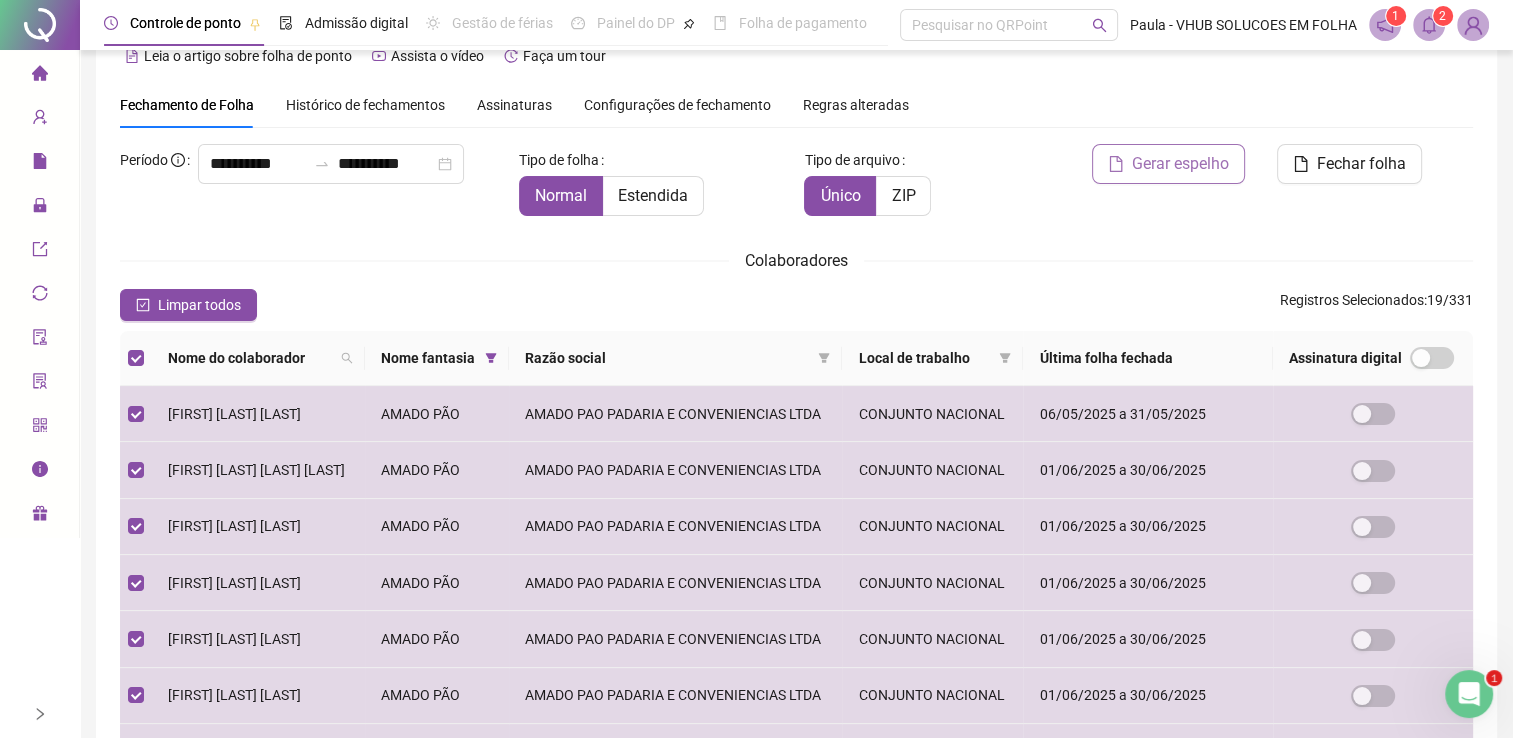 click on "Gerar espelho" at bounding box center (1180, 164) 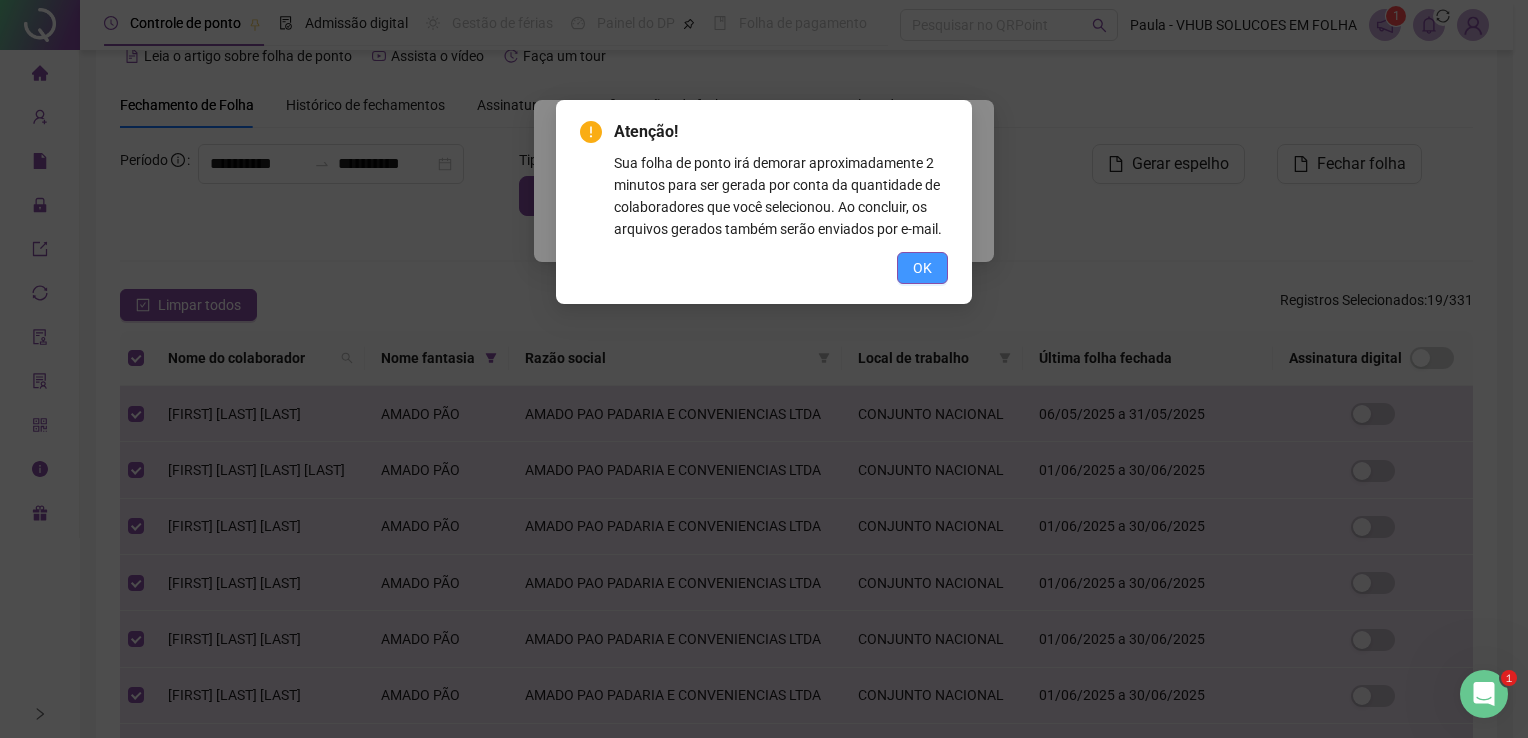 click on "OK" at bounding box center [922, 268] 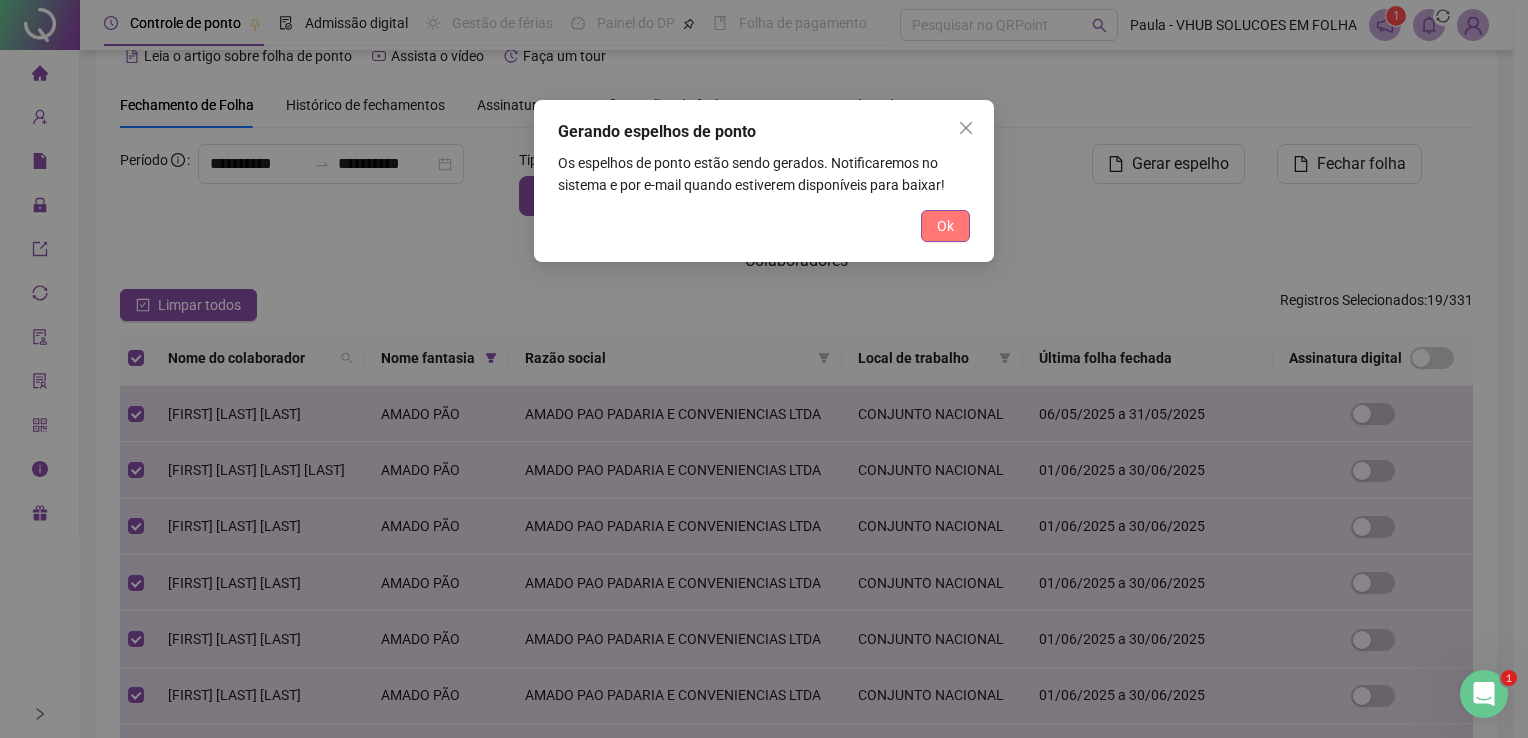 click on "Ok" at bounding box center (945, 226) 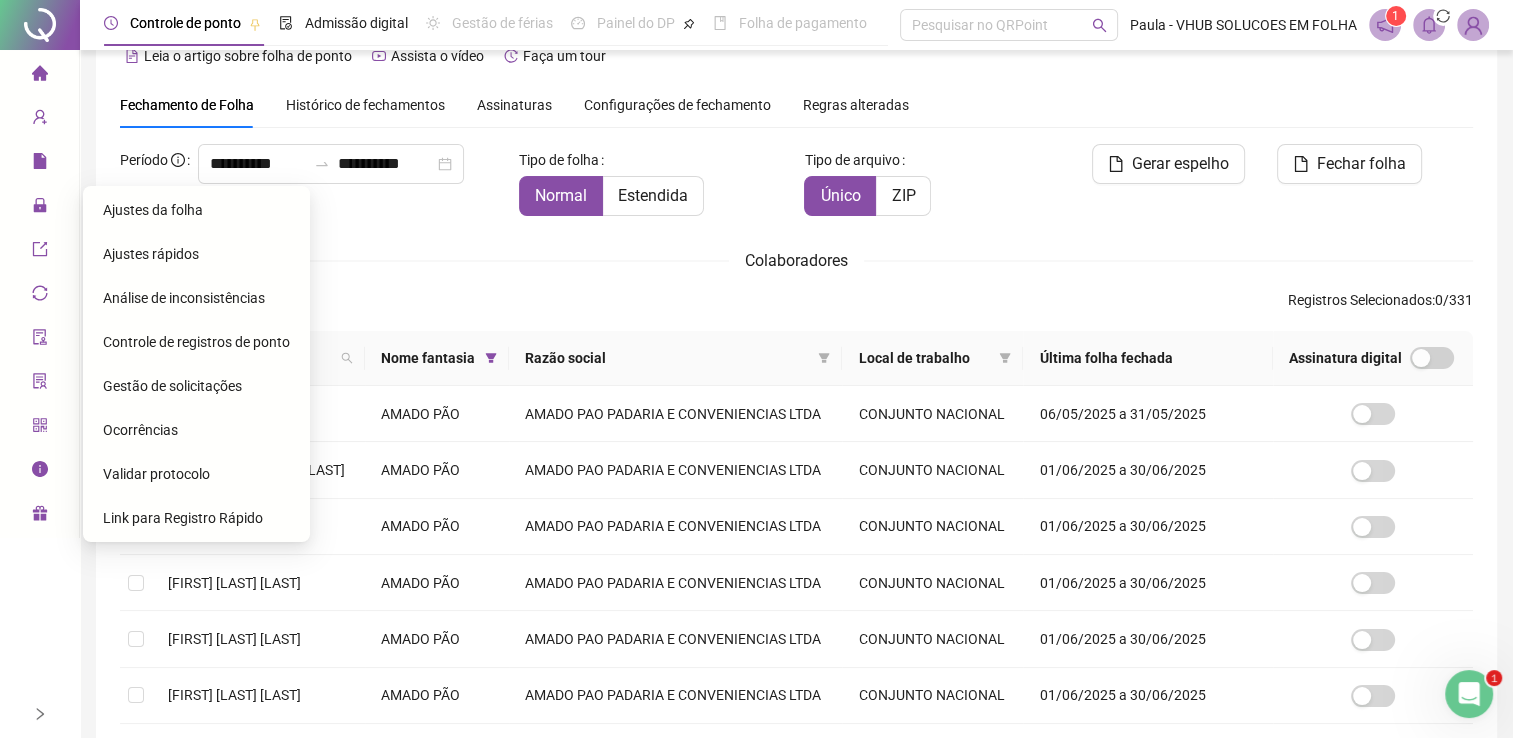 click on "Ajustes rápidos" at bounding box center [151, 254] 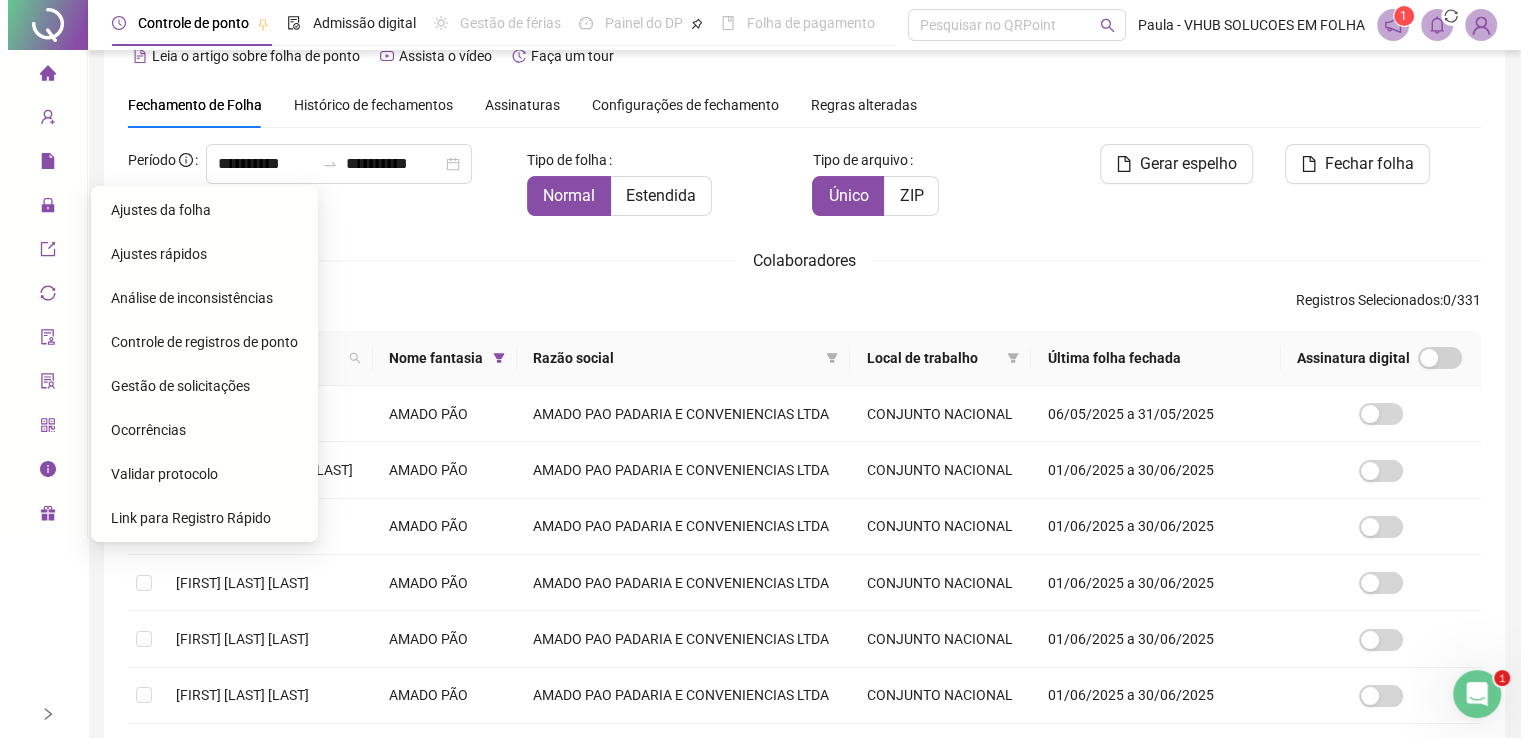 scroll, scrollTop: 0, scrollLeft: 0, axis: both 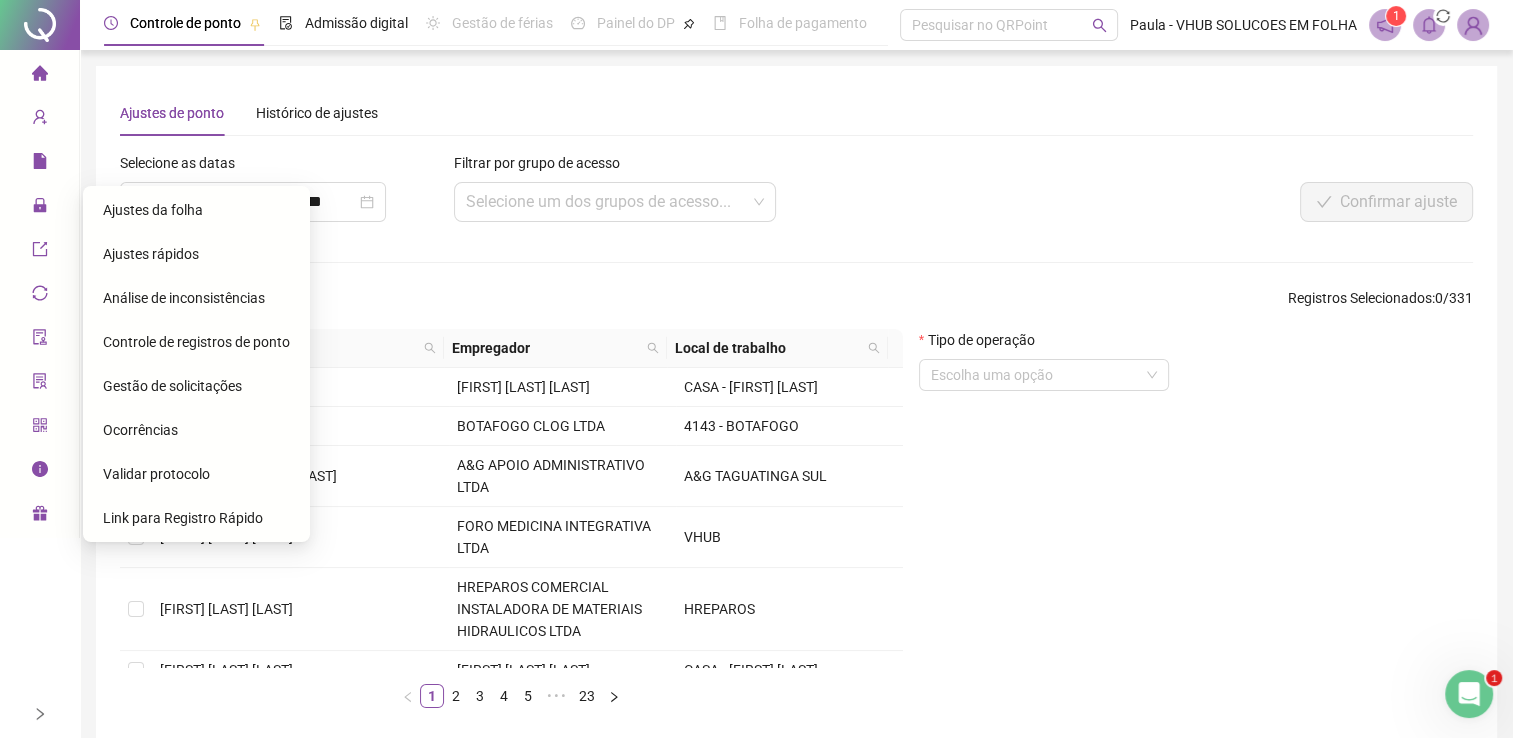 click on "Ajustes da folha" at bounding box center (153, 210) 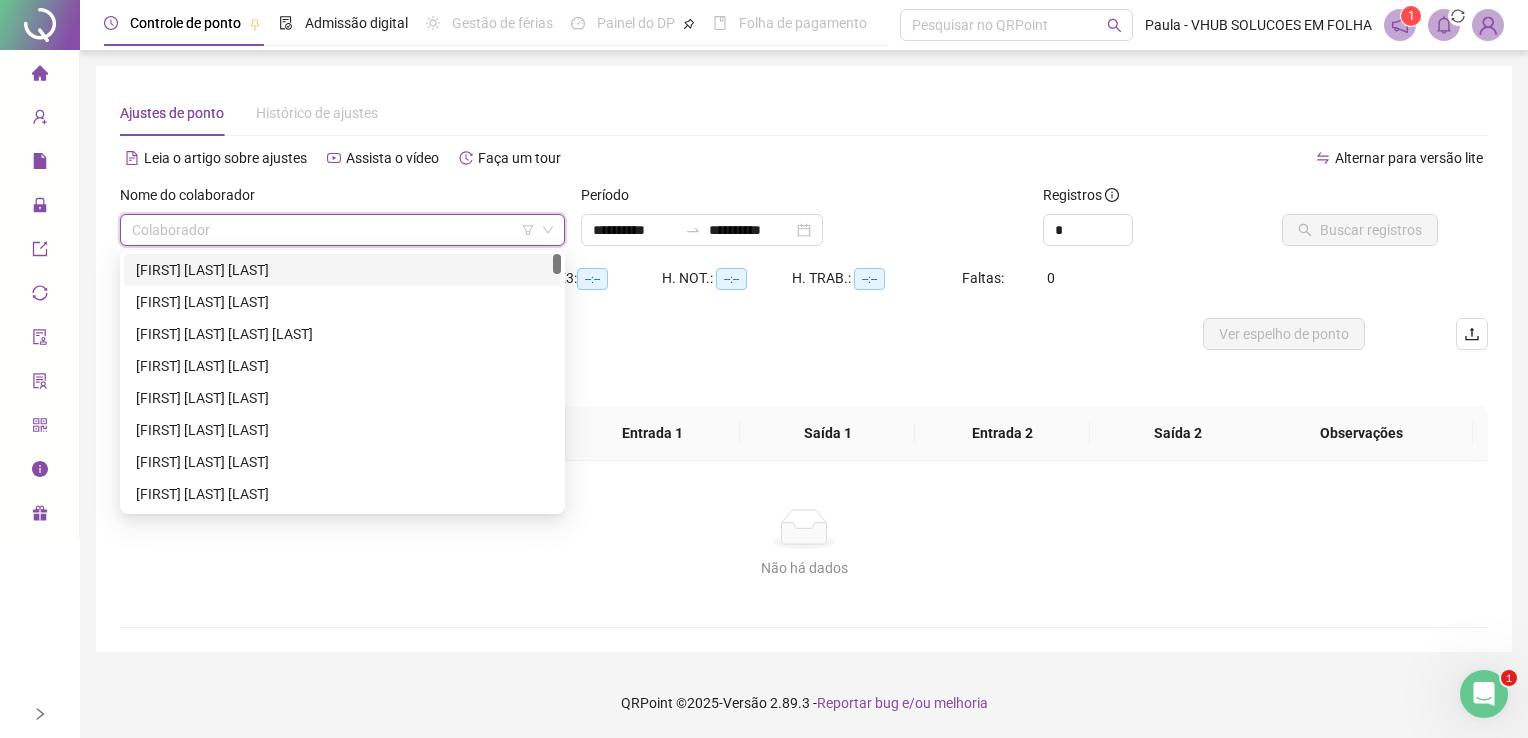 click at bounding box center [333, 230] 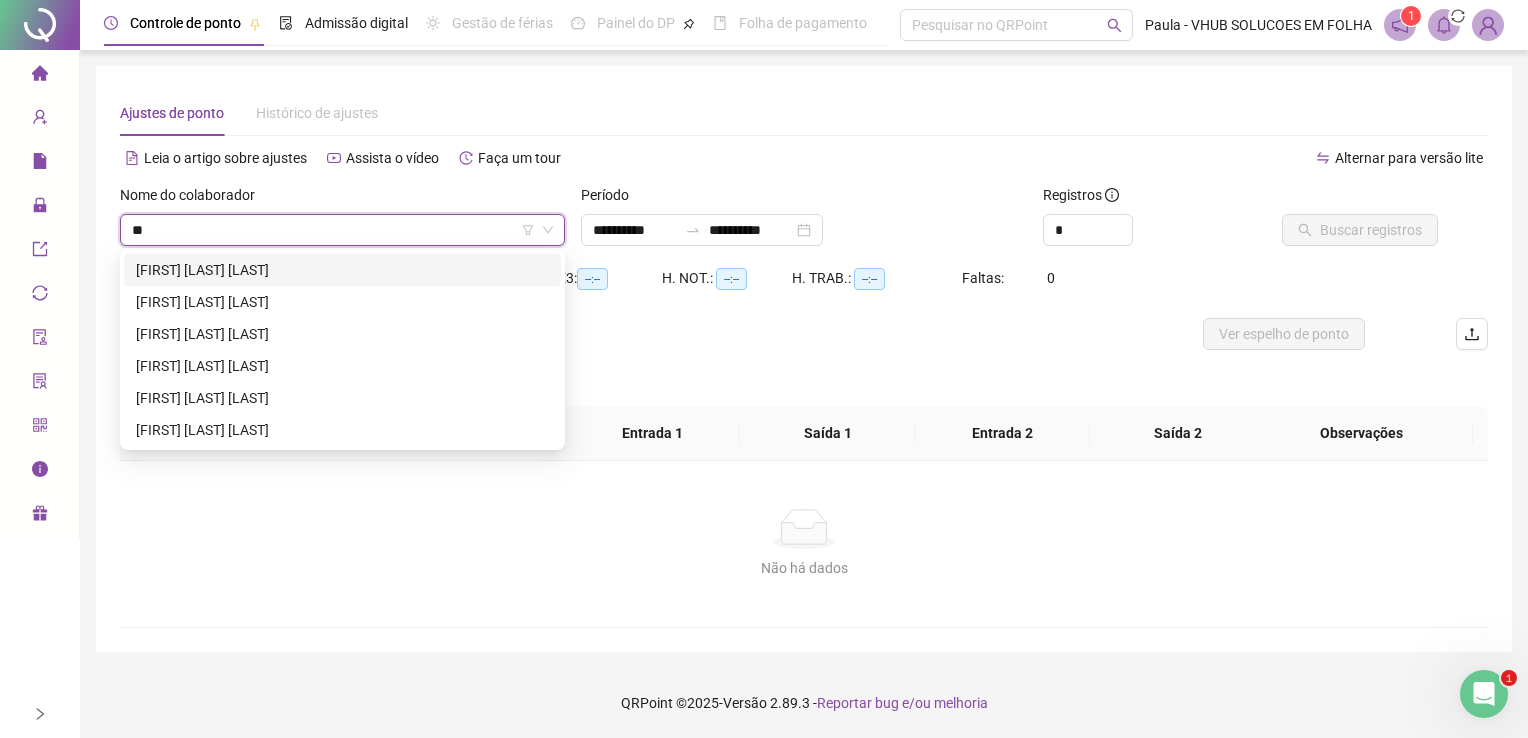 type on "***" 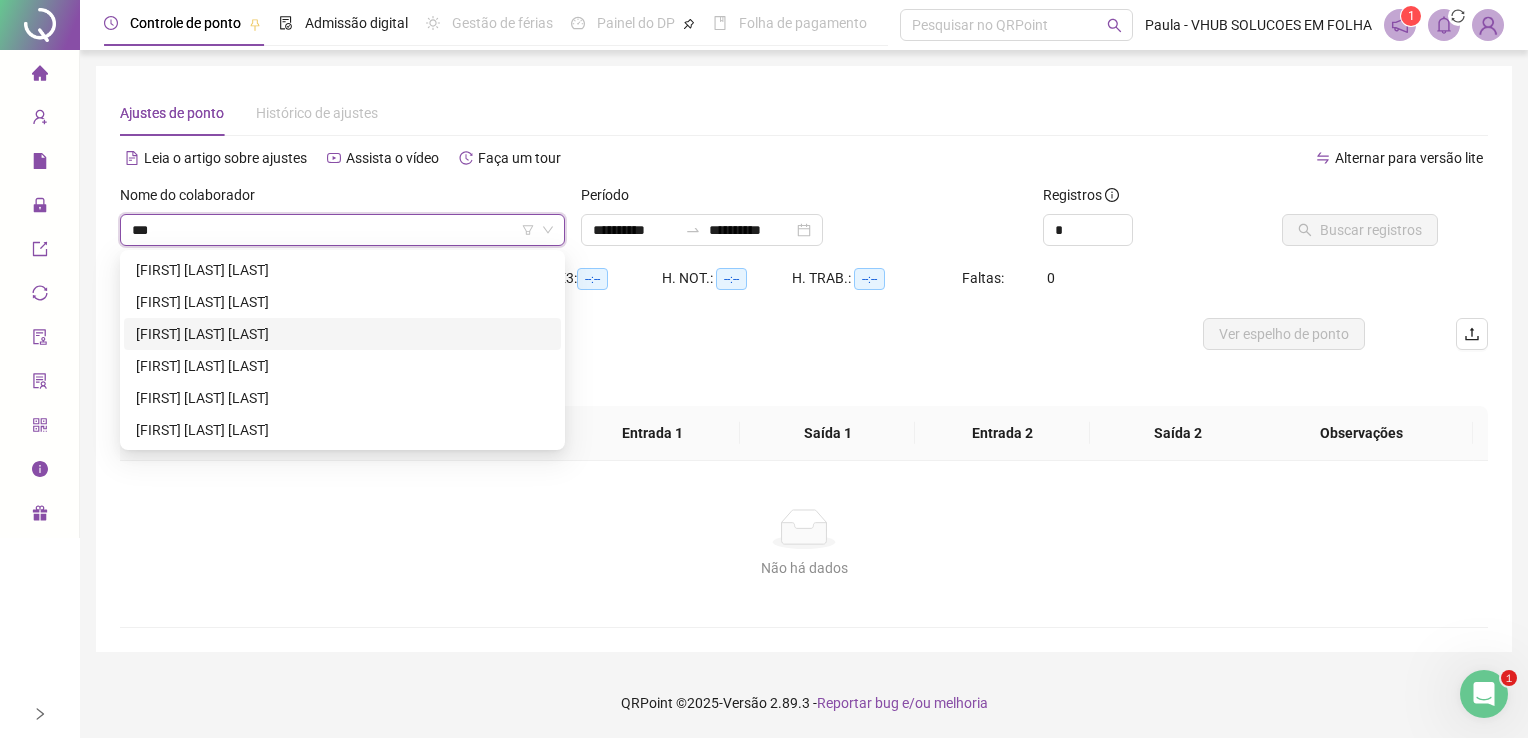 click on "[FIRST] [LAST] [LAST]" at bounding box center [342, 334] 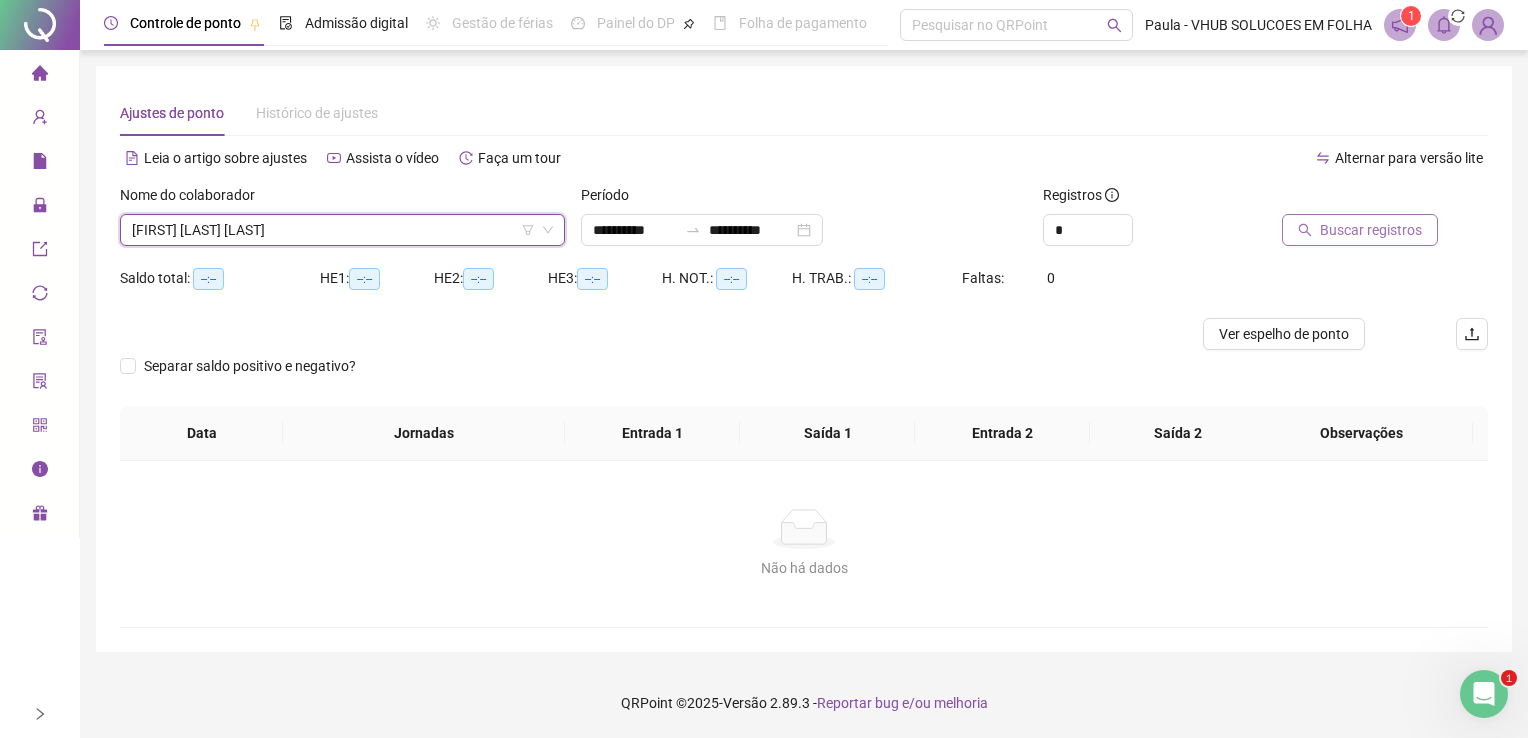 click on "Buscar registros" at bounding box center [1371, 230] 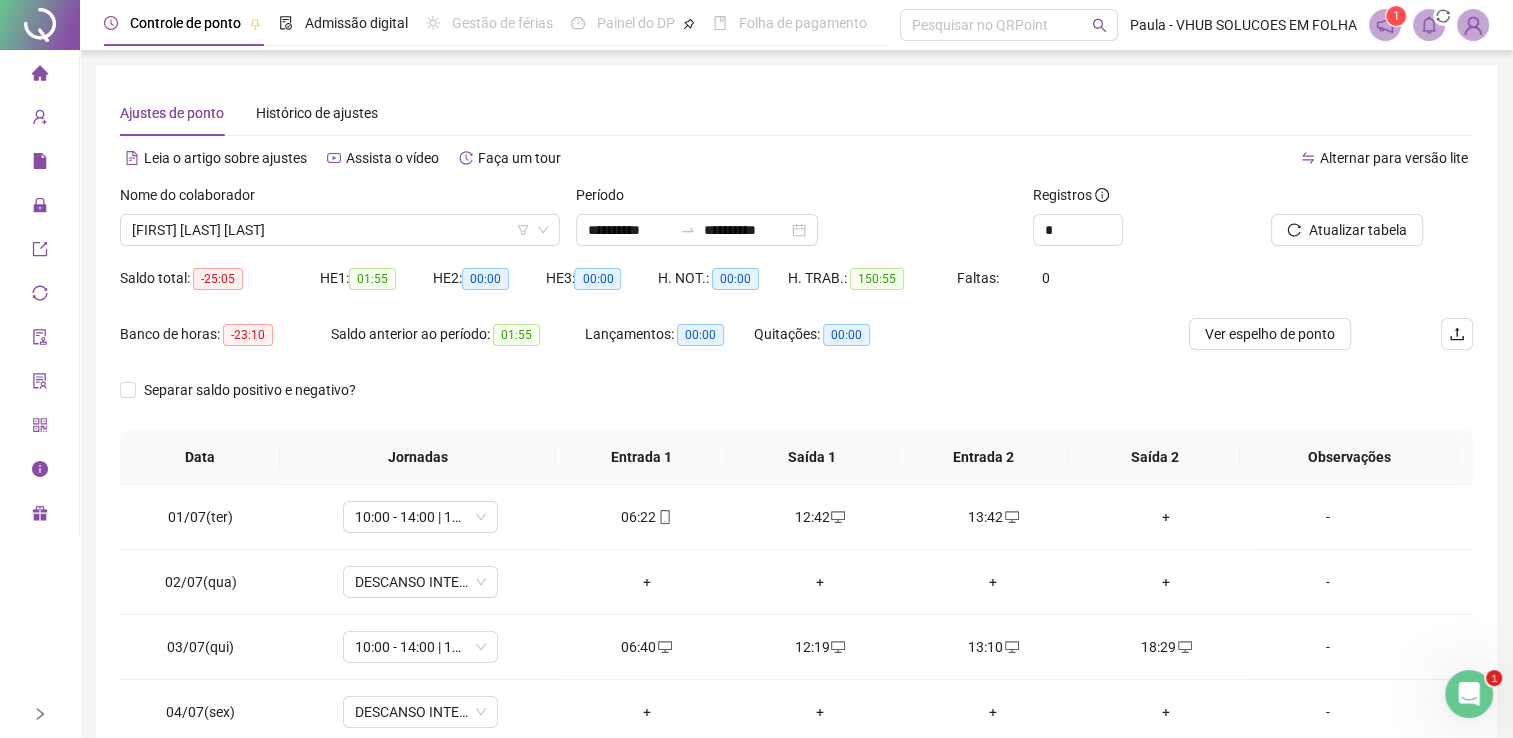 click on "Banco de horas:   -23:10 Saldo anterior ao período:   01:55 Lançamentos:   00:00 Quitações:   00:00" at bounding box center (627, 346) 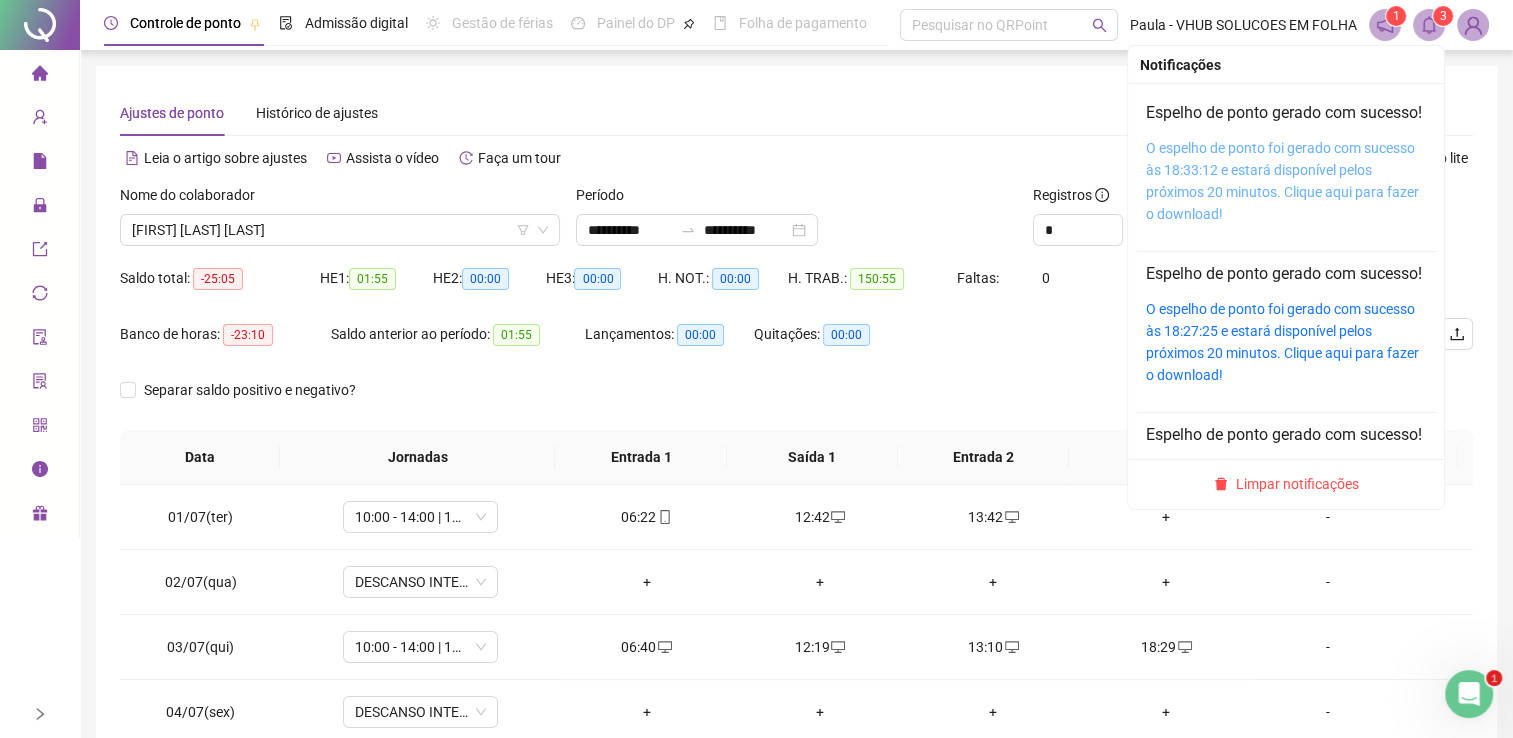 click on "O espelho de ponto foi gerado com sucesso às 18:33:12 e estará disponível pelos próximos 20 minutos.
Clique aqui para fazer o download!" at bounding box center (1282, 181) 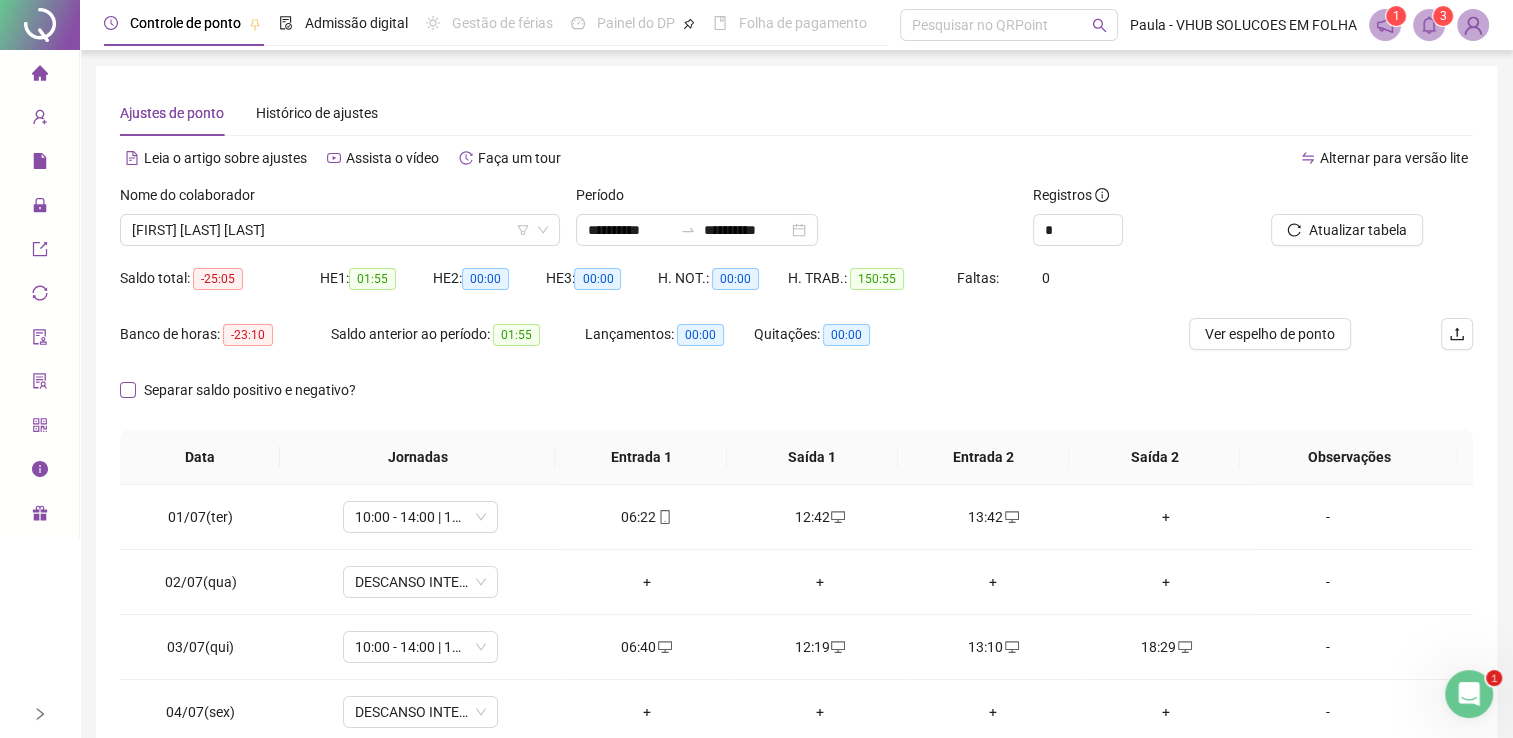 click on "Separar saldo positivo e negativo?" at bounding box center [250, 390] 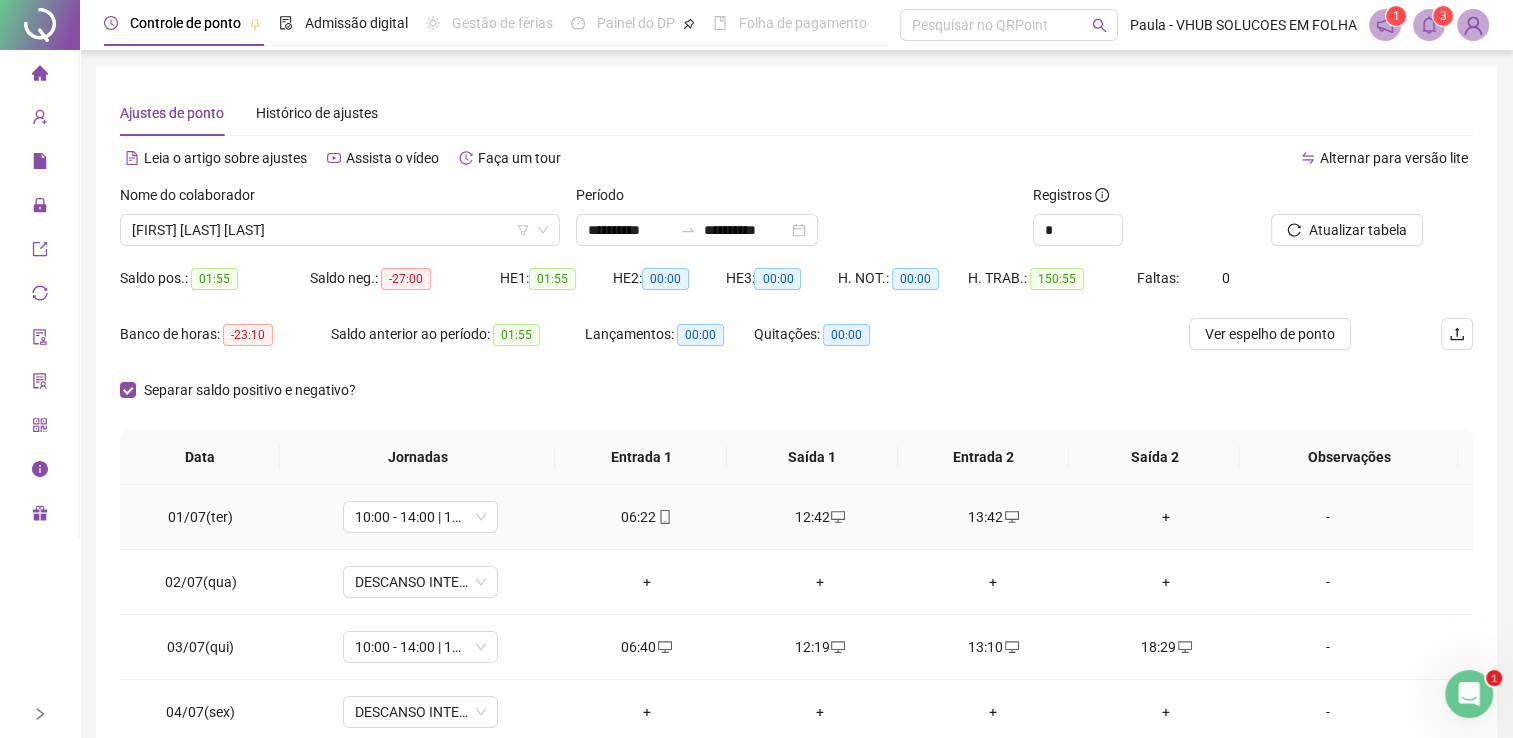 click on "+" at bounding box center [1166, 517] 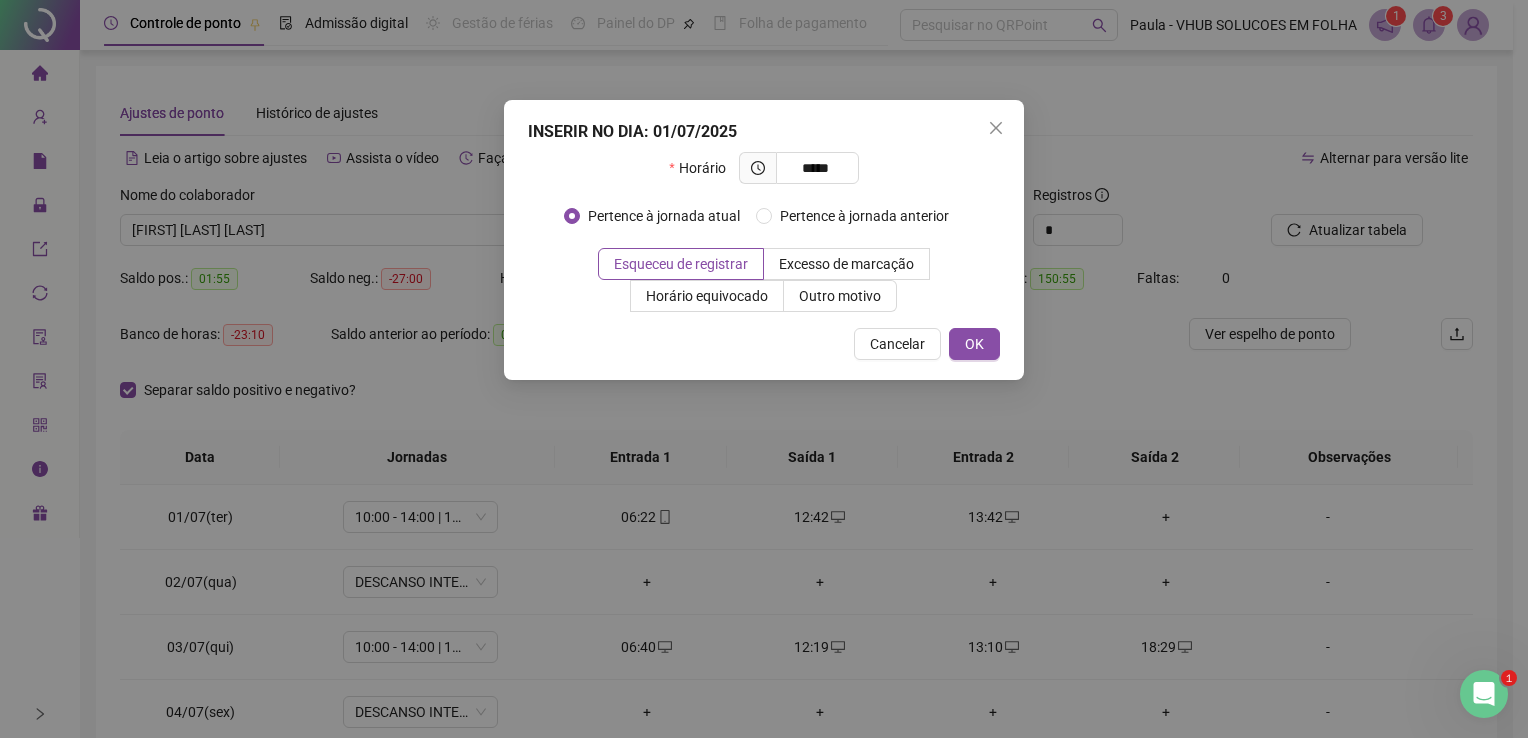 type on "*****" 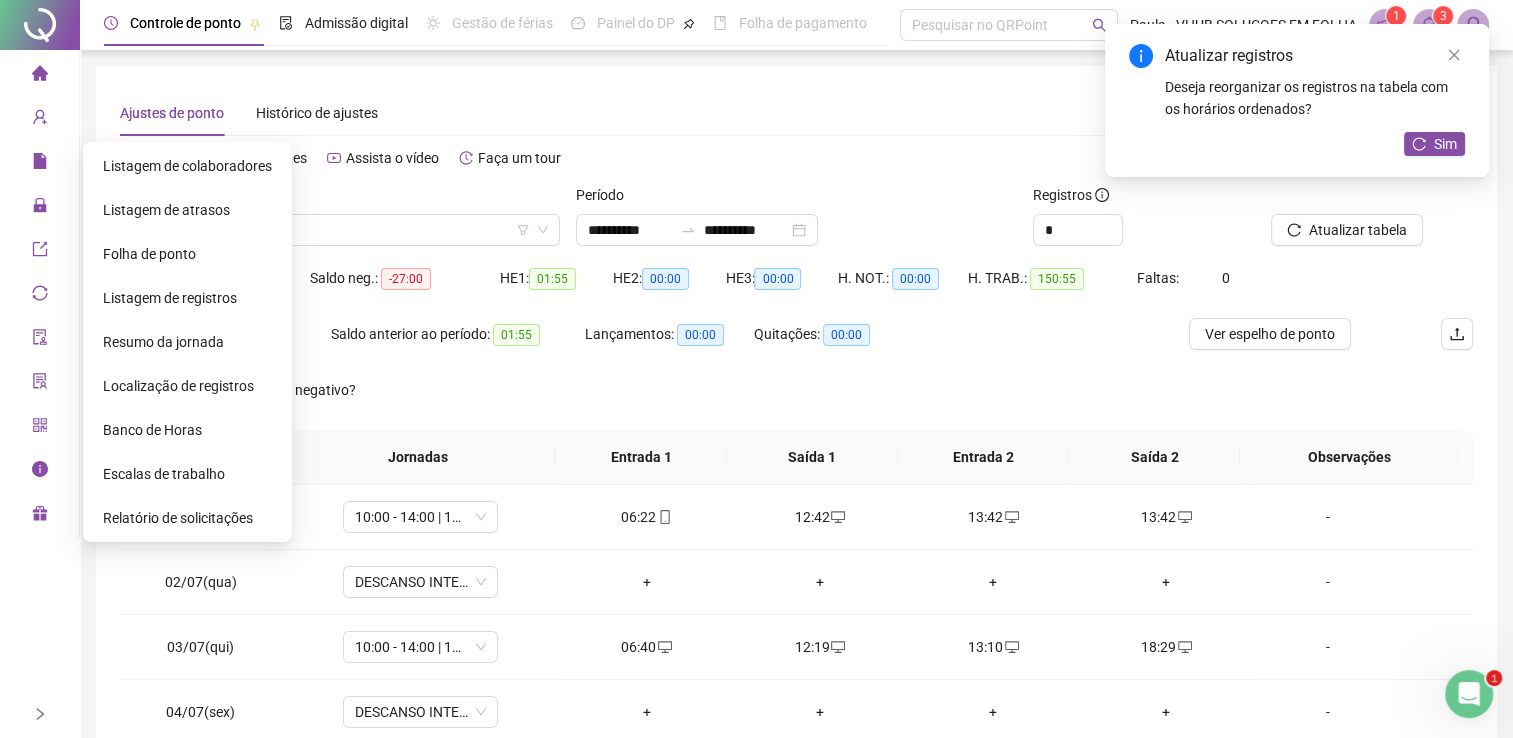 click on "Folha de ponto" at bounding box center (149, 254) 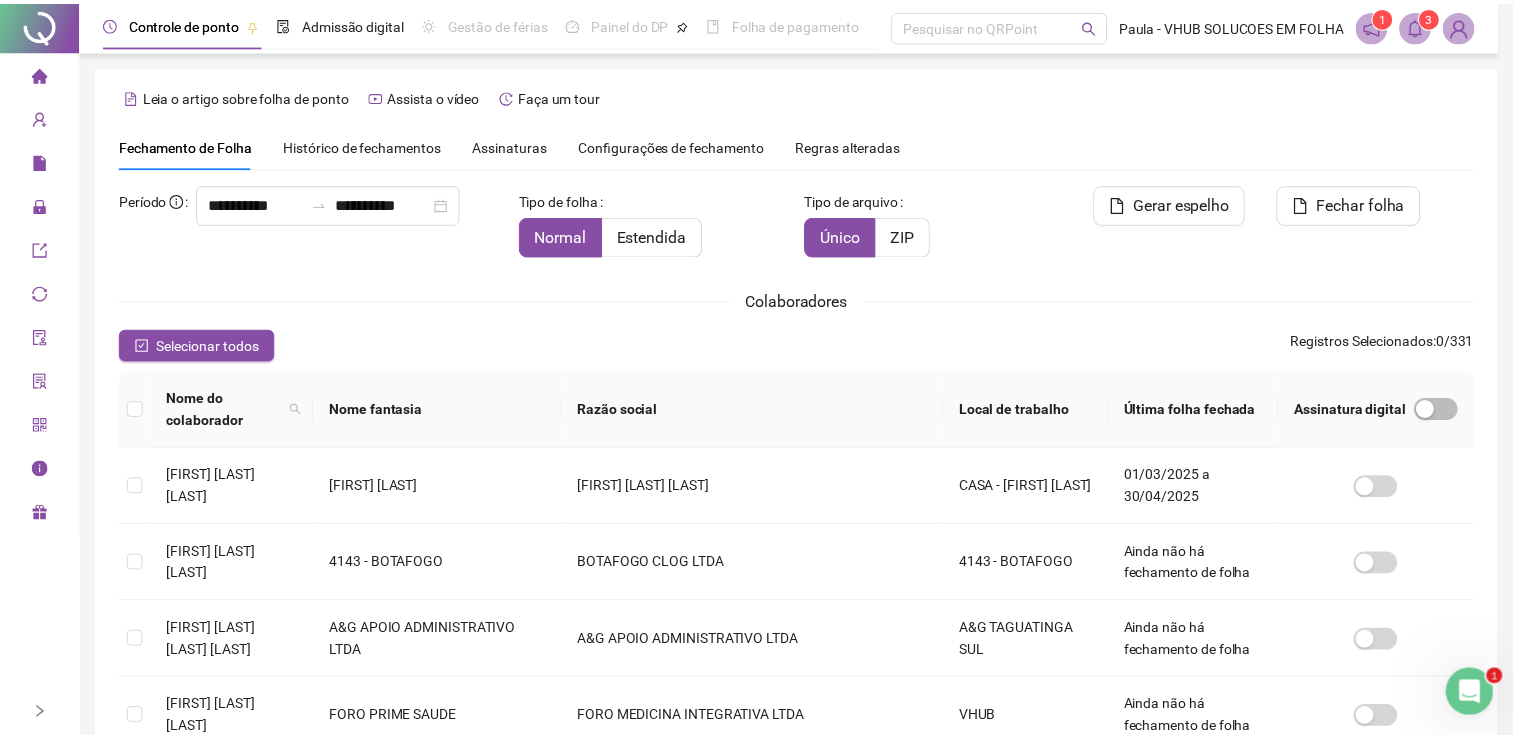 scroll, scrollTop: 40, scrollLeft: 0, axis: vertical 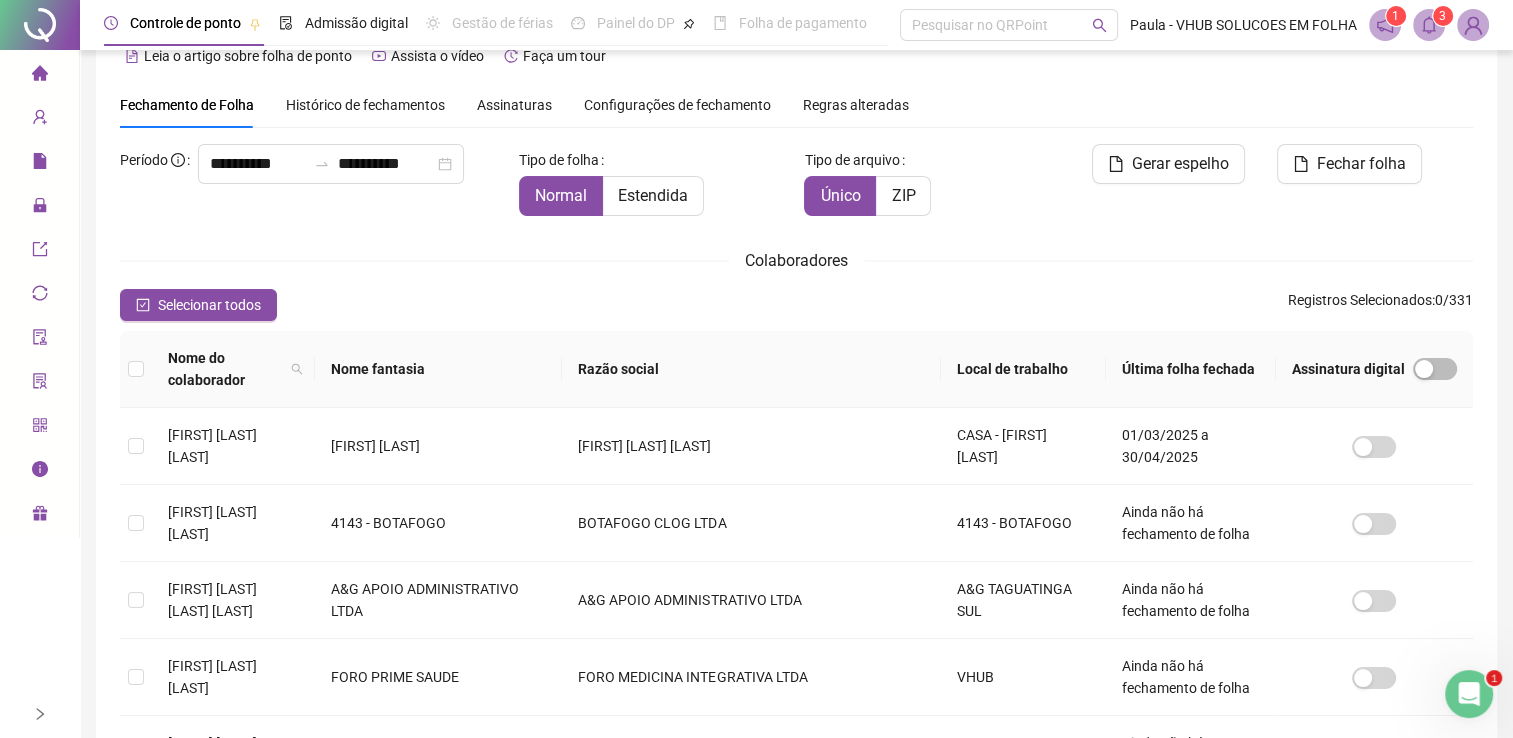 click on "Nome fantasia" at bounding box center (438, 369) 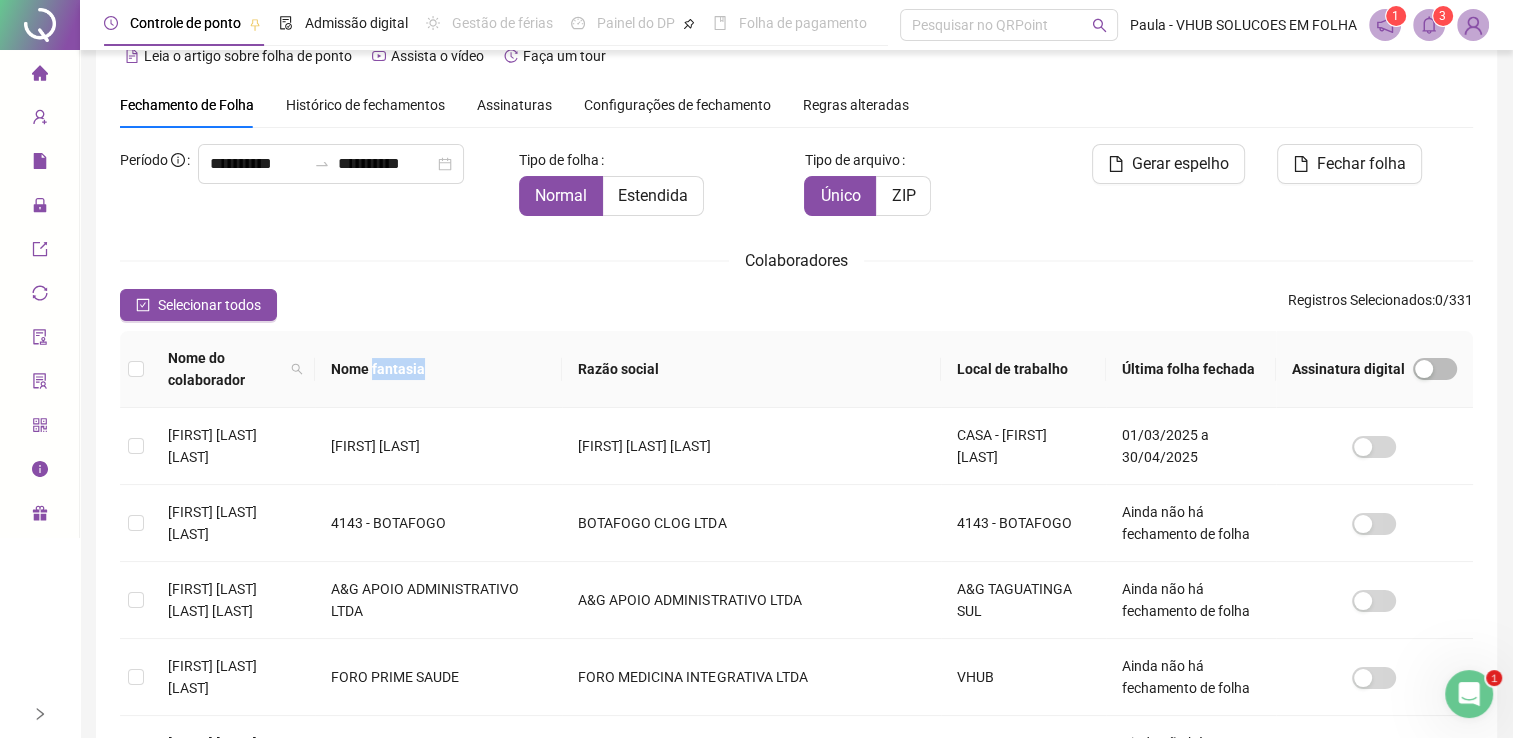 click on "Nome fantasia" at bounding box center [438, 369] 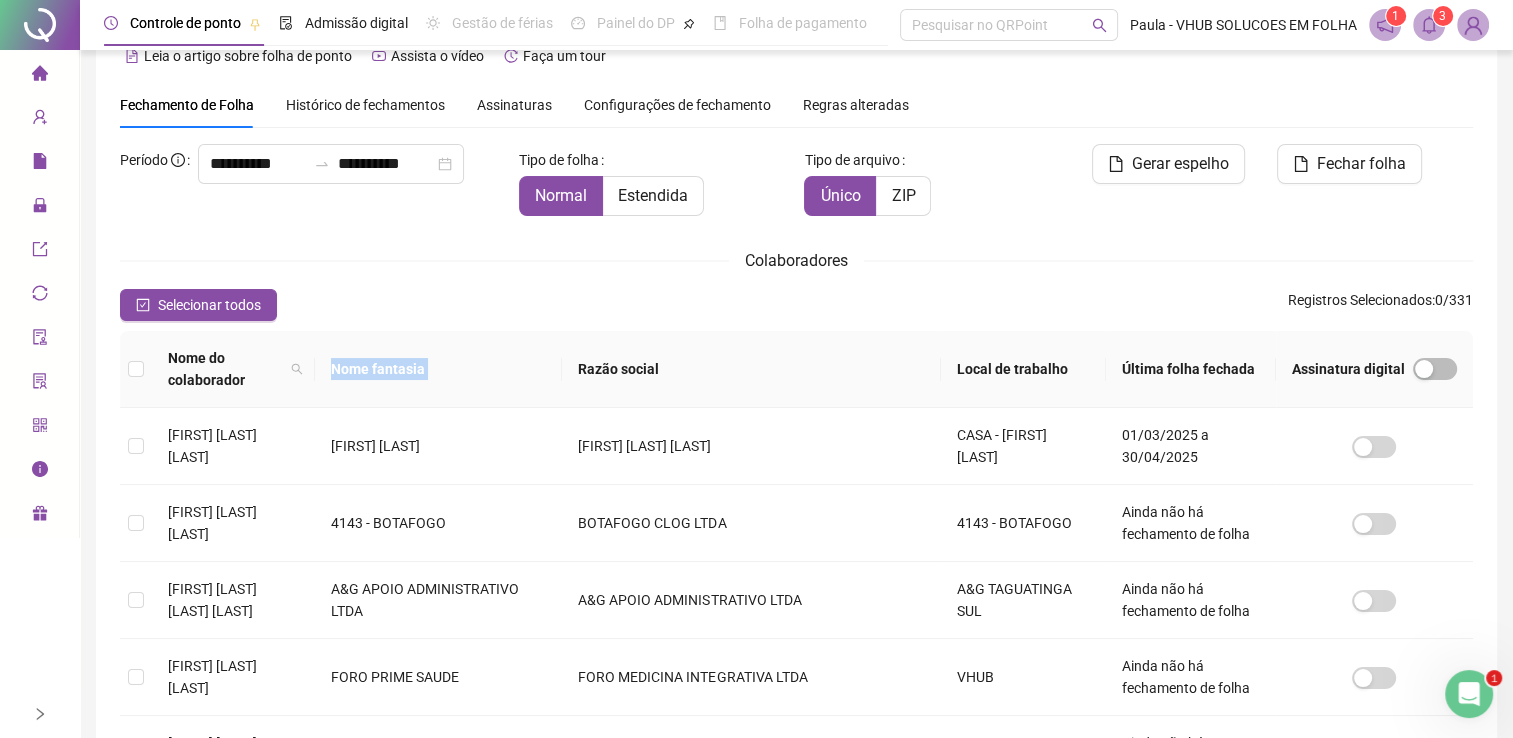 click on "Nome fantasia" at bounding box center [438, 369] 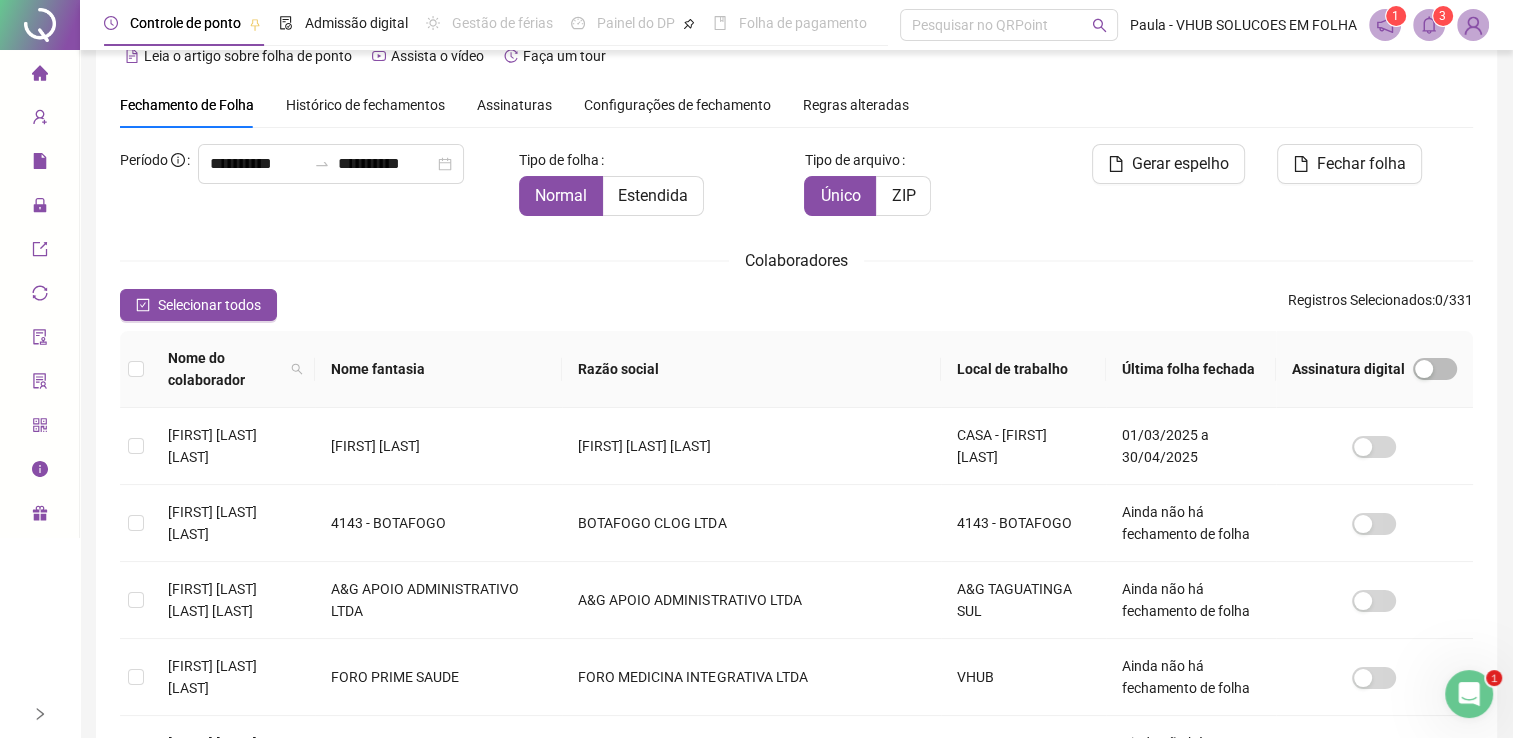 click on "Nome fantasia" at bounding box center (438, 369) 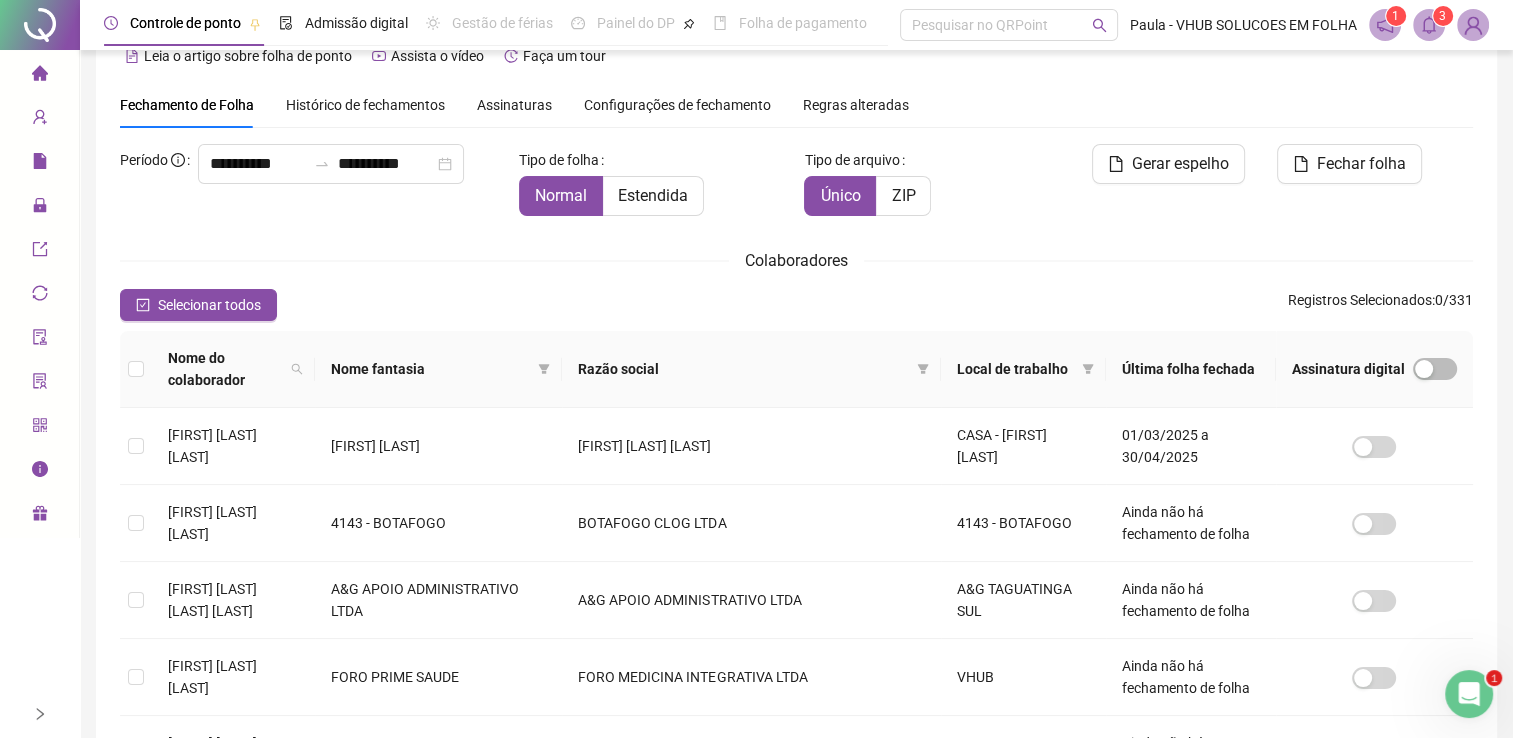 click on "Nome fantasia" at bounding box center (438, 369) 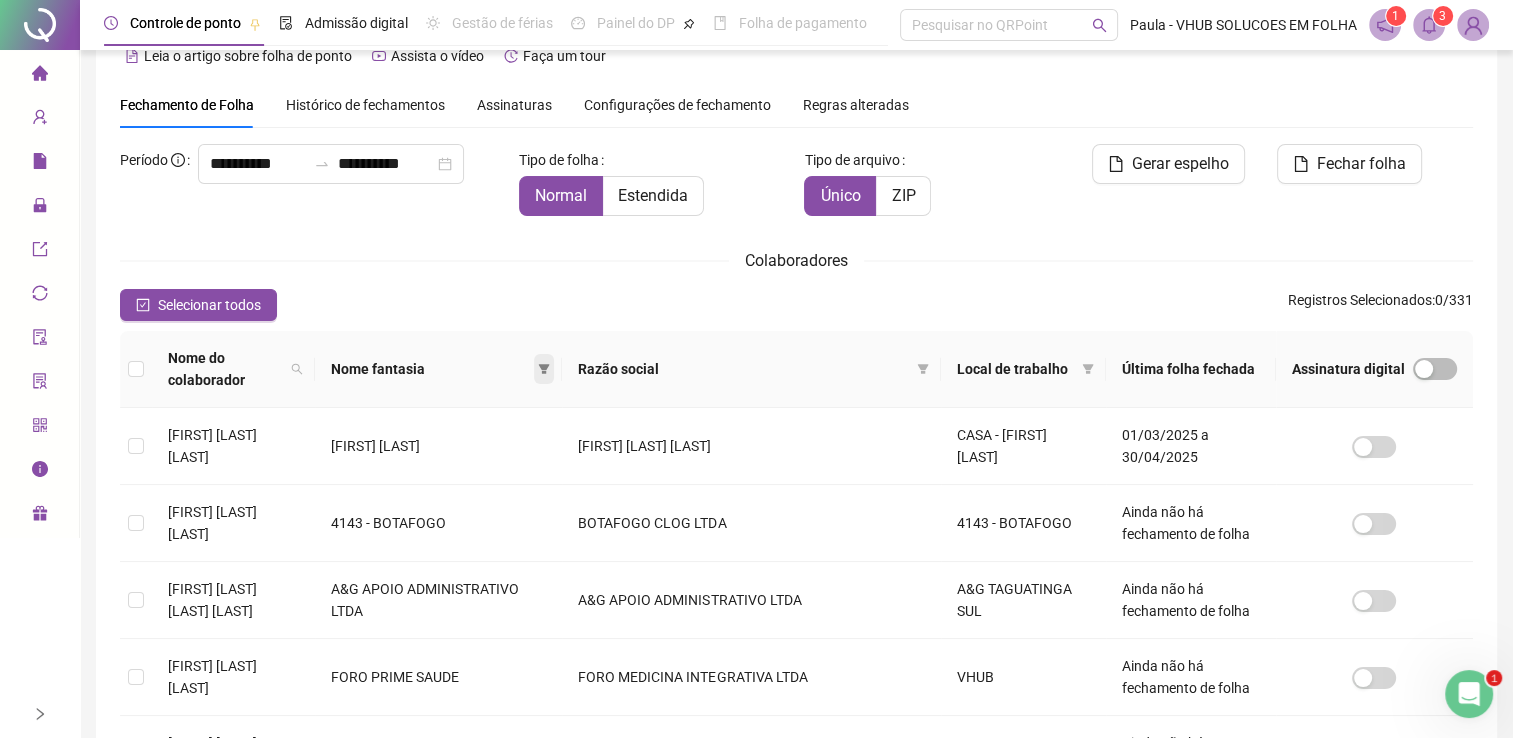 click 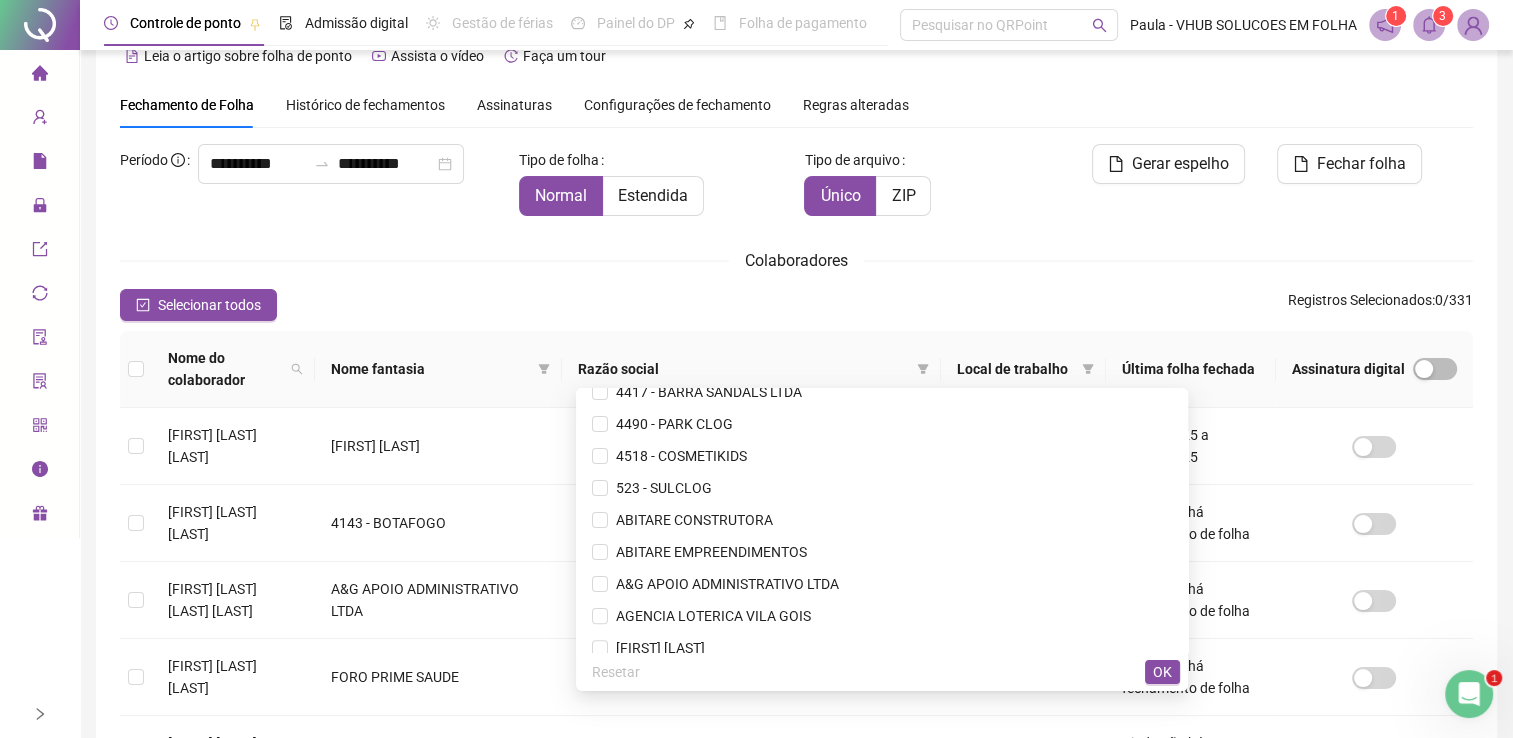 scroll, scrollTop: 866, scrollLeft: 0, axis: vertical 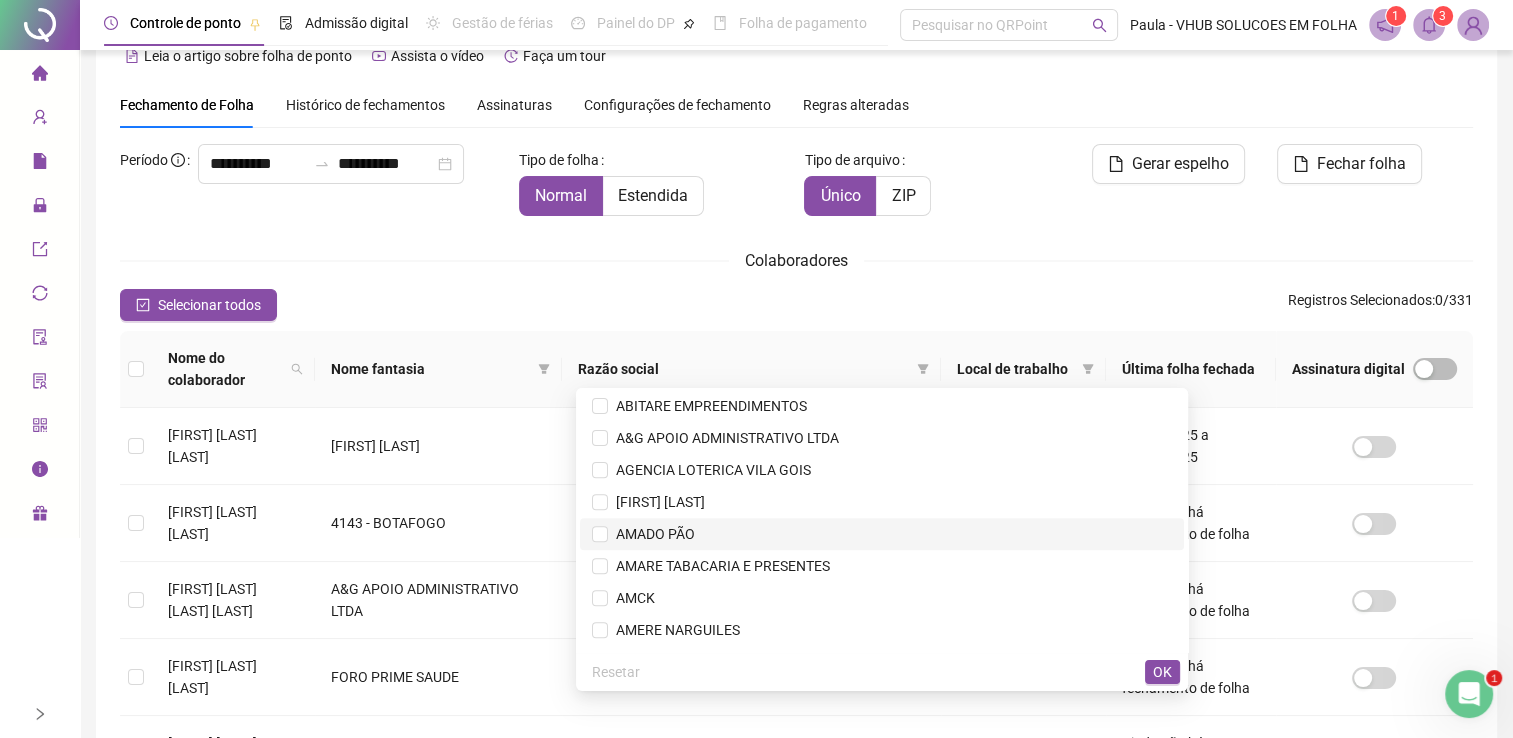click on "AMADO PÃO" at bounding box center (882, 534) 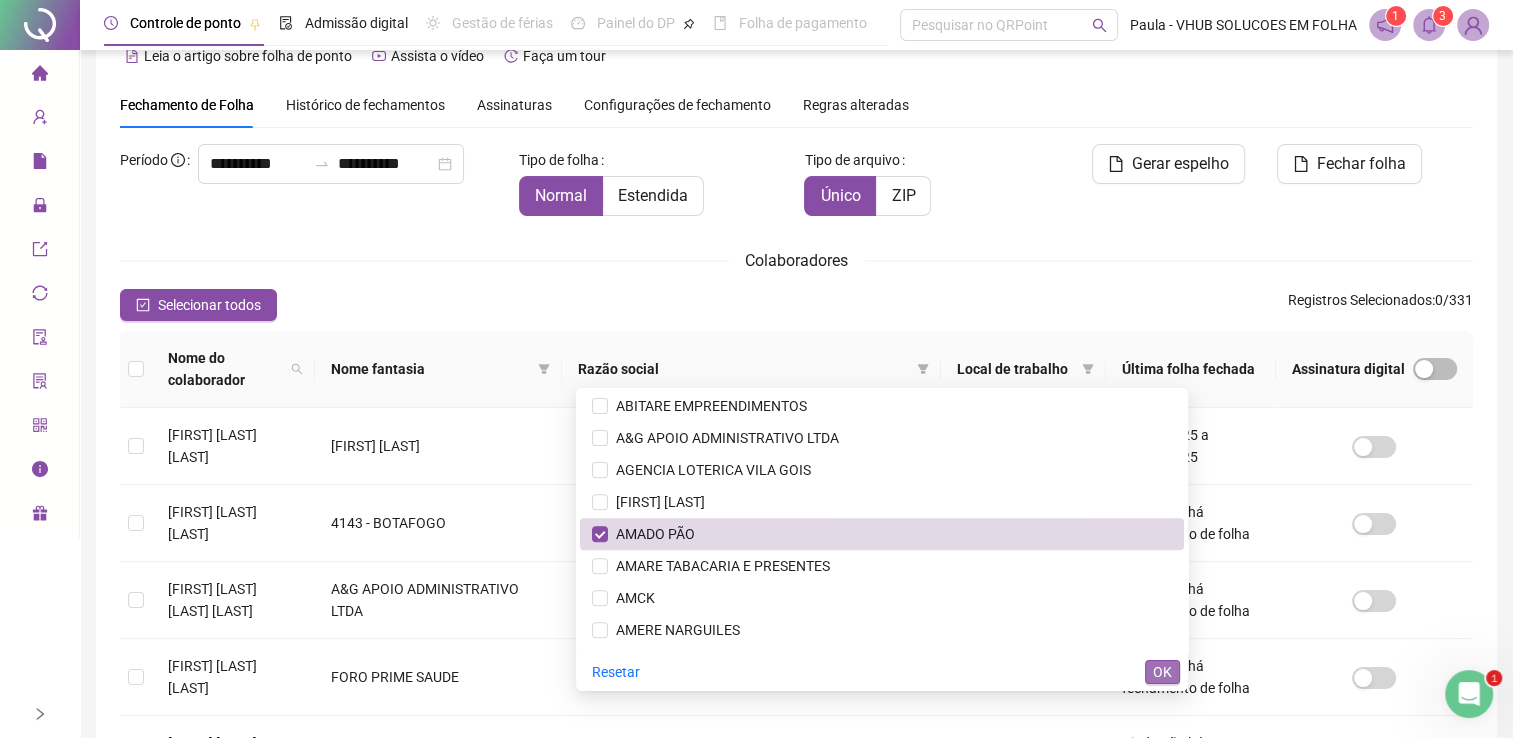 click on "OK" at bounding box center (1162, 672) 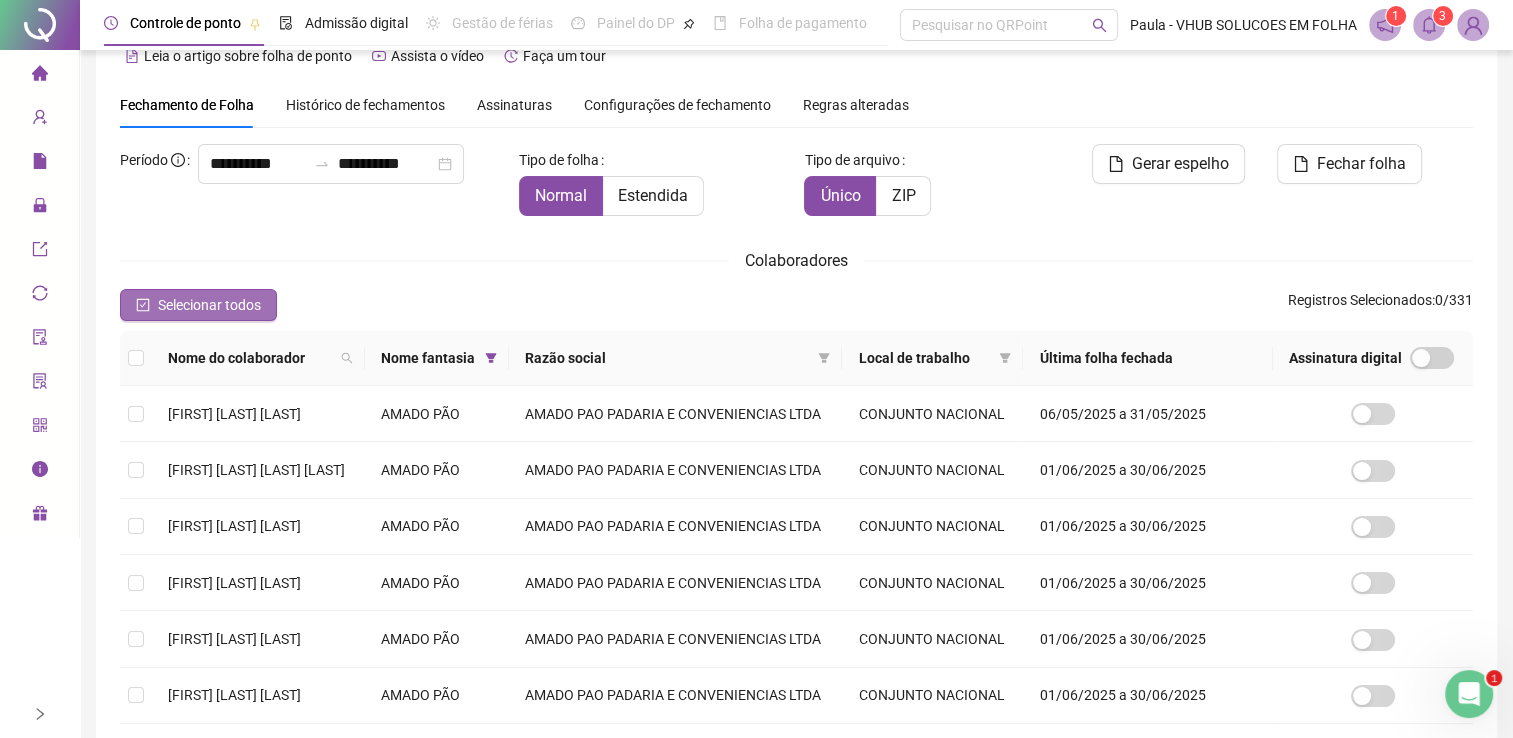 click on "Selecionar todos" at bounding box center (209, 305) 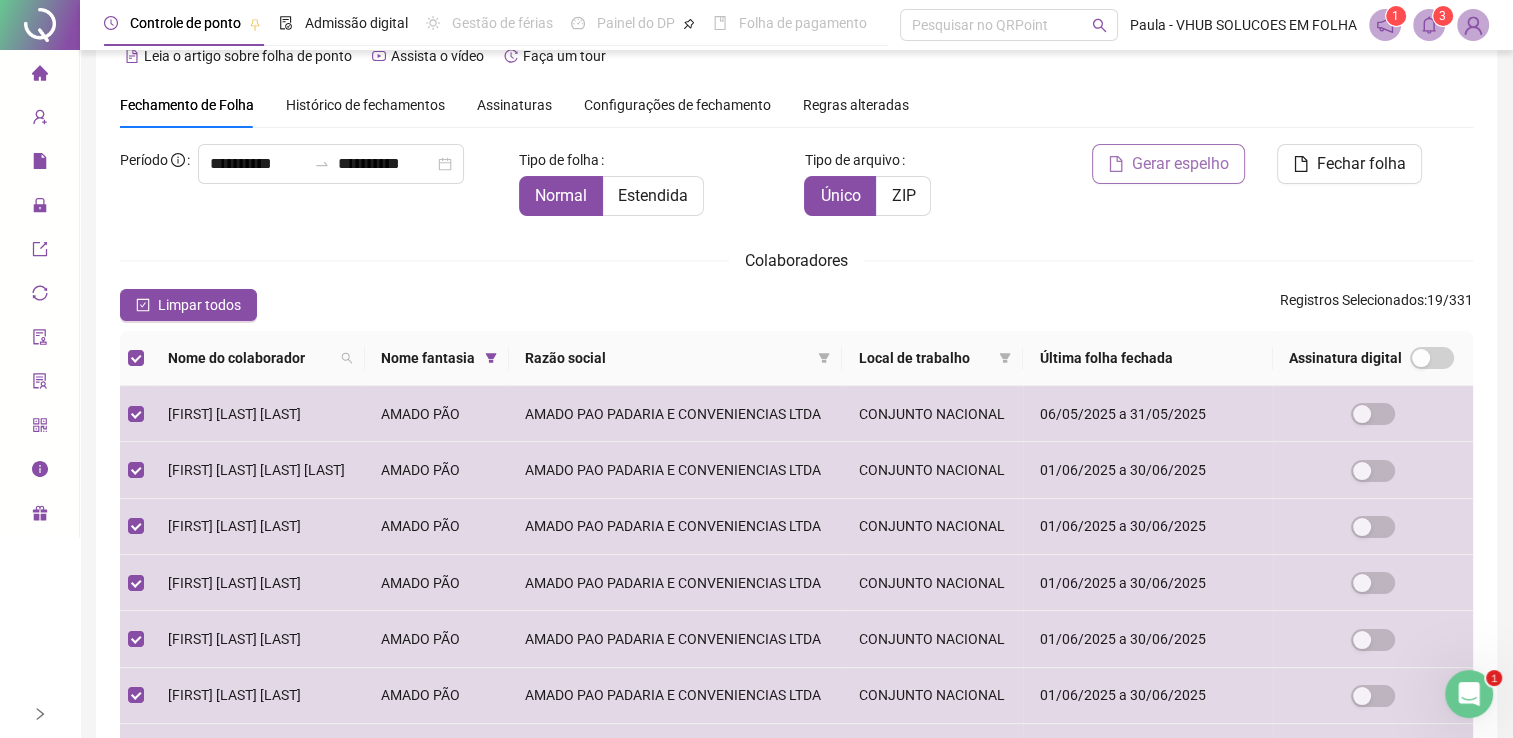 click on "Gerar espelho" at bounding box center [1180, 164] 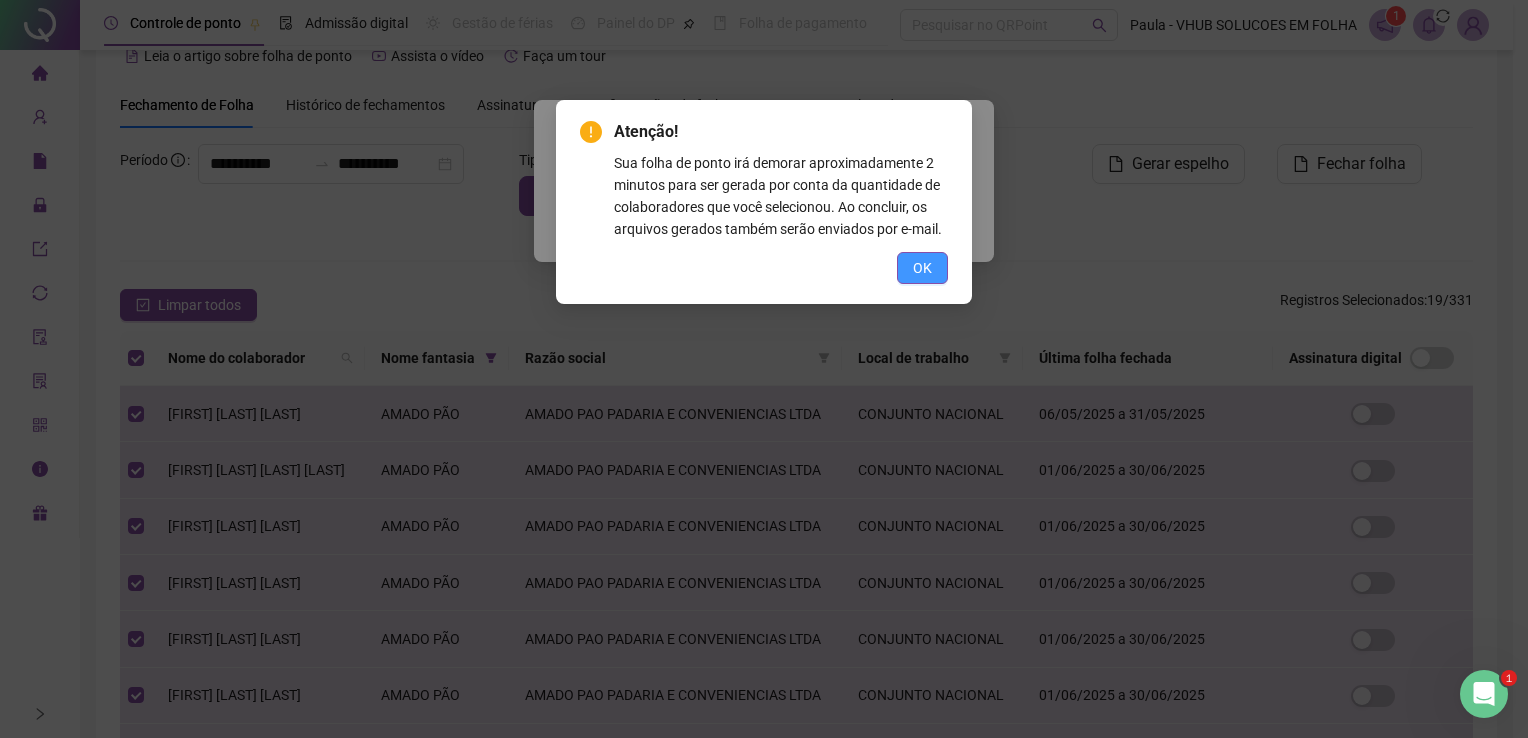 click on "OK" at bounding box center (922, 268) 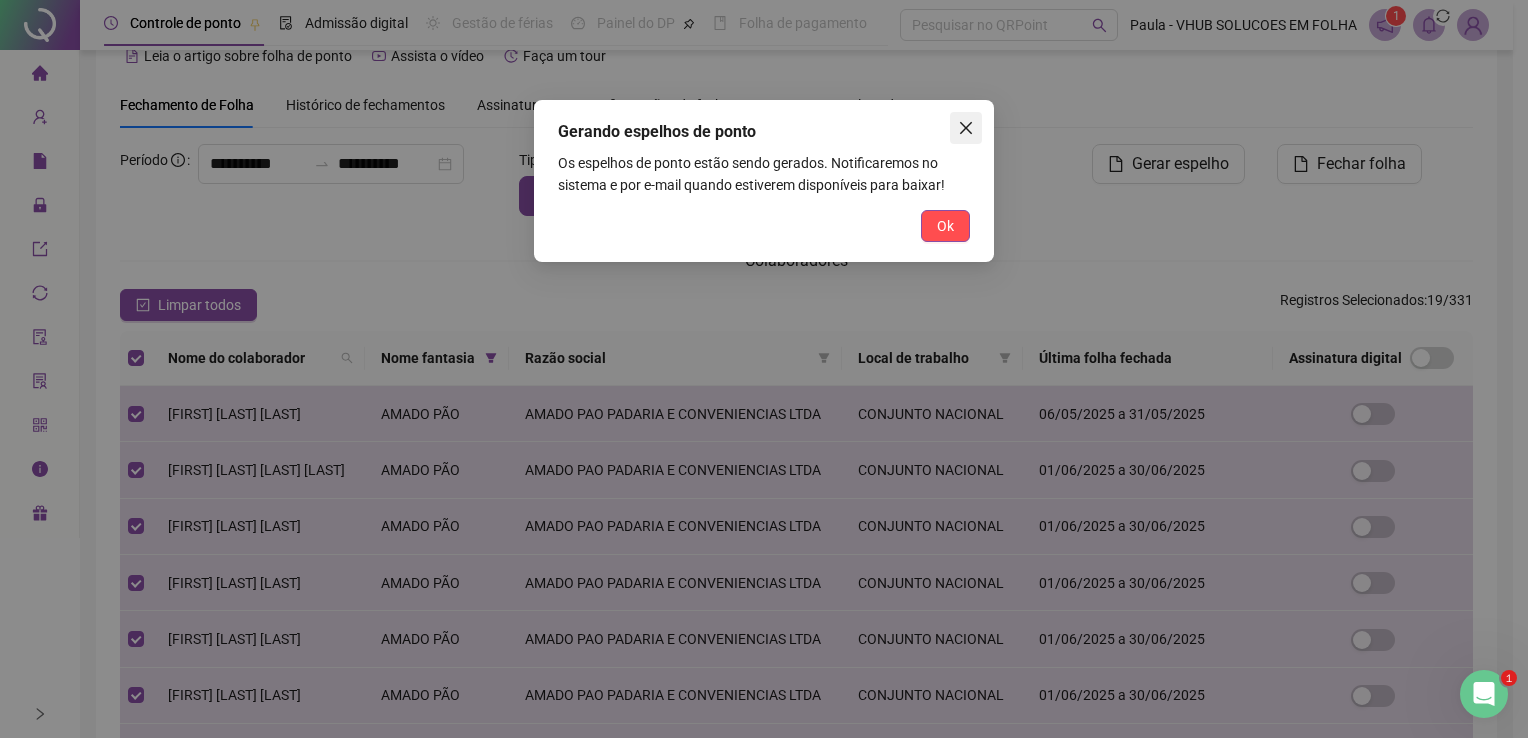 click 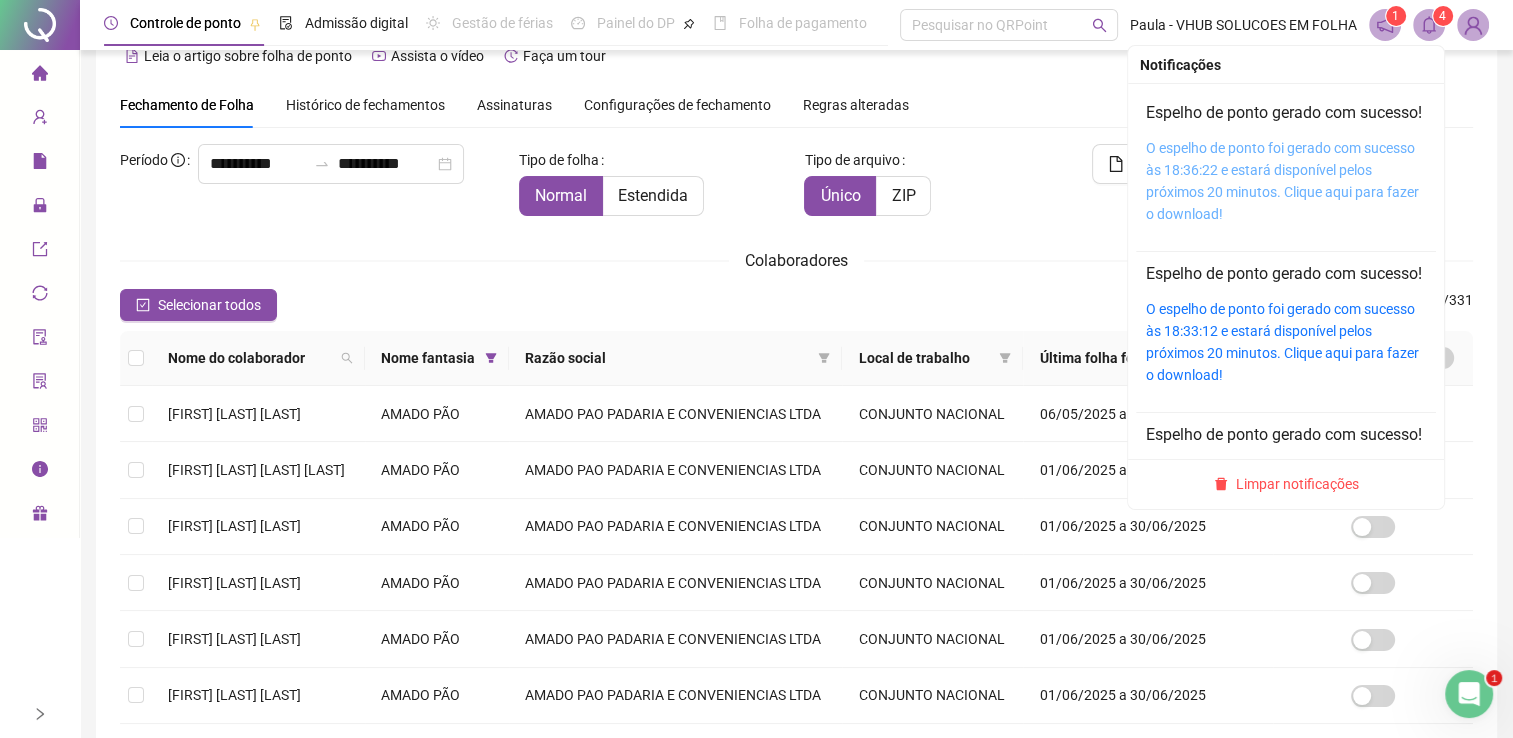 click on "O espelho de ponto foi gerado com sucesso às 18:36:22 e estará disponível pelos próximos 20 minutos.
Clique aqui para fazer o download!" at bounding box center (1282, 181) 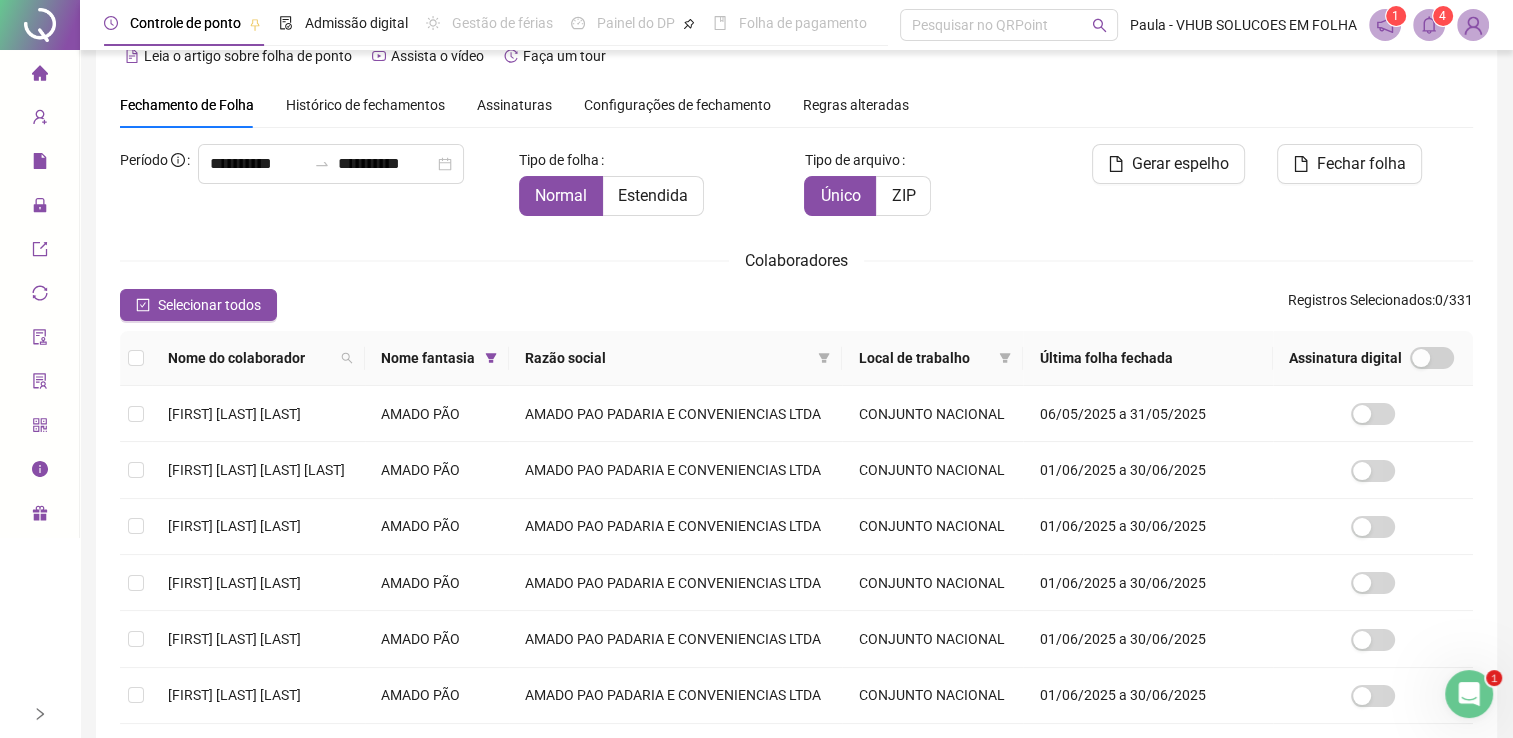 click on "Selecionar todos Registros Selecionados :  0 / 331" at bounding box center [796, 305] 